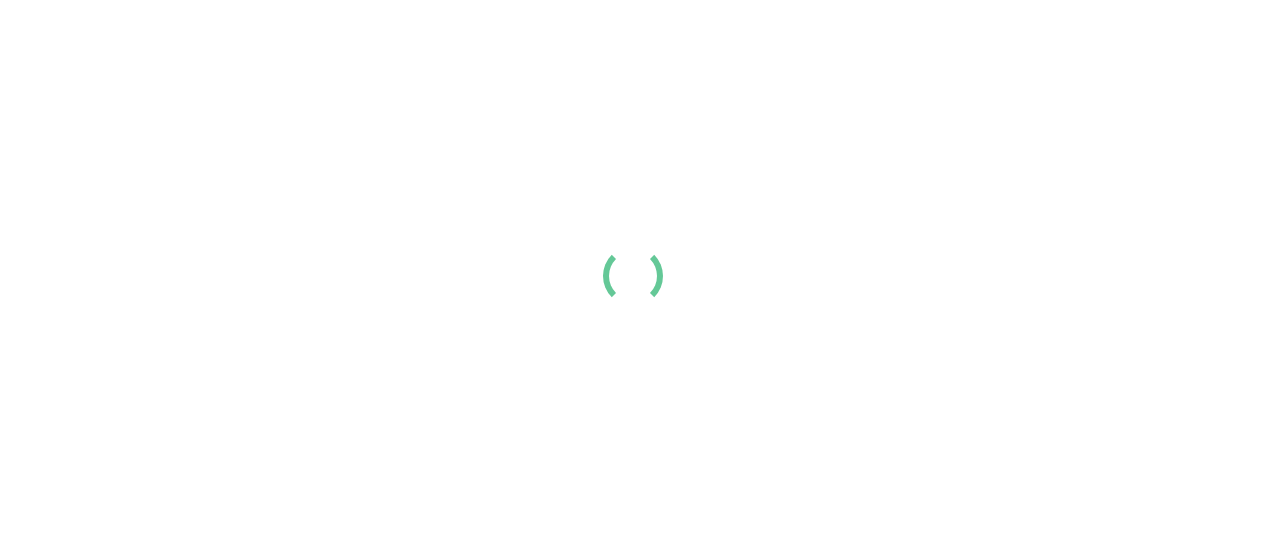 scroll, scrollTop: 0, scrollLeft: 0, axis: both 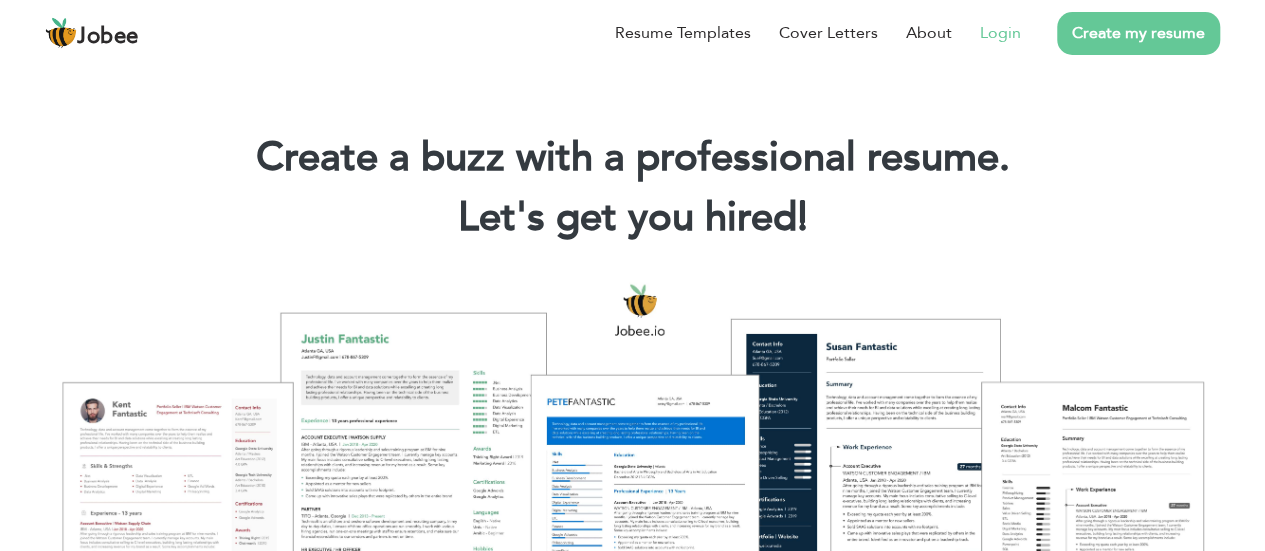 click on "Login" at bounding box center (1000, 33) 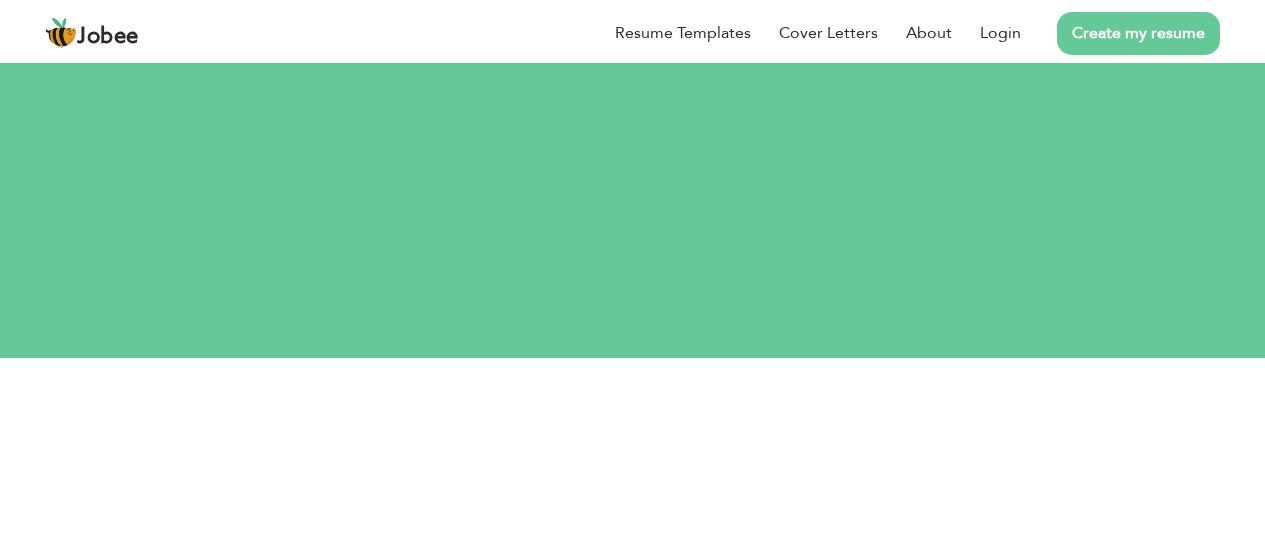 scroll, scrollTop: 0, scrollLeft: 0, axis: both 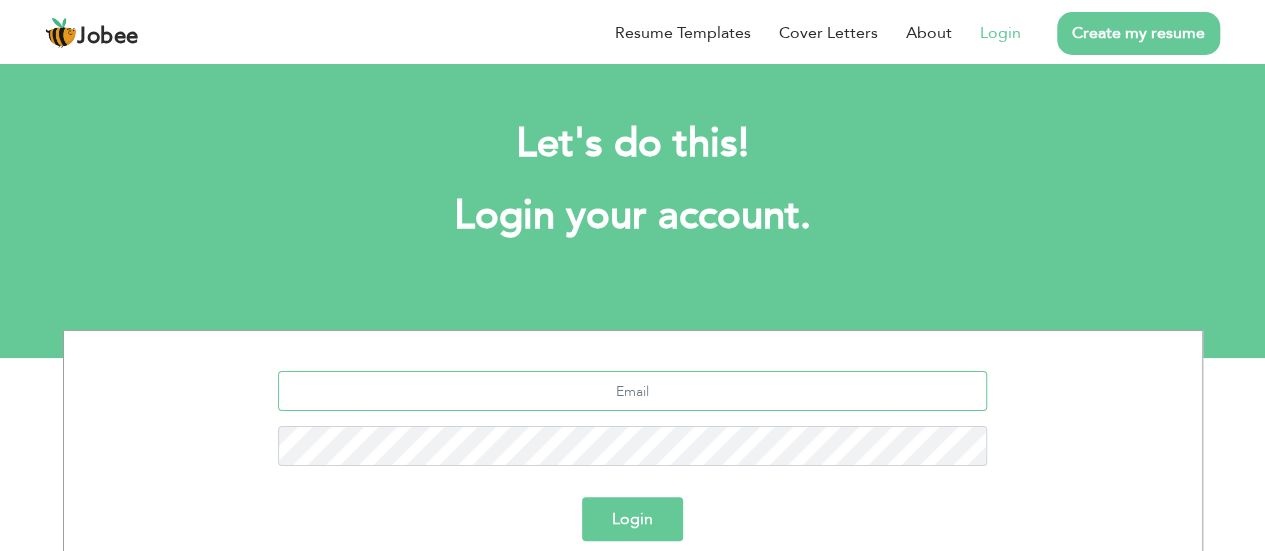 click at bounding box center [632, 391] 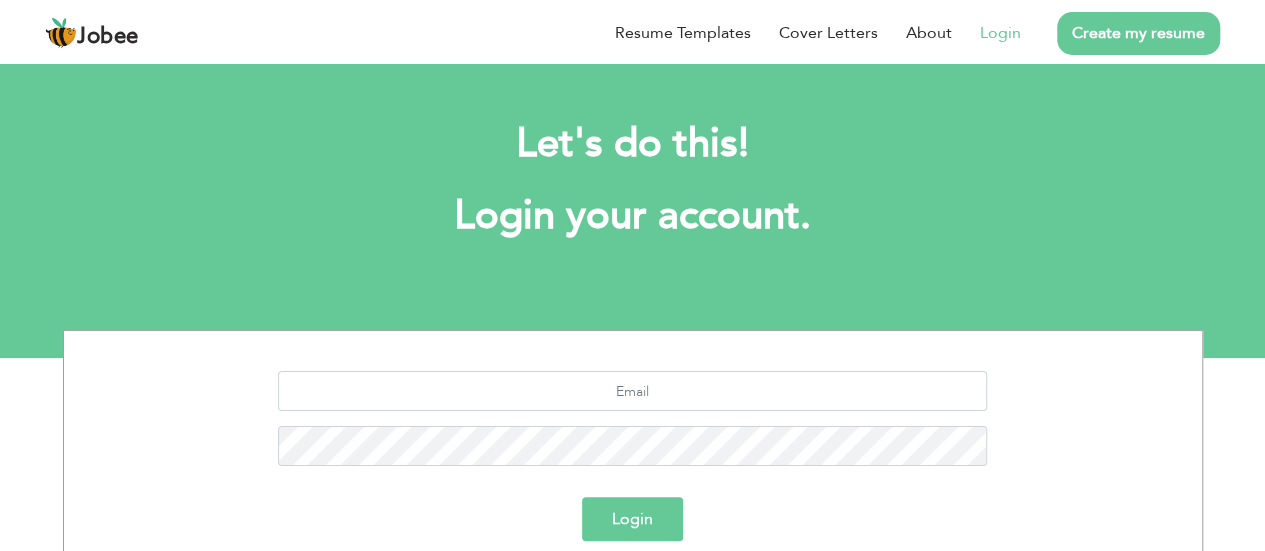 click at bounding box center (633, 426) 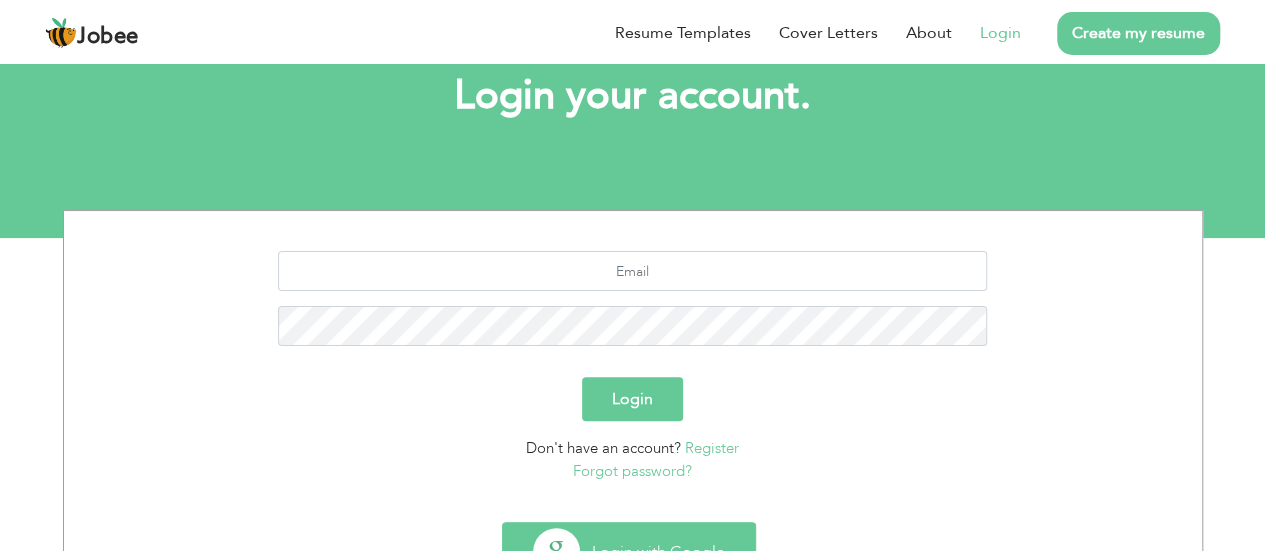 scroll, scrollTop: 208, scrollLeft: 0, axis: vertical 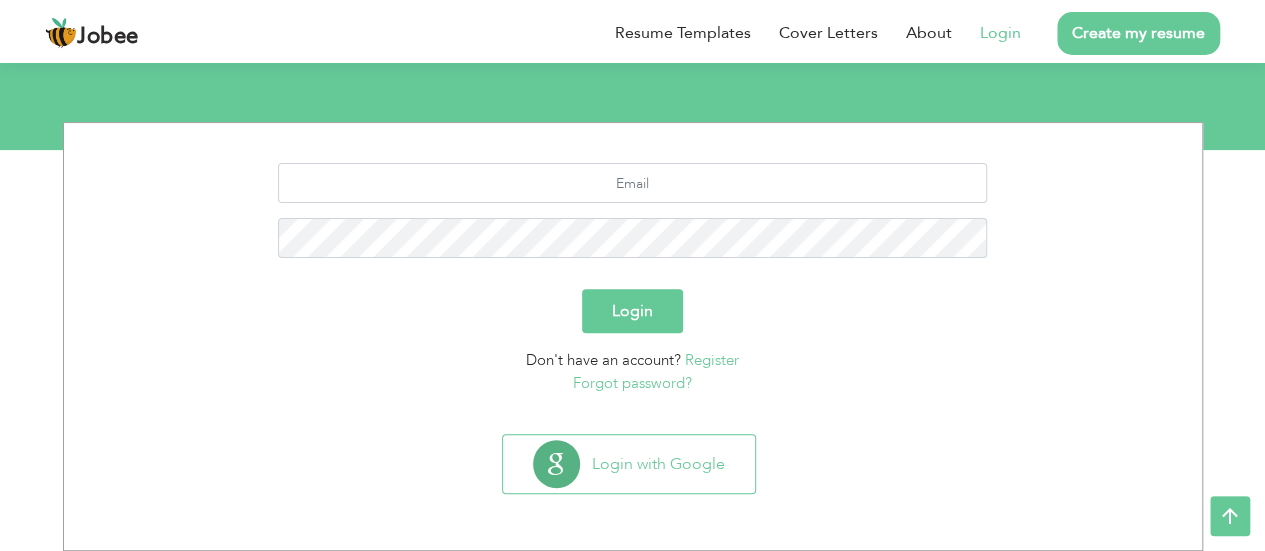 click on "Register" at bounding box center [712, 360] 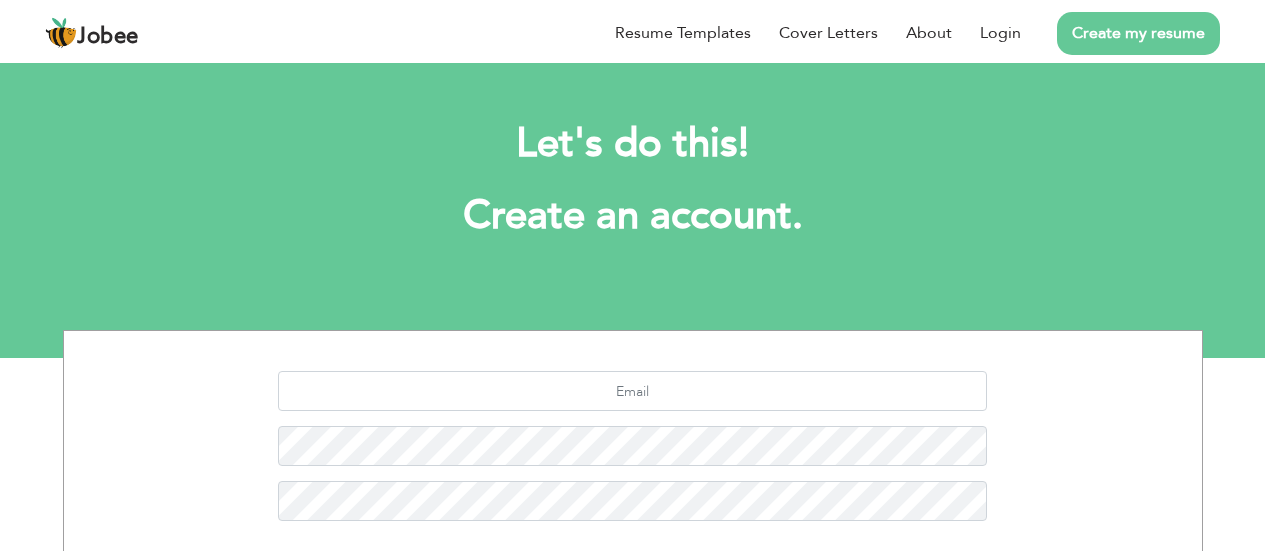 scroll, scrollTop: 0, scrollLeft: 0, axis: both 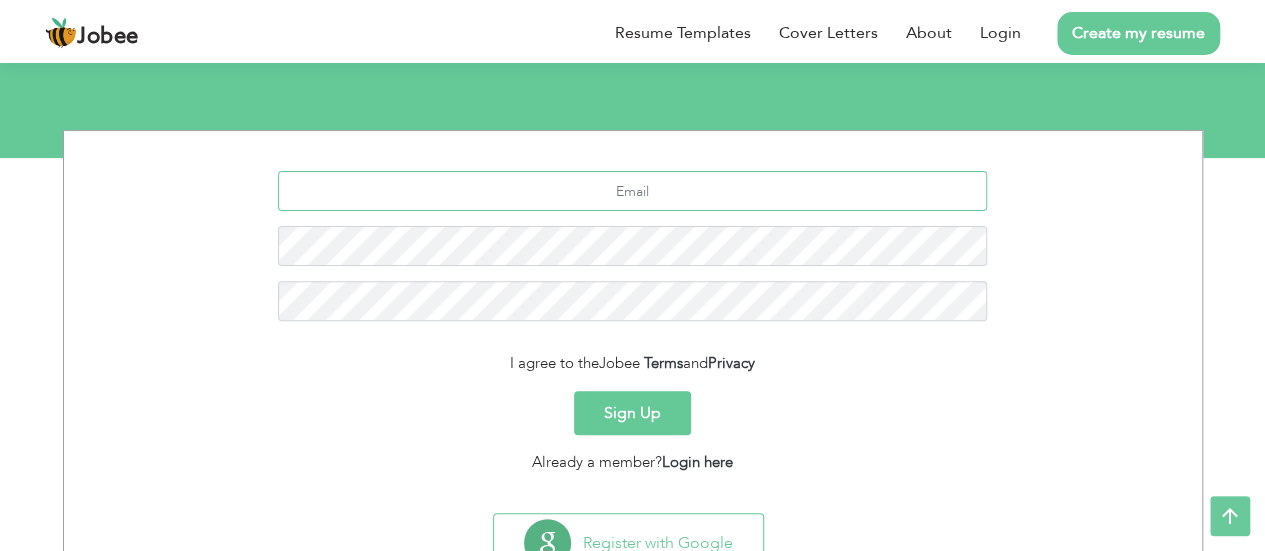 click at bounding box center [632, 191] 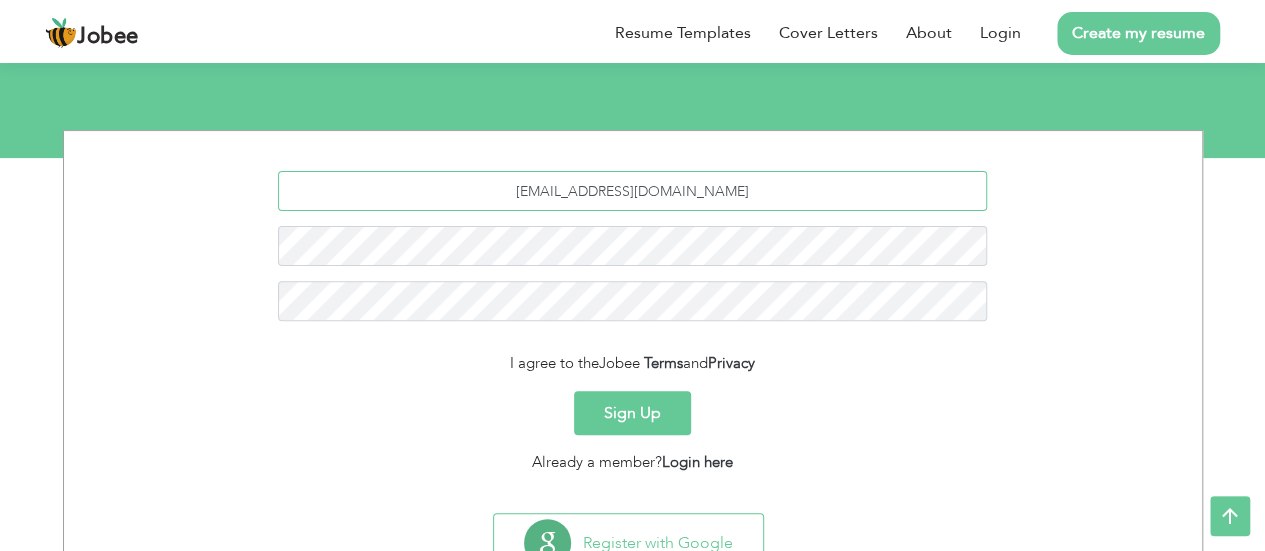 type on "[EMAIL_ADDRESS][DOMAIN_NAME]" 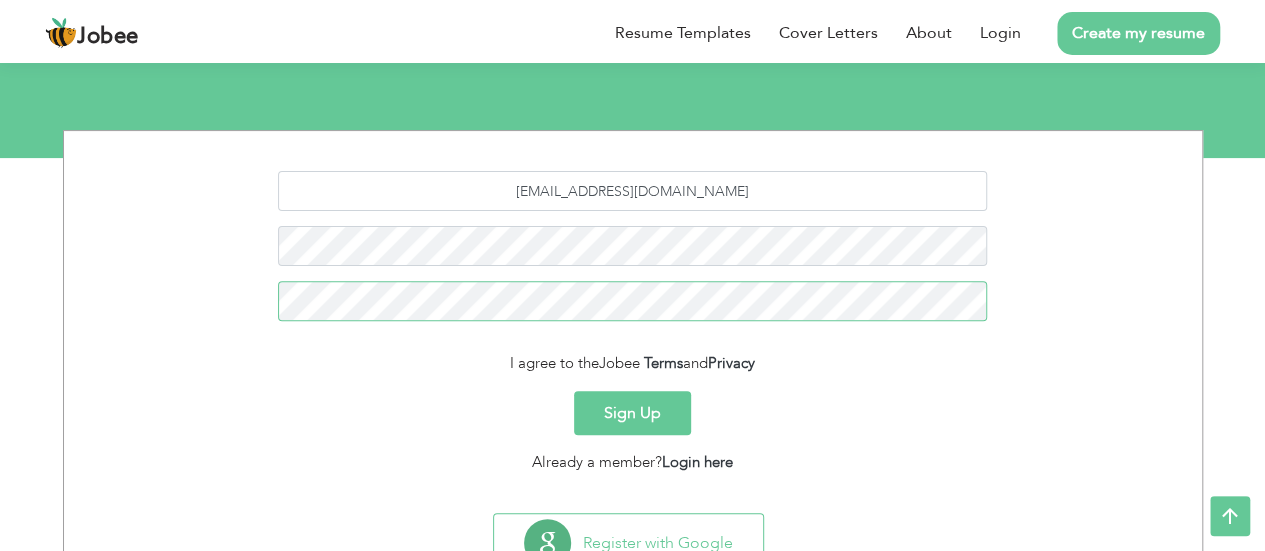 click on "Sign Up" at bounding box center [632, 413] 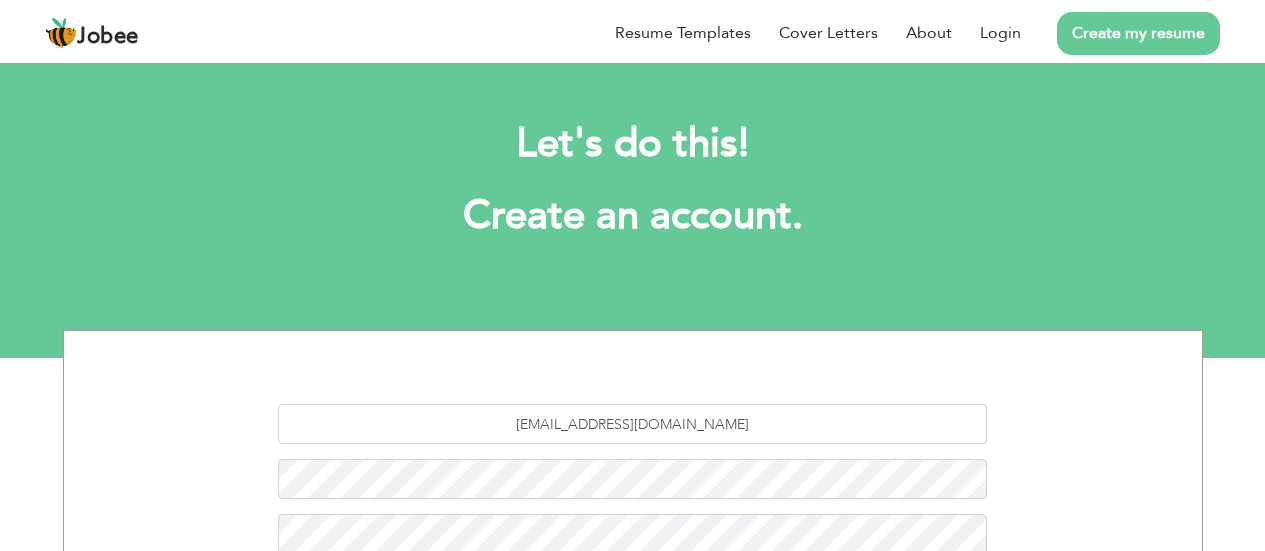 scroll, scrollTop: 0, scrollLeft: 0, axis: both 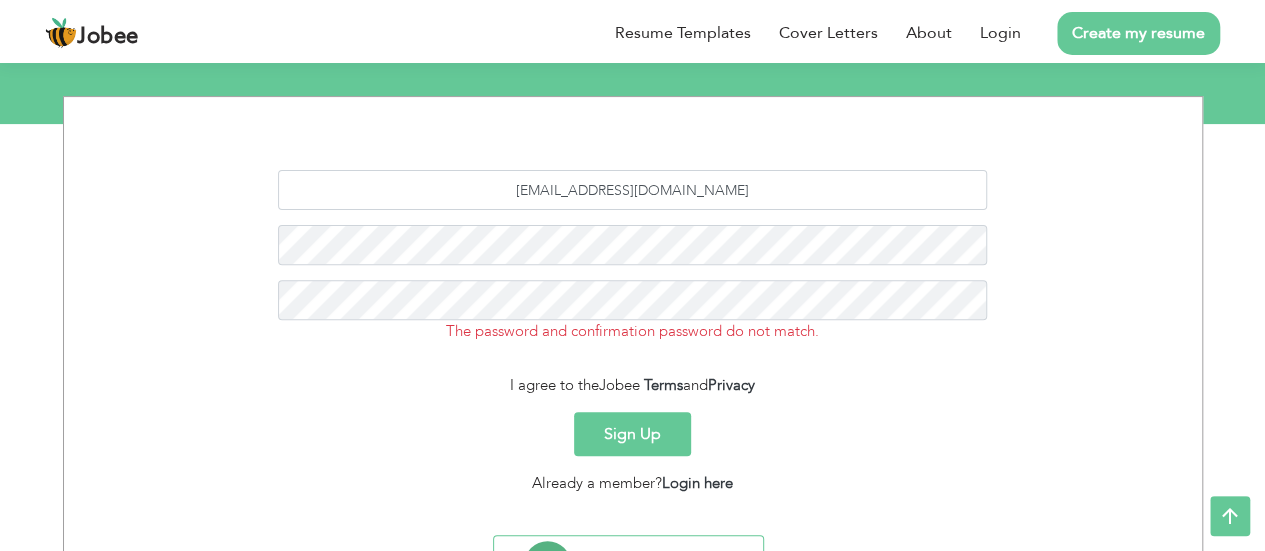 click on "Sign Up" at bounding box center [632, 434] 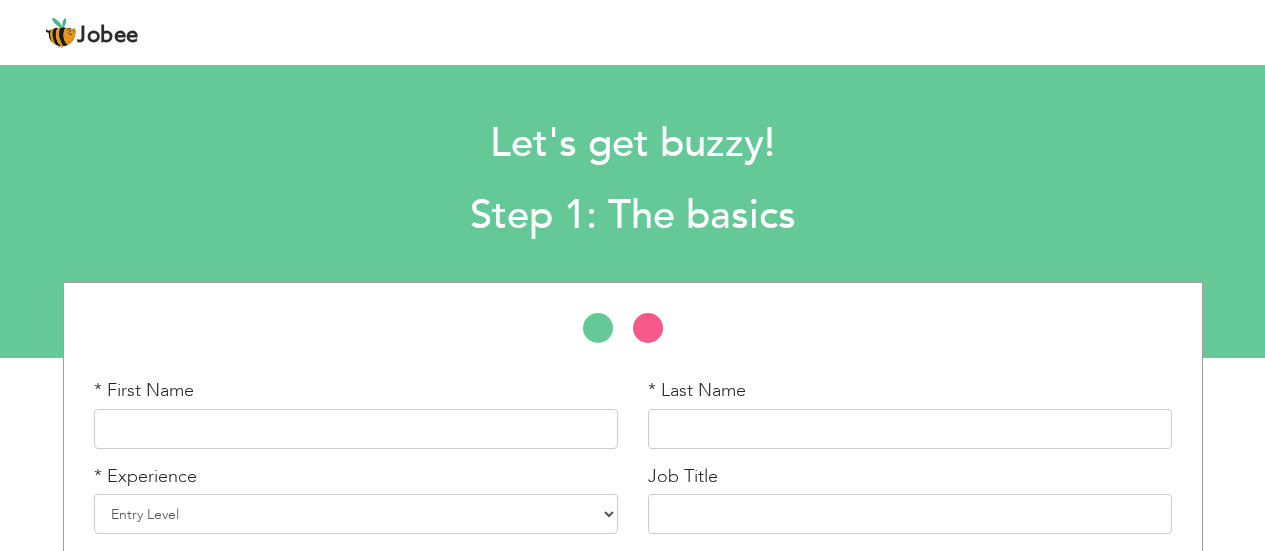scroll, scrollTop: 0, scrollLeft: 0, axis: both 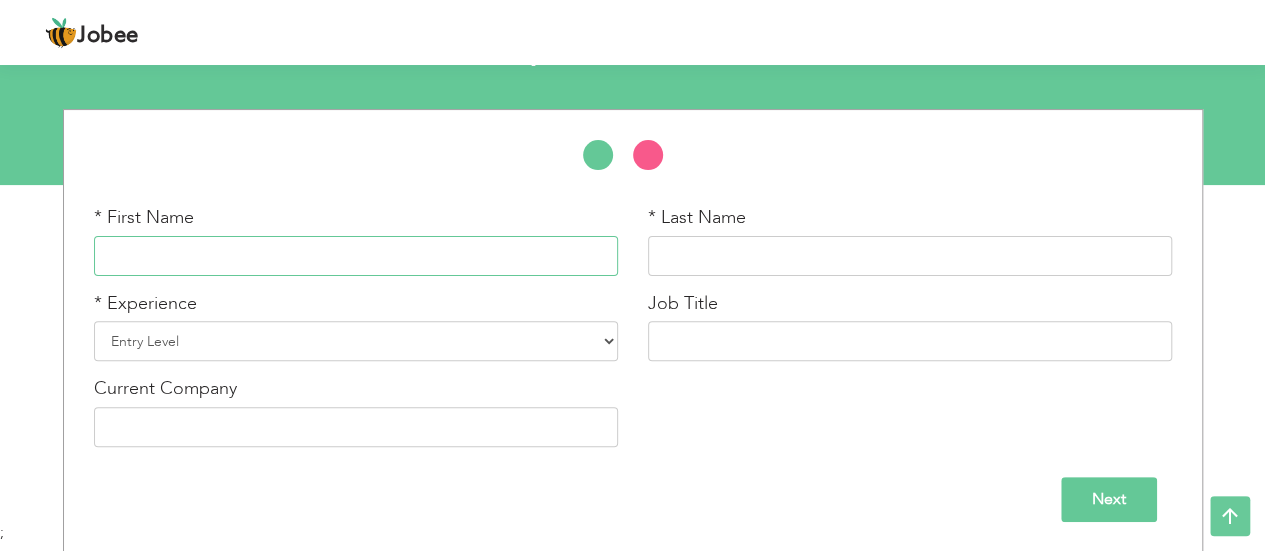 click at bounding box center (356, 256) 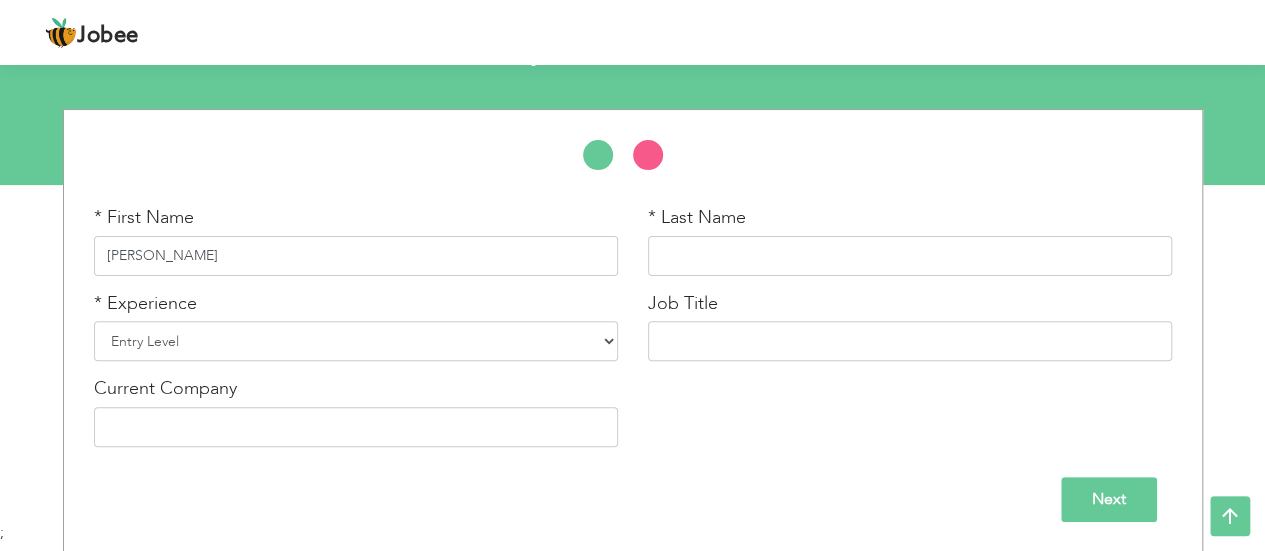 type on "[PERSON_NAME]" 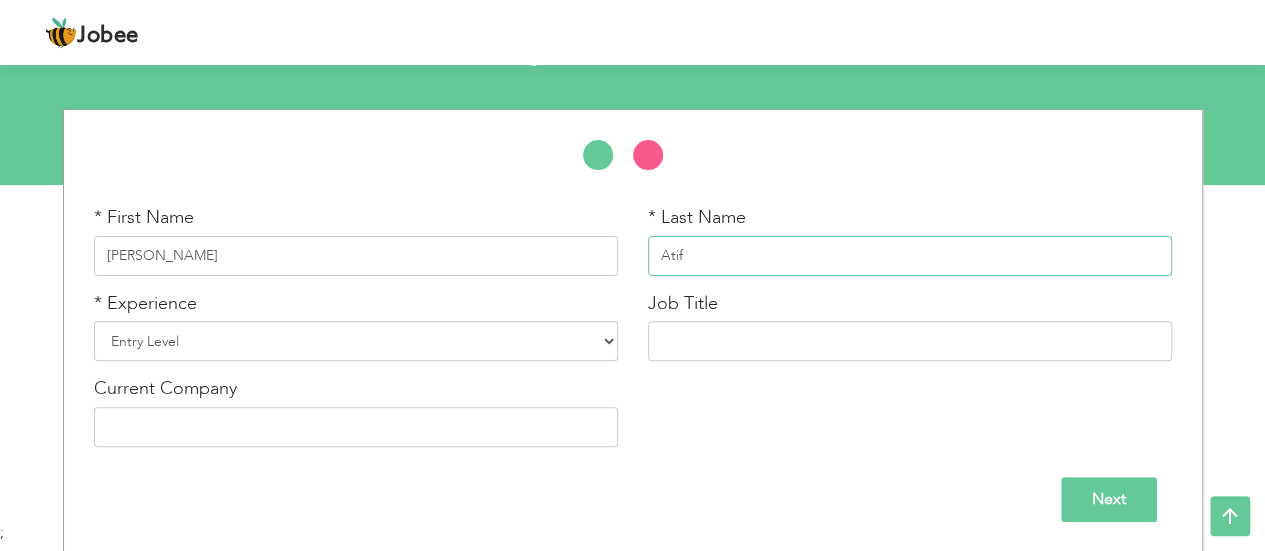 type on "Atif" 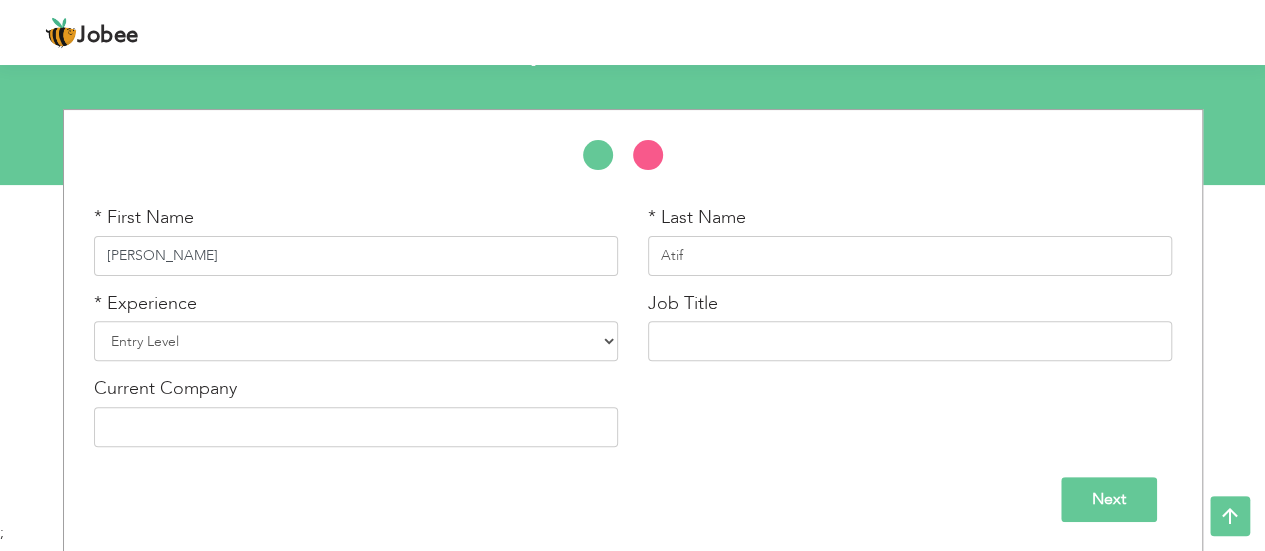 click on "[PERSON_NAME]" at bounding box center (356, 256) 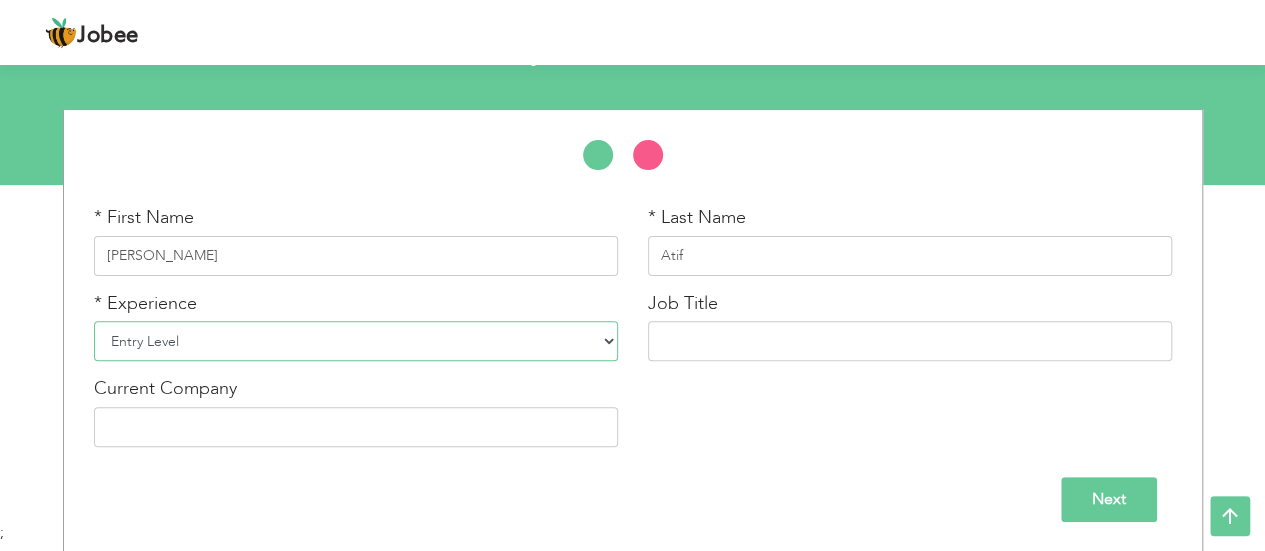 click on "Entry Level
Less than 1 Year
1 Year
2 Years
3 Years
4 Years
5 Years
6 Years
7 Years
8 Years
9 Years
10 Years
11 Years
12 Years
13 Years
14 Years
15 Years
16 Years
17 Years
18 Years
19 Years
20 Years
21 Years
22 Years
23 Years
24 Years
25 Years
26 Years
27 Years
28 Years
29 Years
30 Years
31 Years
32 Years
33 Years
34 Years
35 Years
More than 35 Years" at bounding box center (356, 341) 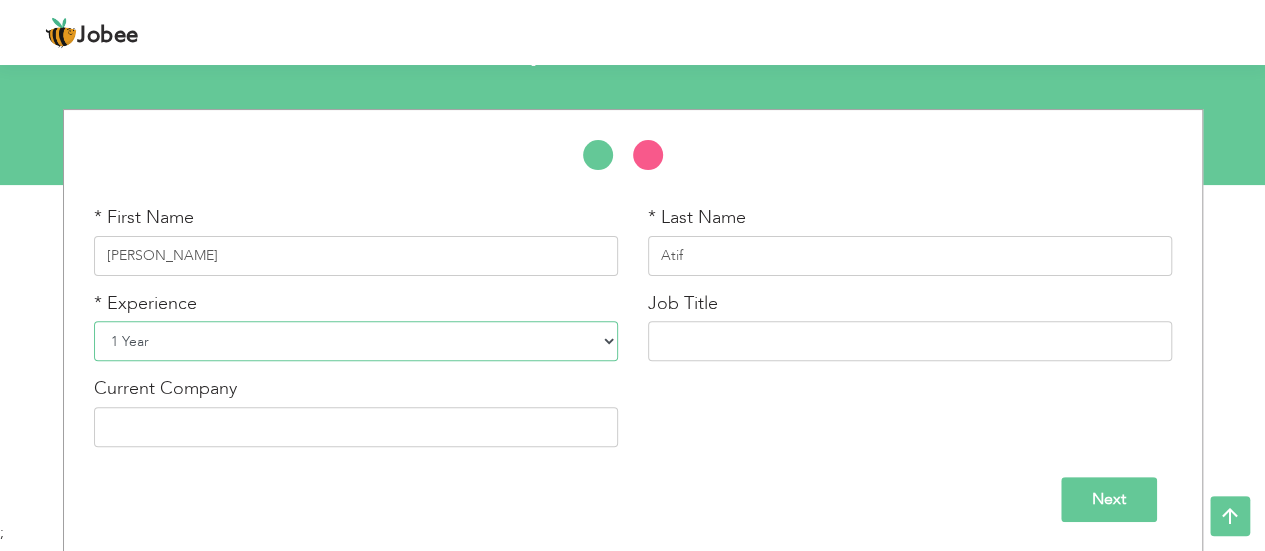 click on "Entry Level
Less than 1 Year
1 Year
2 Years
3 Years
4 Years
5 Years
6 Years
7 Years
8 Years
9 Years
10 Years
11 Years
12 Years
13 Years
14 Years
15 Years
16 Years
17 Years
18 Years
19 Years
20 Years
21 Years
22 Years
23 Years
24 Years
25 Years
26 Years
27 Years
28 Years
29 Years
30 Years
31 Years
32 Years
33 Years
34 Years
35 Years
More than 35 Years" at bounding box center [356, 341] 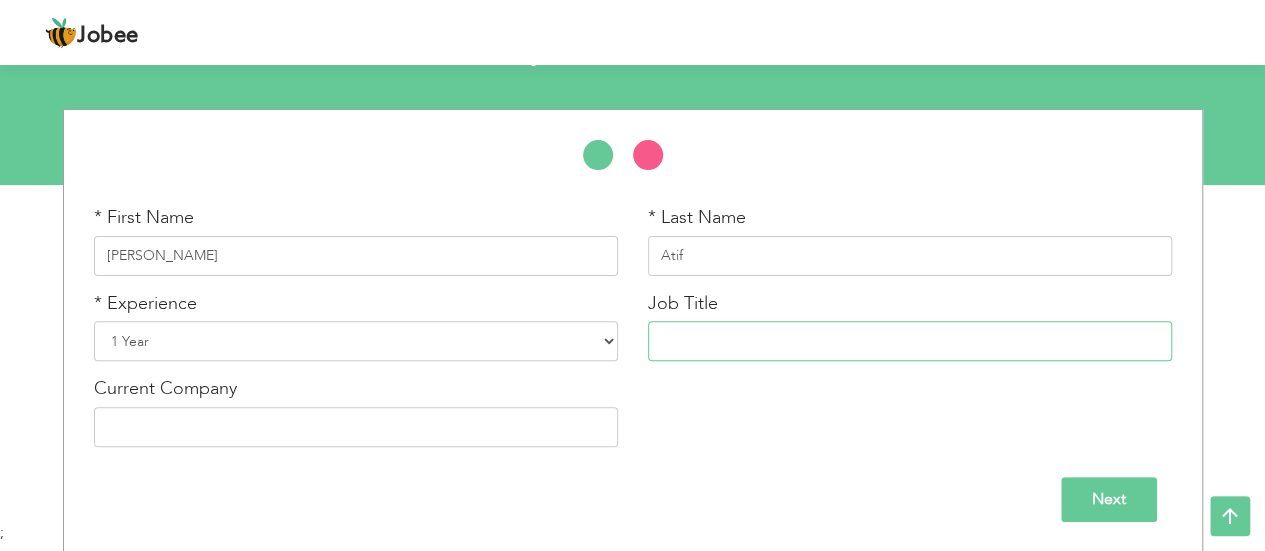 click at bounding box center [910, 341] 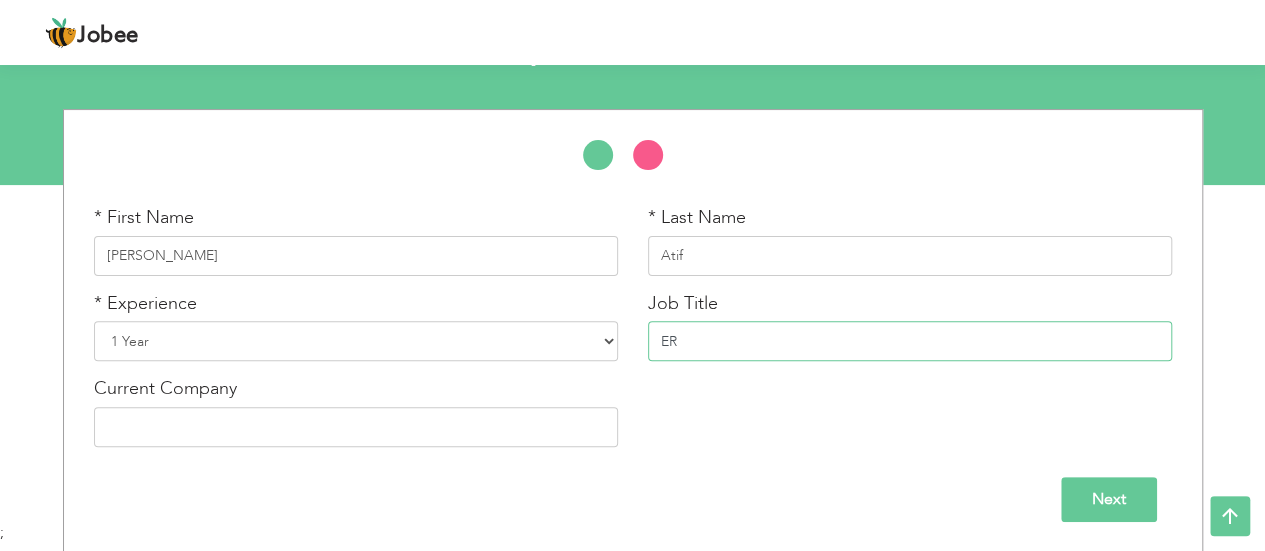 type on "E" 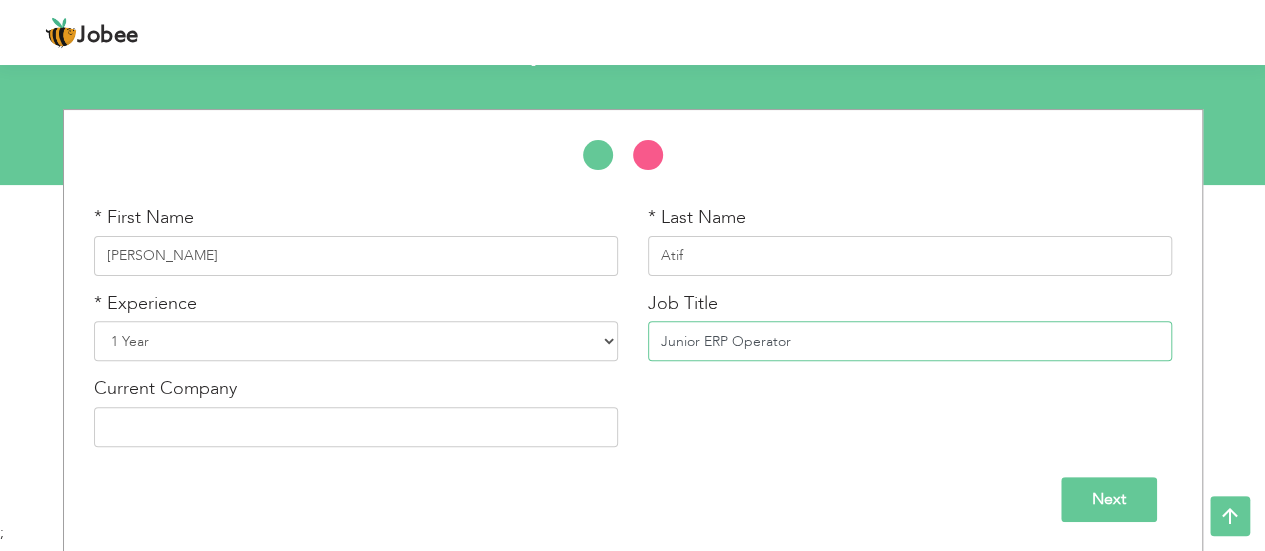 type on "Junior ERP Operator" 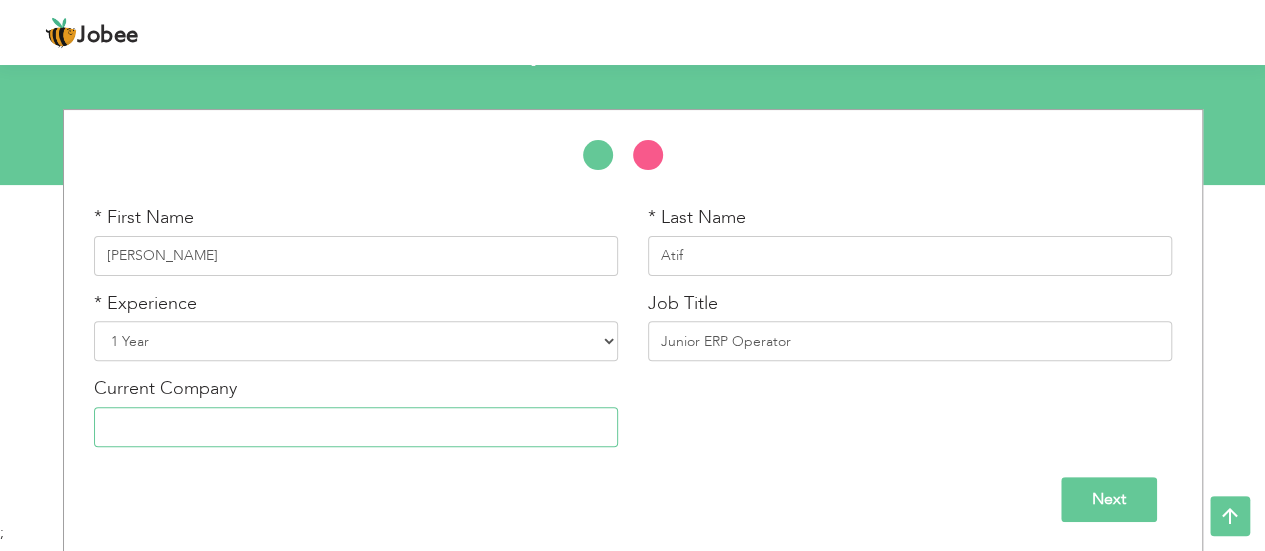 click at bounding box center (356, 427) 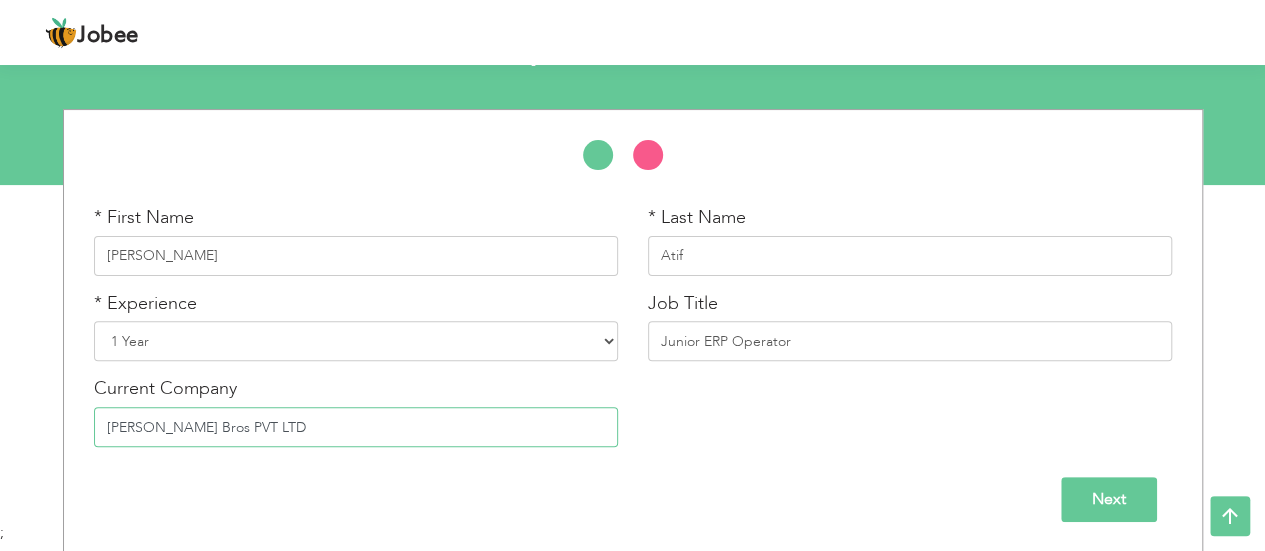 click on "Muhammad Amin Bros PVT LTD" at bounding box center [356, 427] 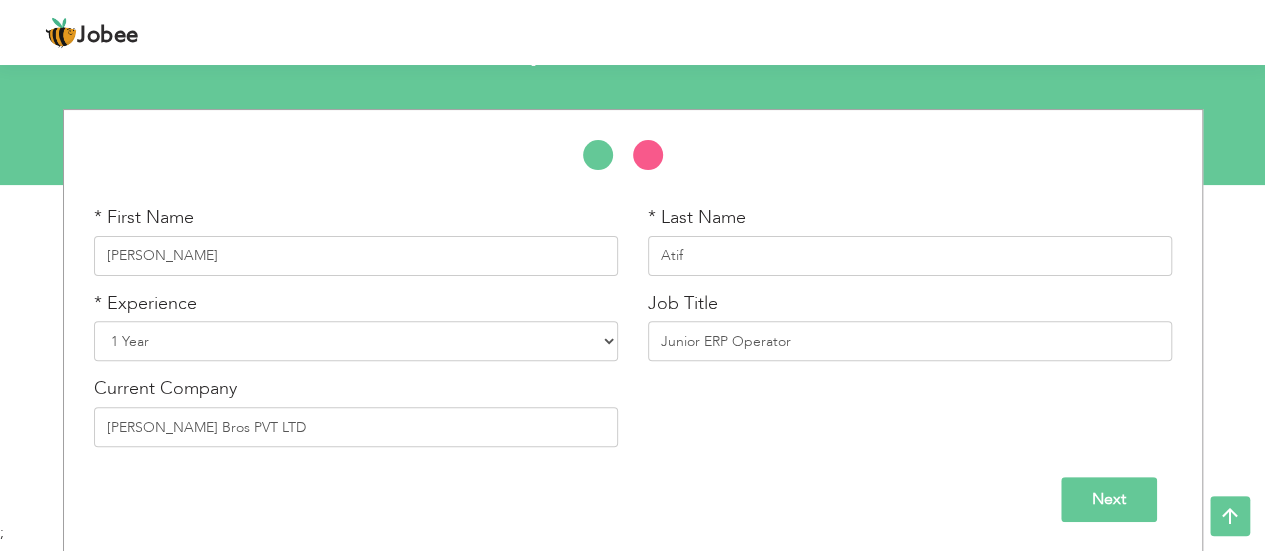 click on "Next" at bounding box center [1109, 499] 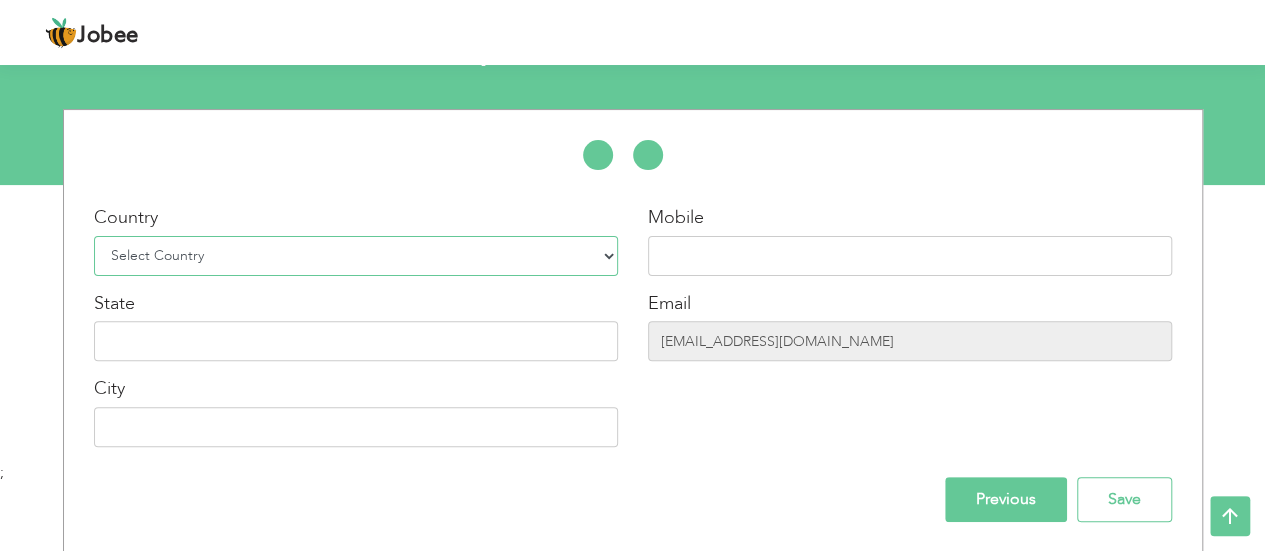 click on "Select Country
Afghanistan
Albania
Algeria
American Samoa
Andorra
Angola
Anguilla
Antarctica
Antigua and Barbuda
Argentina
Armenia
Aruba
Australia
Austria
Azerbaijan
Bahamas
Bahrain
Bangladesh
Barbados
Belarus
Belgium
Belize
Benin
Bermuda
Bhutan
Bolivia
Bosnia-Herzegovina
Botswana
Bouvet Island
Brazil
British Indian Ocean Territory
Brunei Darussalam
Bulgaria
Burkina Faso
Burundi
Cambodia
Cameroon
Canada
Cape Verde
Cayman Islands
Central African Republic
Chad
Chile
China
Christmas Island
Cocos (Keeling) Islands
Colombia
Comoros
Congo
Congo, Dem. Republic
Cook Islands
Costa Rica
Croatia
Cuba
Cyprus
Czech Rep
Denmark
Djibouti
Dominica
Dominican Republic
Ecuador
Egypt
El Salvador
Equatorial Guinea
Eritrea
Estonia
Ethiopia
European Union
Falkland Islands (Malvinas)
Faroe Islands
Fiji
Finland
France
French Guiana
French Southern Territories
Gabon
Gambia
Georgia" at bounding box center (356, 256) 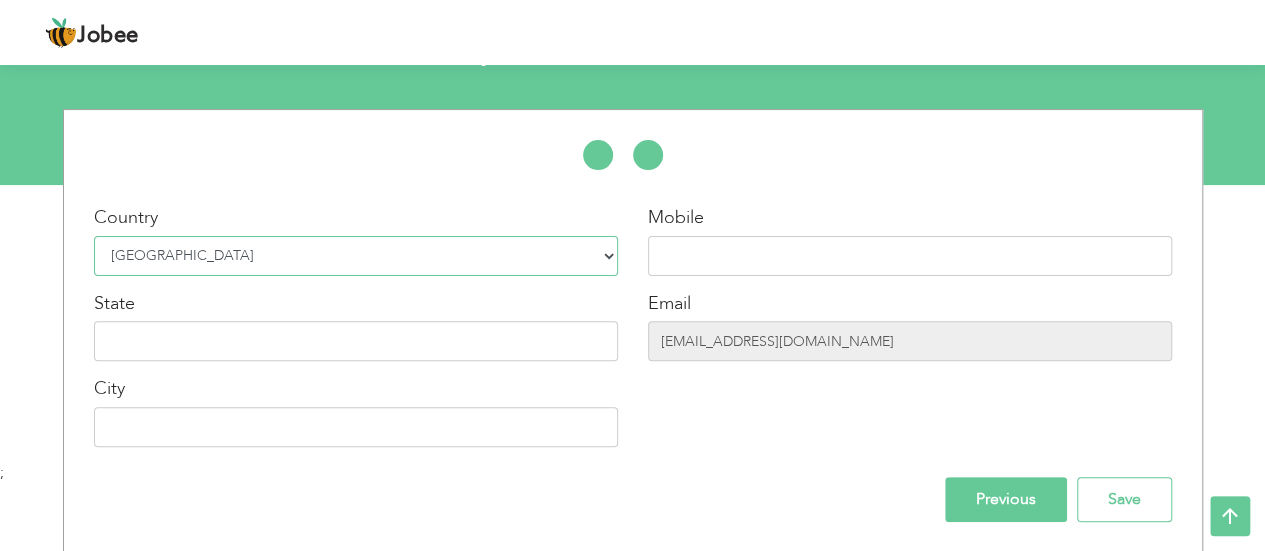 click on "Select Country
Afghanistan
Albania
Algeria
American Samoa
Andorra
Angola
Anguilla
Antarctica
Antigua and Barbuda
Argentina
Armenia
Aruba
Australia
Austria
Azerbaijan
Bahamas
Bahrain
Bangladesh
Barbados
Belarus
Belgium
Belize
Benin
Bermuda
Bhutan
Bolivia
Bosnia-Herzegovina
Botswana
Bouvet Island
Brazil
British Indian Ocean Territory
Brunei Darussalam
Bulgaria
Burkina Faso
Burundi
Cambodia
Cameroon
Canada
Cape Verde
Cayman Islands
Central African Republic
Chad
Chile
China
Christmas Island
Cocos (Keeling) Islands
Colombia
Comoros
Congo
Congo, Dem. Republic
Cook Islands
Costa Rica
Croatia
Cuba
Cyprus
Czech Rep
Denmark
Djibouti
Dominica
Dominican Republic
Ecuador
Egypt
El Salvador
Equatorial Guinea
Eritrea
Estonia
Ethiopia
European Union
Falkland Islands (Malvinas)
Faroe Islands
Fiji
Finland
France
French Guiana
French Southern Territories
Gabon
Gambia
Georgia" at bounding box center [356, 256] 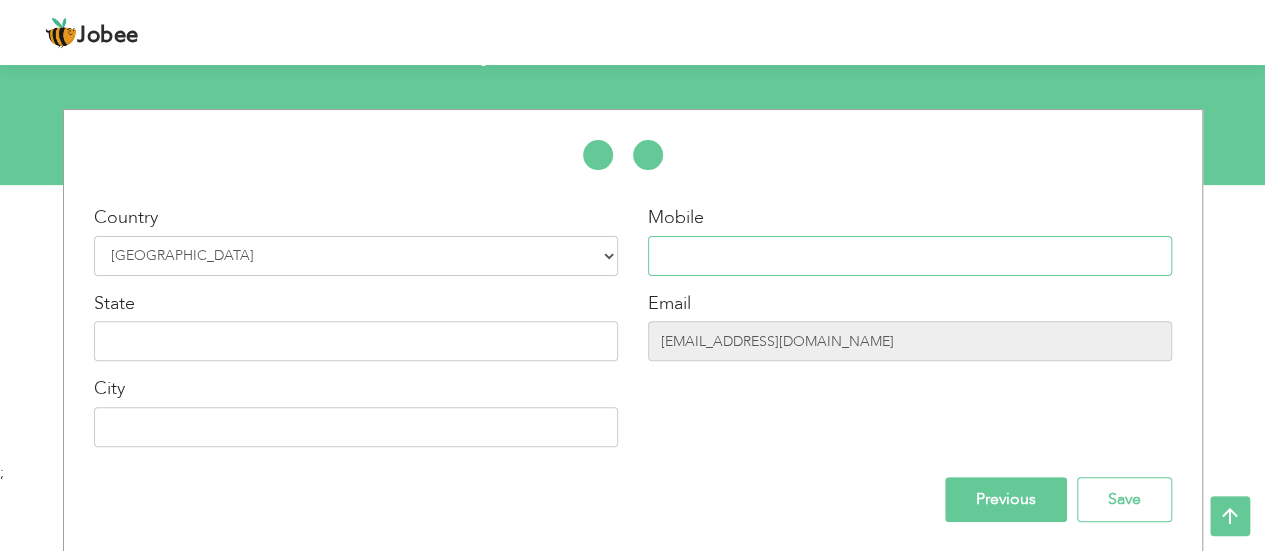 click at bounding box center (910, 256) 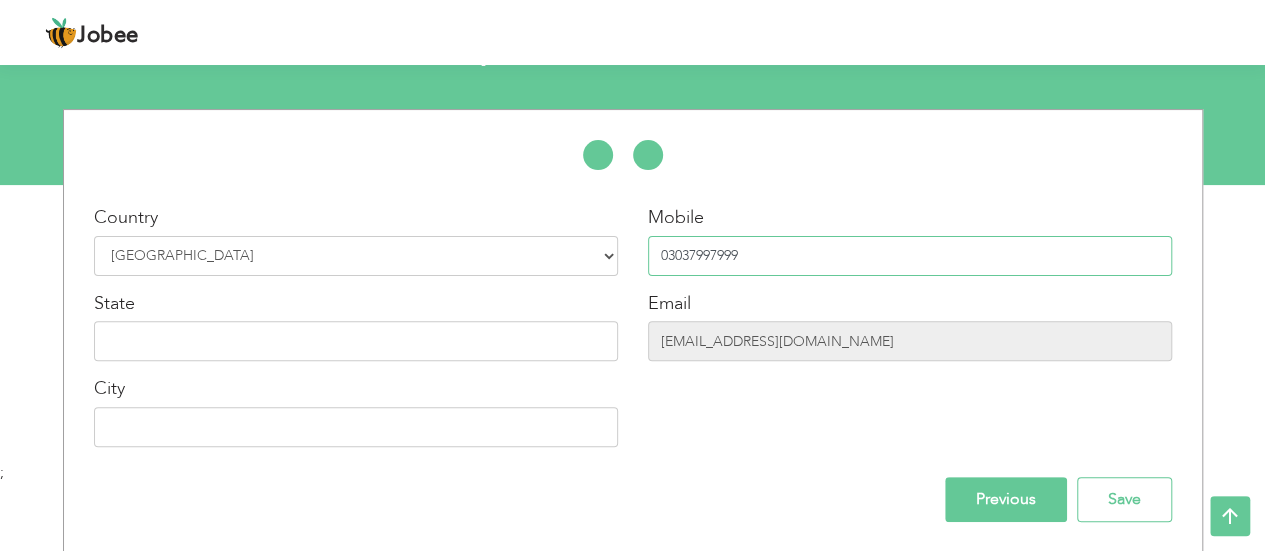 type on "03037997999" 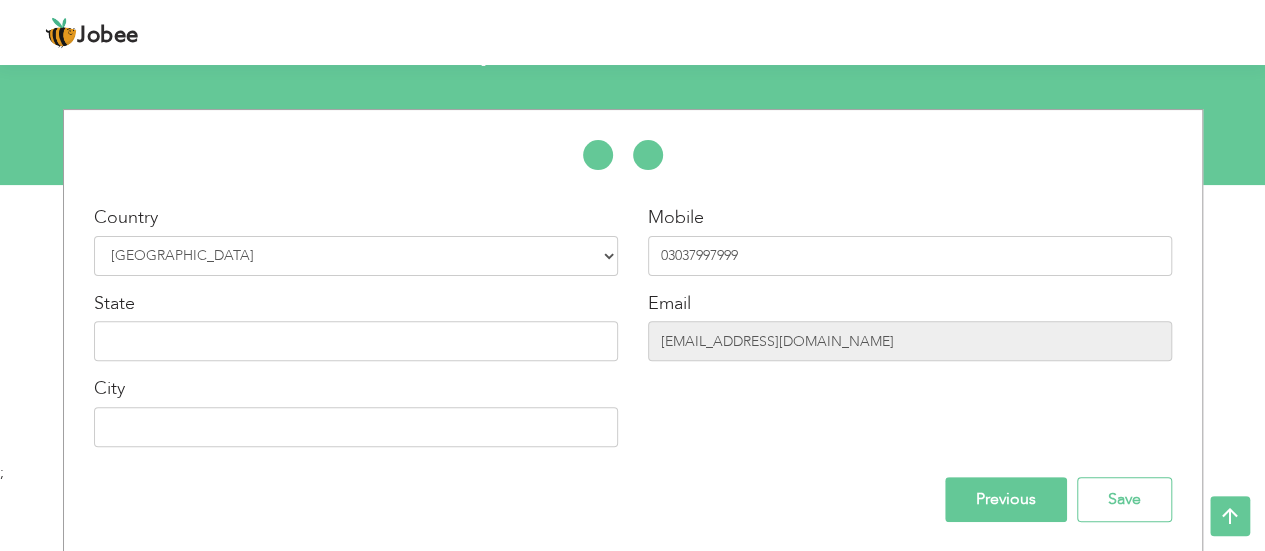 drag, startPoint x: 389, startPoint y: 367, endPoint x: 402, endPoint y: 356, distance: 17.029387 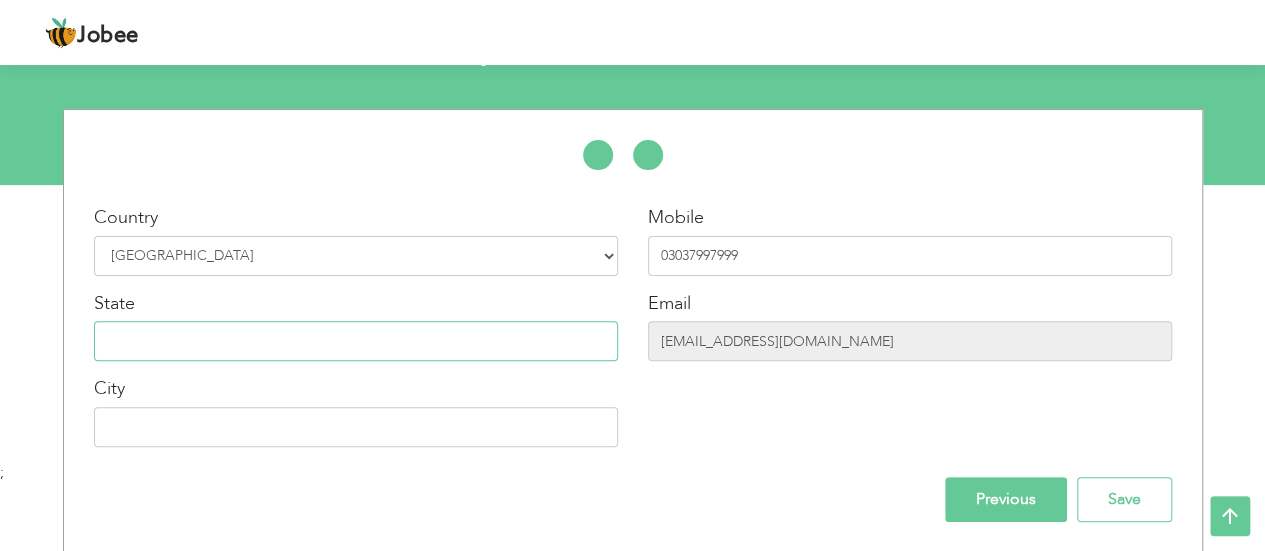 click at bounding box center [356, 341] 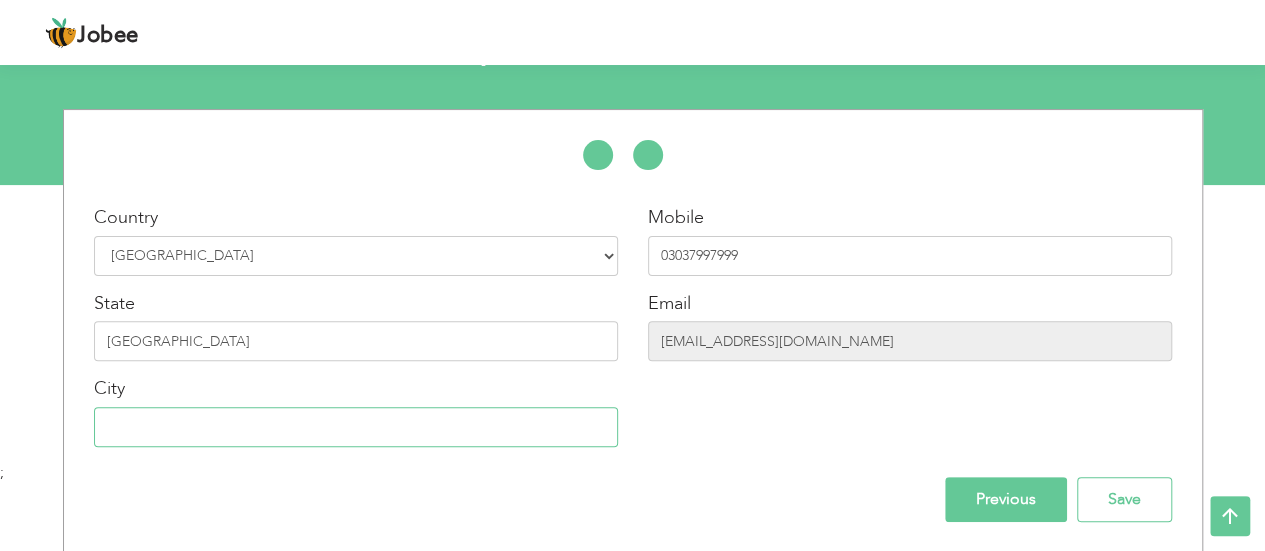 click at bounding box center (356, 427) 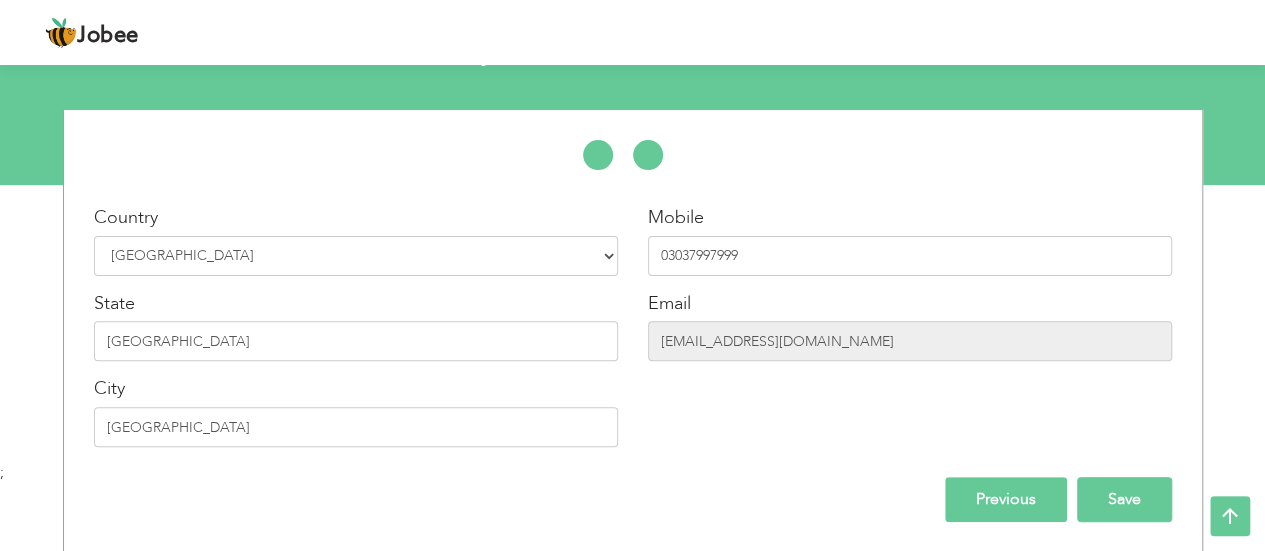 click on "Save" at bounding box center [1124, 499] 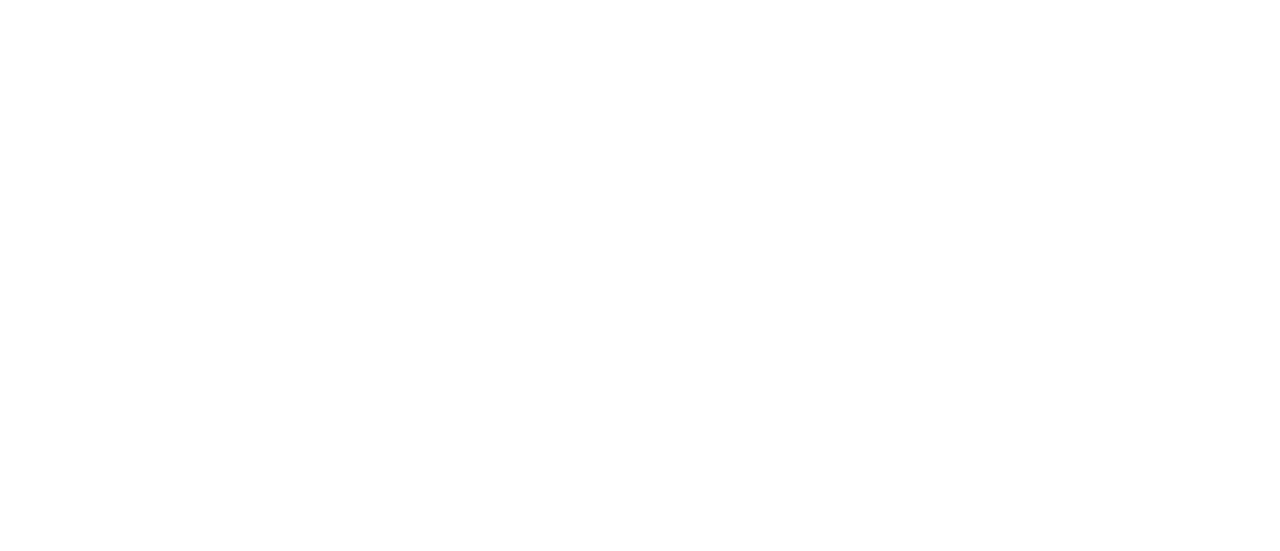 scroll, scrollTop: 0, scrollLeft: 0, axis: both 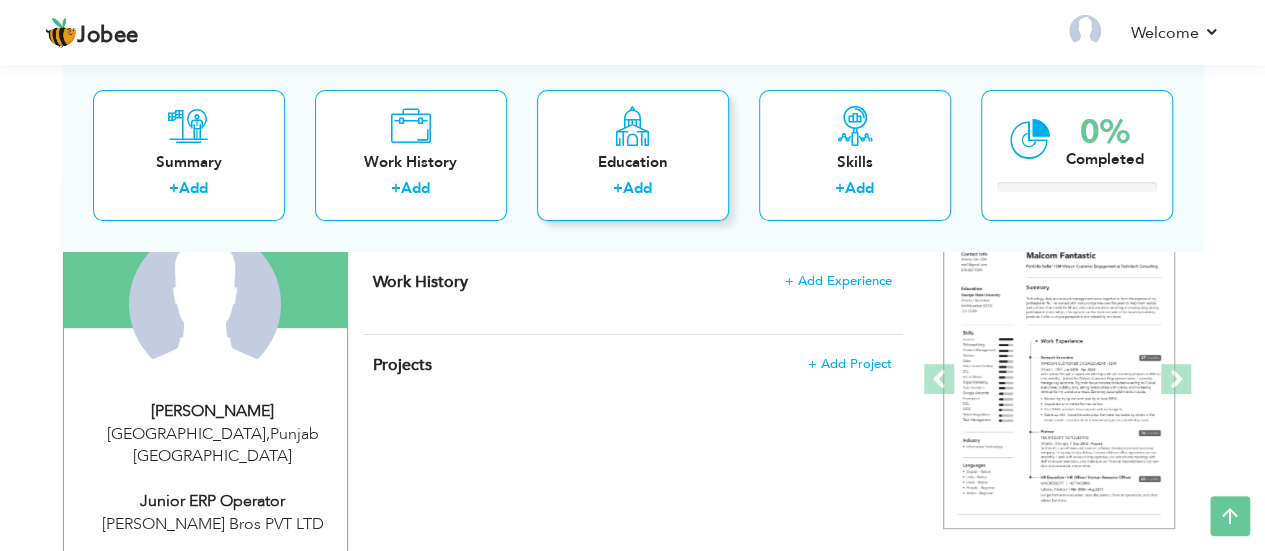 click on "Add" at bounding box center [637, 189] 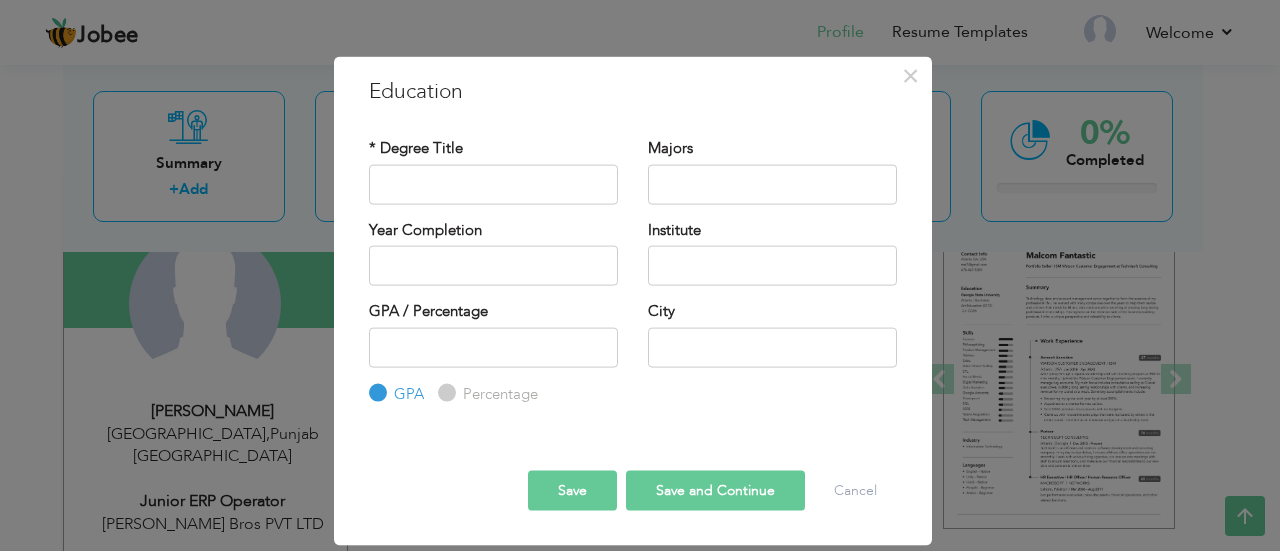 click on "* Degree Title" at bounding box center (416, 148) 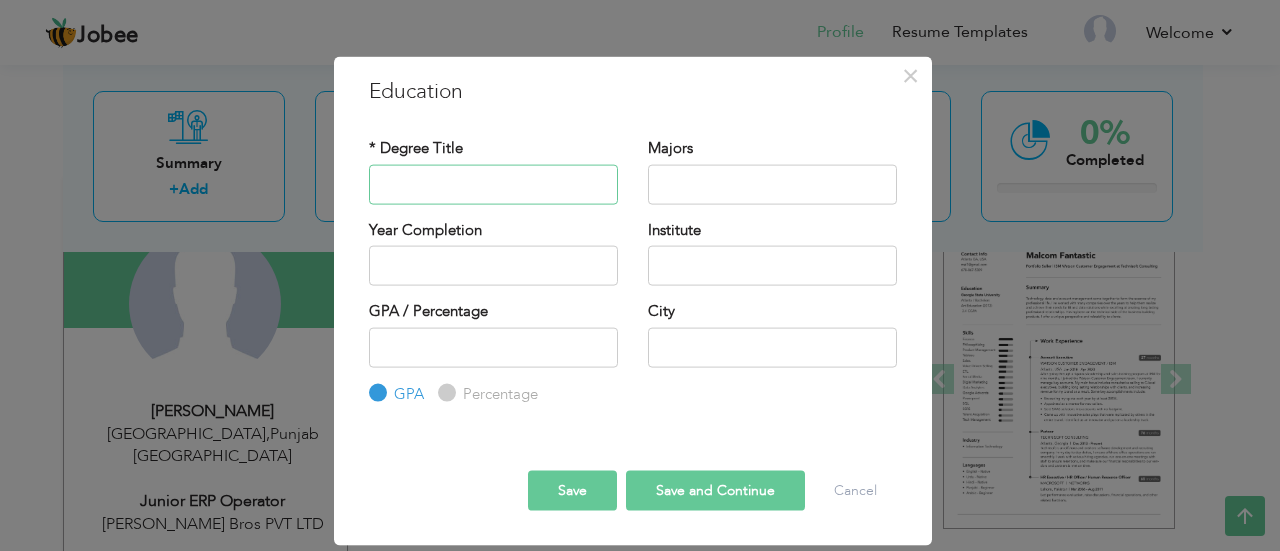 click at bounding box center (493, 184) 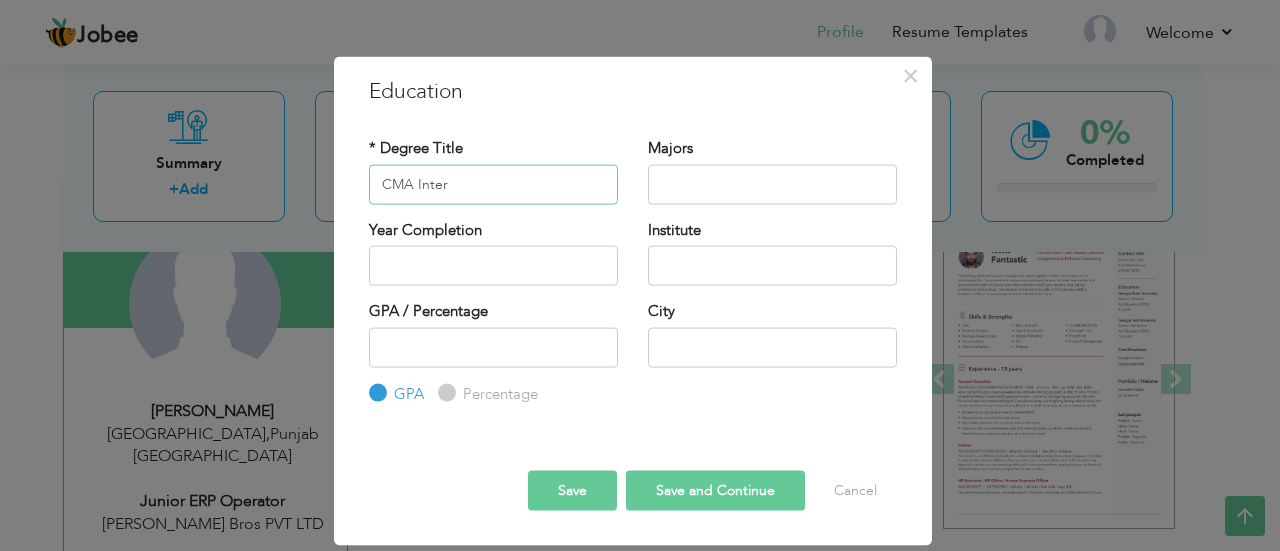 type on "CMA Inter" 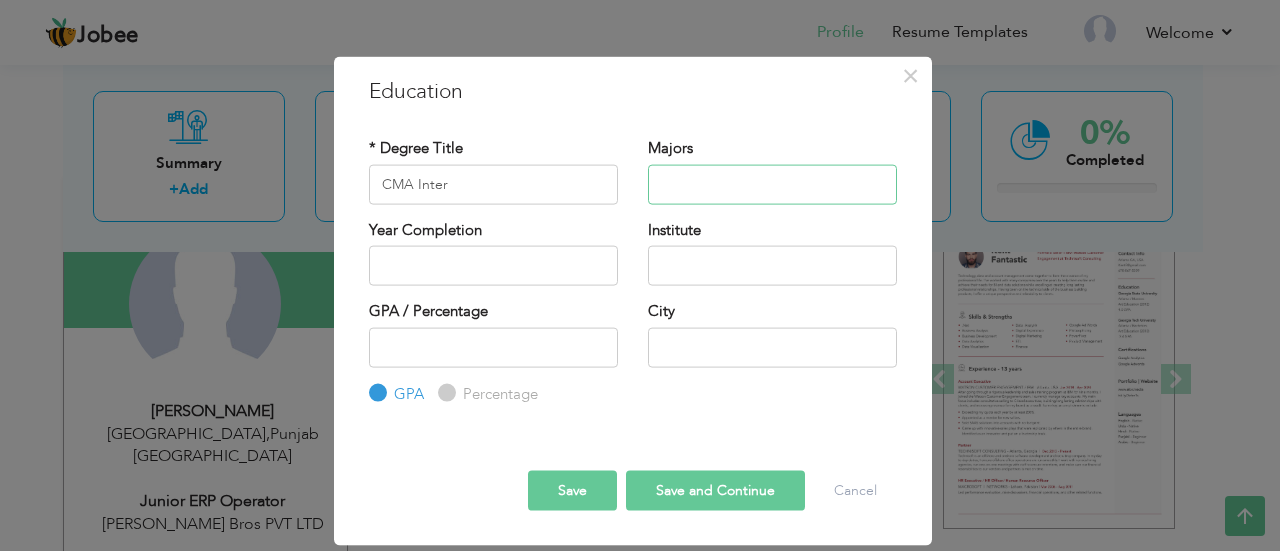 click at bounding box center (772, 184) 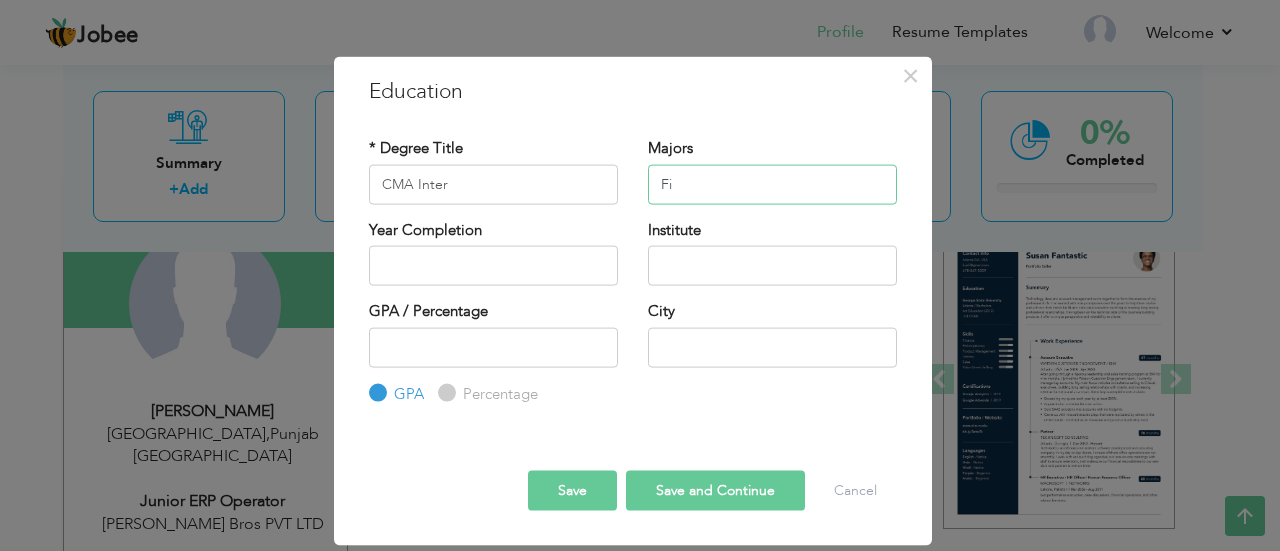 type on "F" 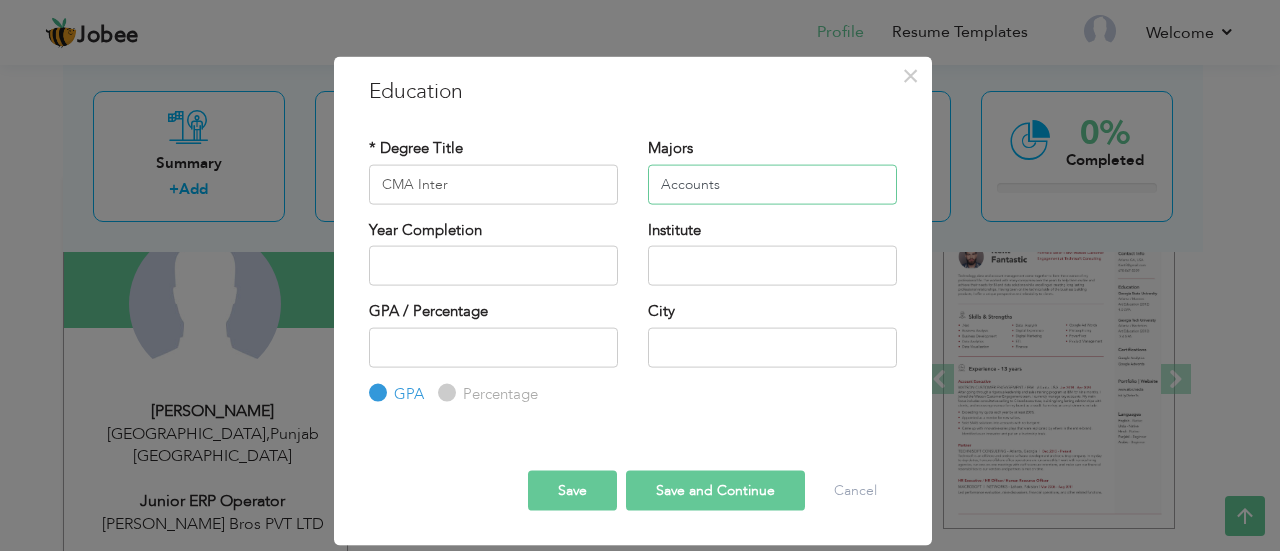 type on "Accounts" 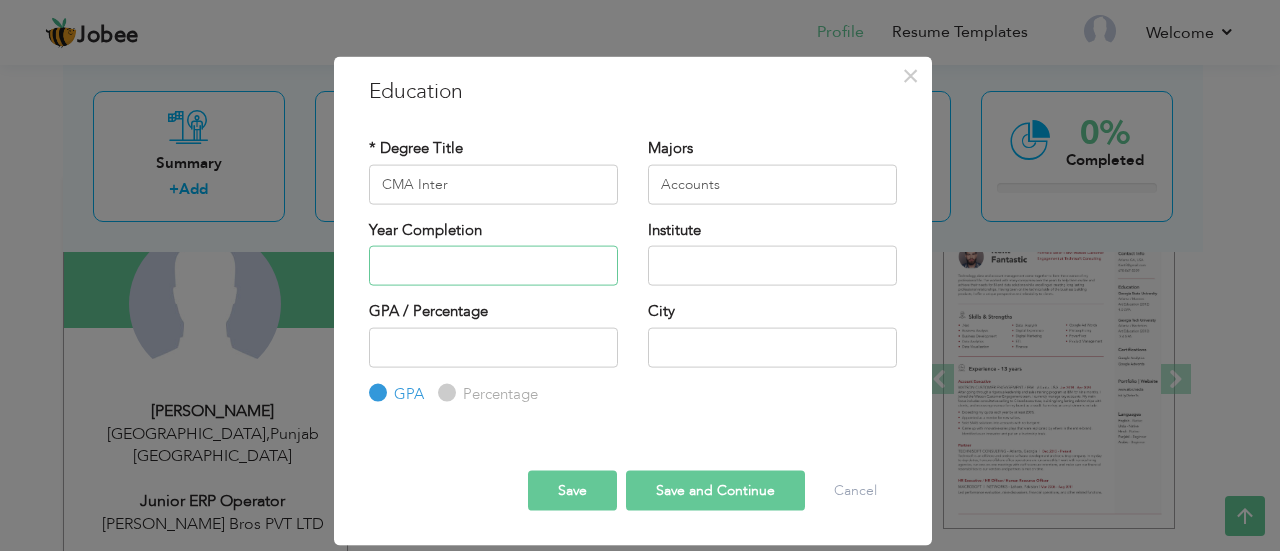 type on "2025" 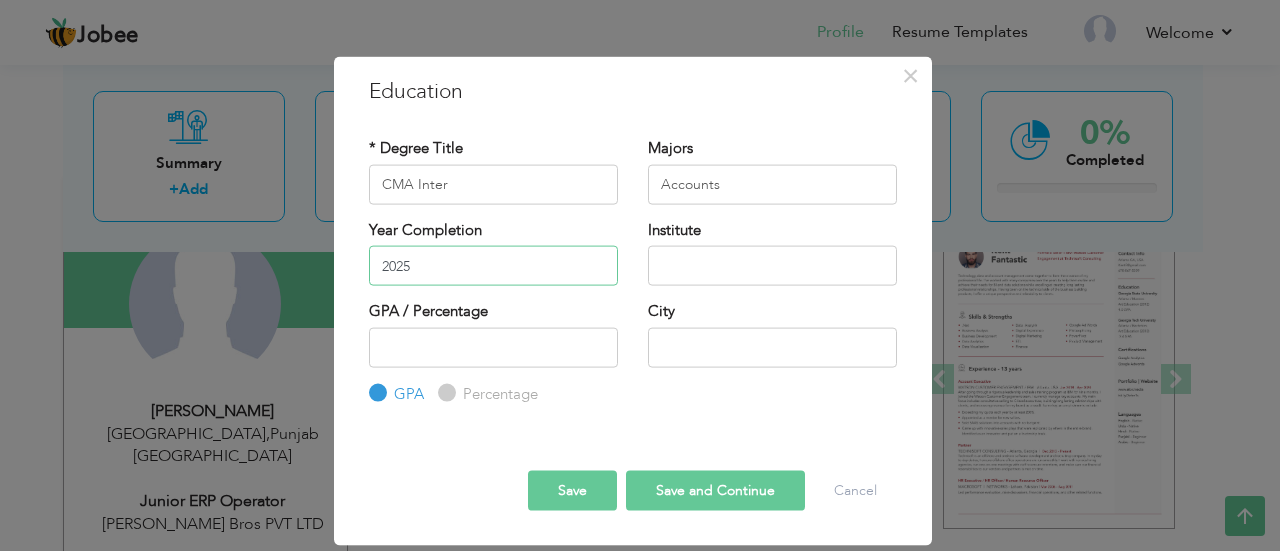 click on "2025" at bounding box center (493, 266) 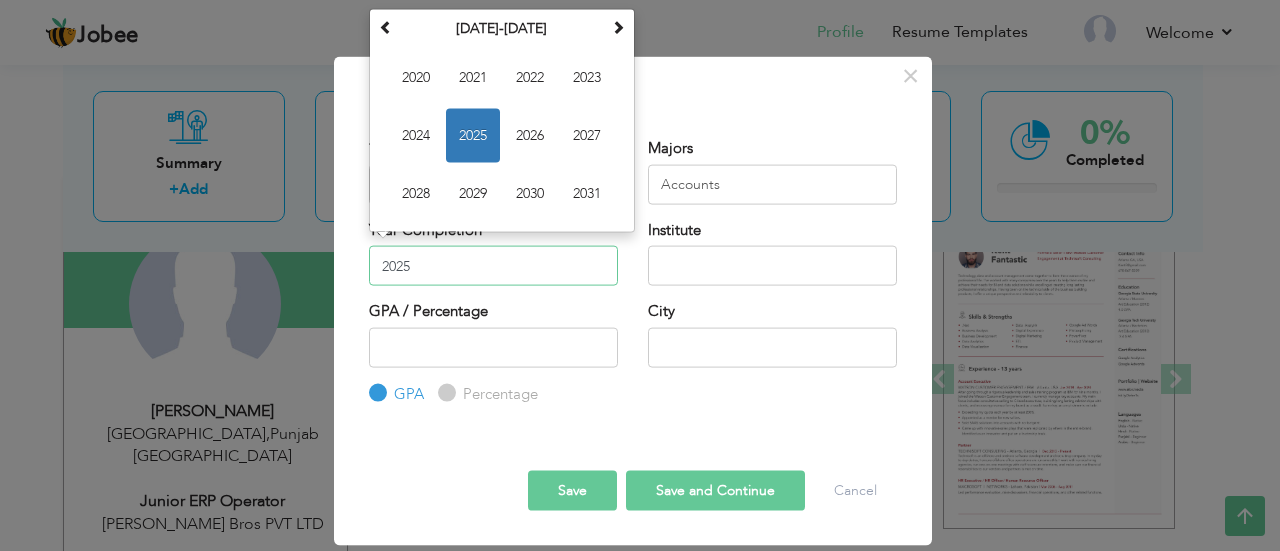 click on "2025" at bounding box center [493, 266] 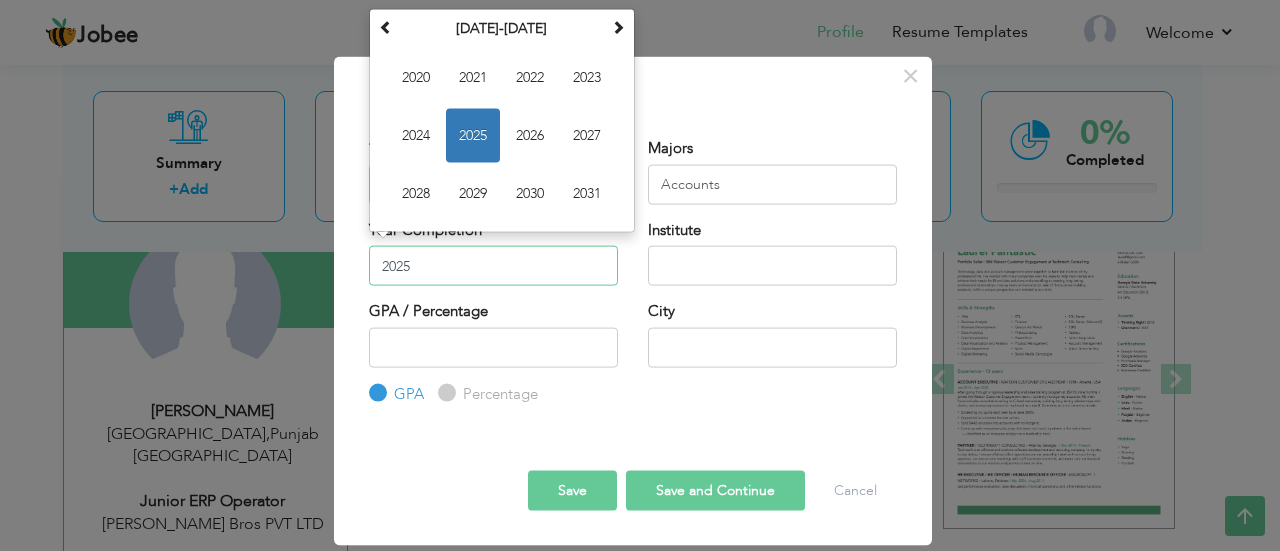 click on "2025" at bounding box center (473, 135) 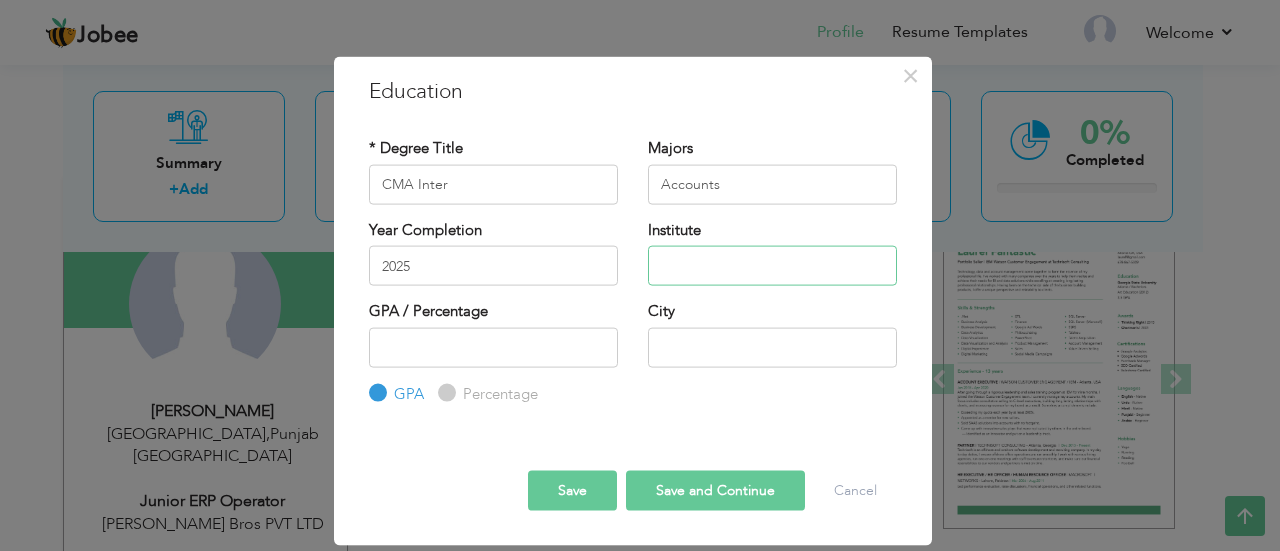 click at bounding box center [772, 266] 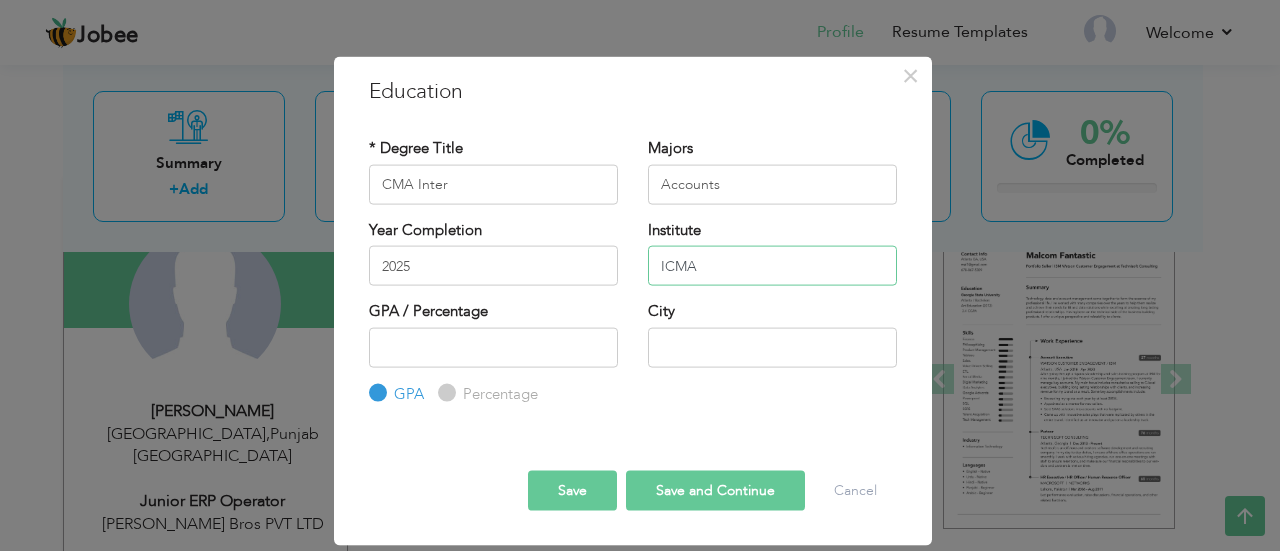 type on "ICMA" 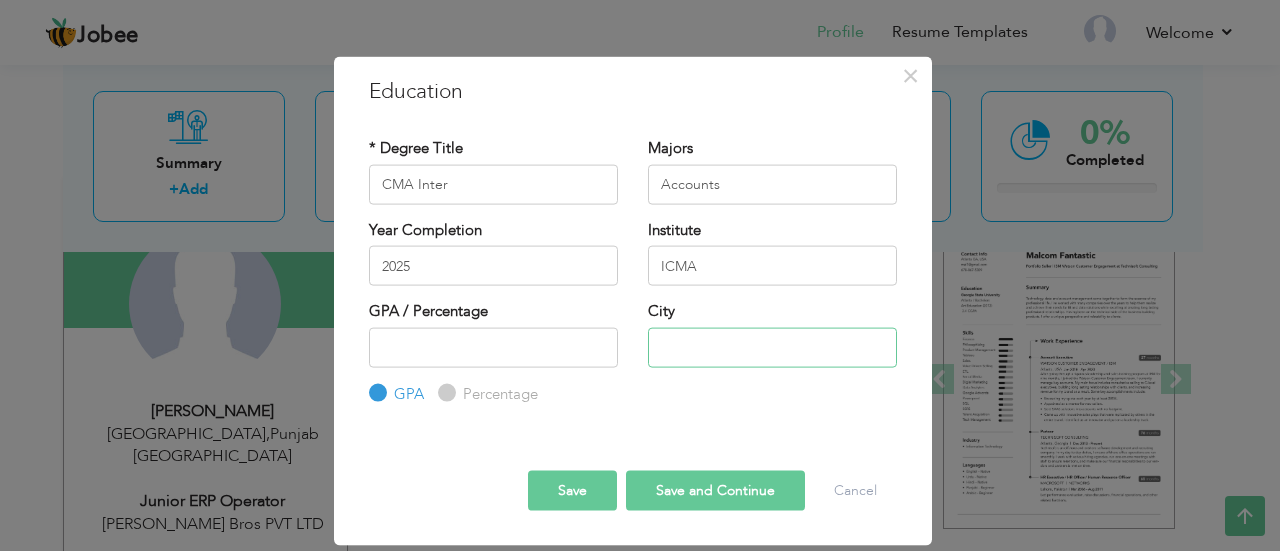 click at bounding box center (772, 347) 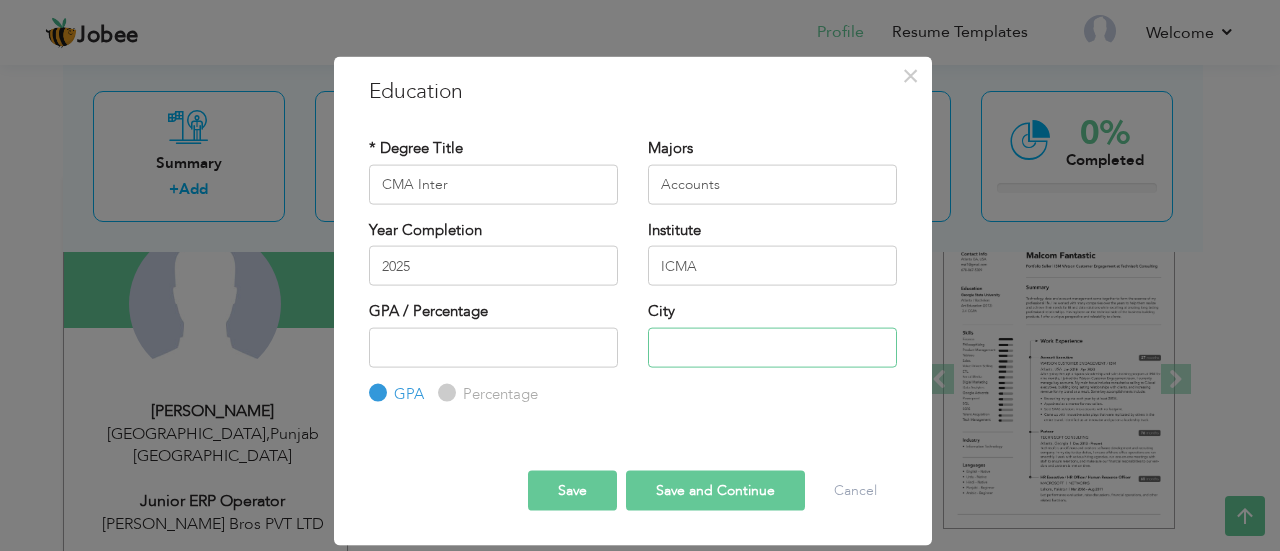 type on "[GEOGRAPHIC_DATA]" 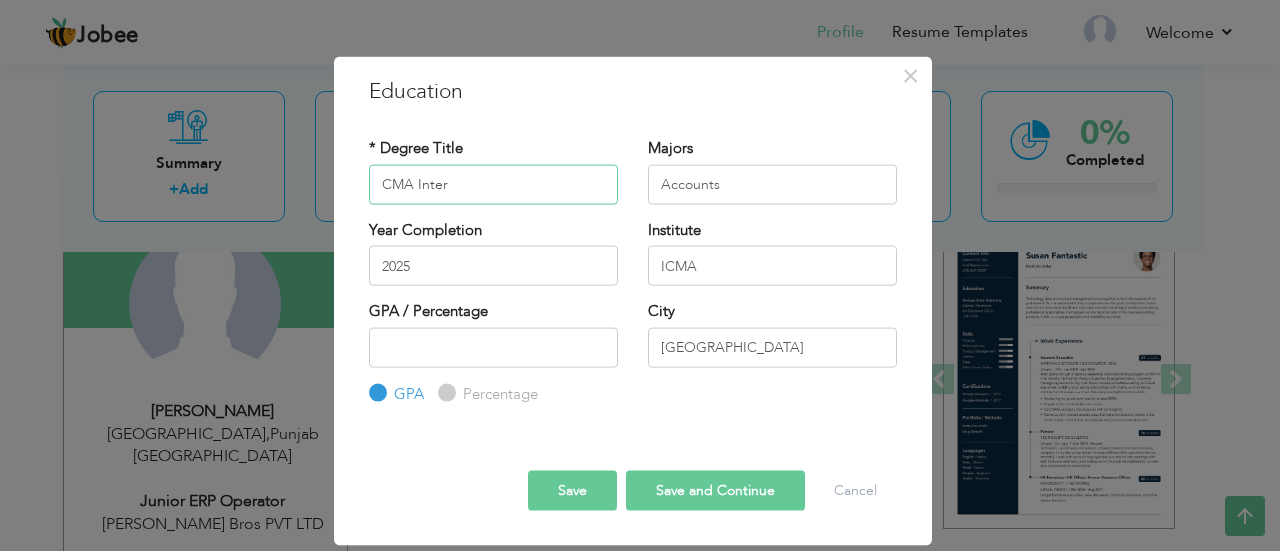 click on "CMA Inter" at bounding box center (493, 184) 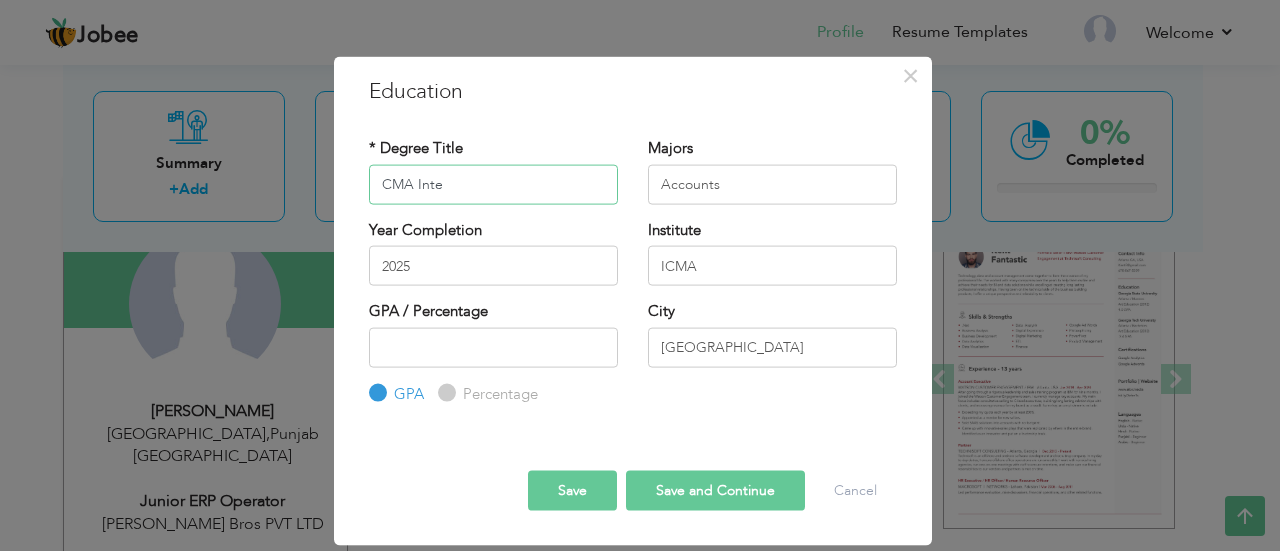 type on "CMA Inter" 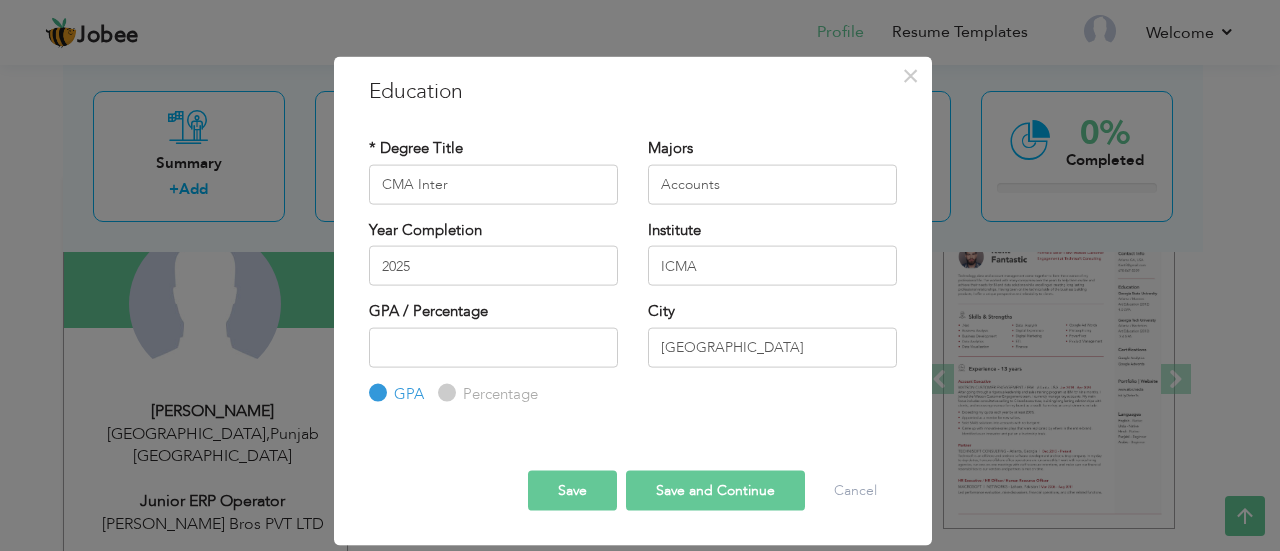 click on "Save and Continue" at bounding box center [715, 491] 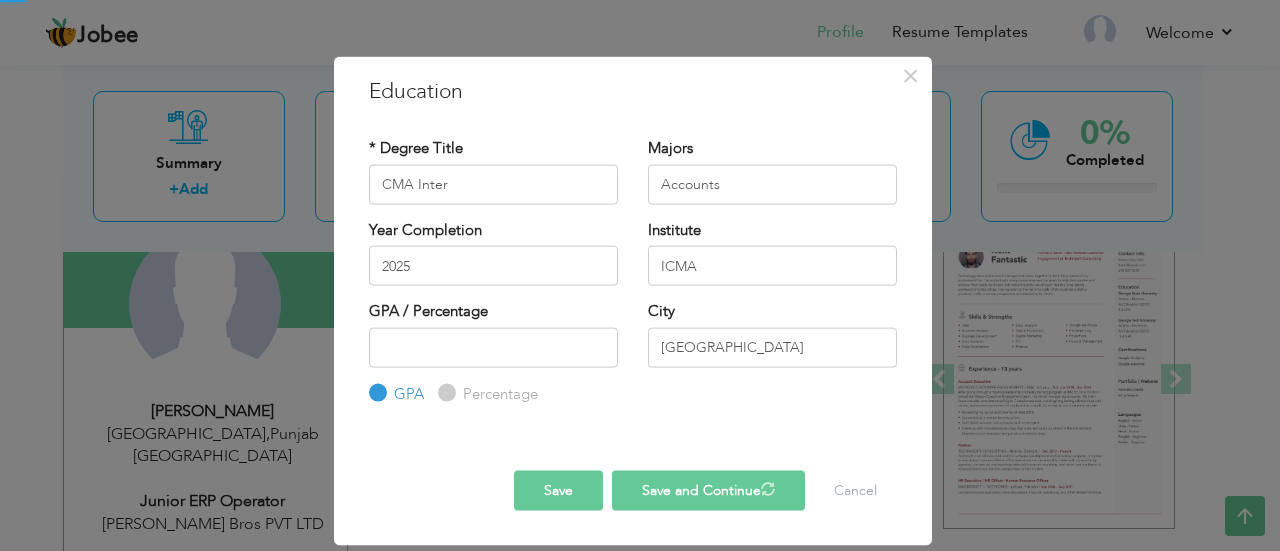 type 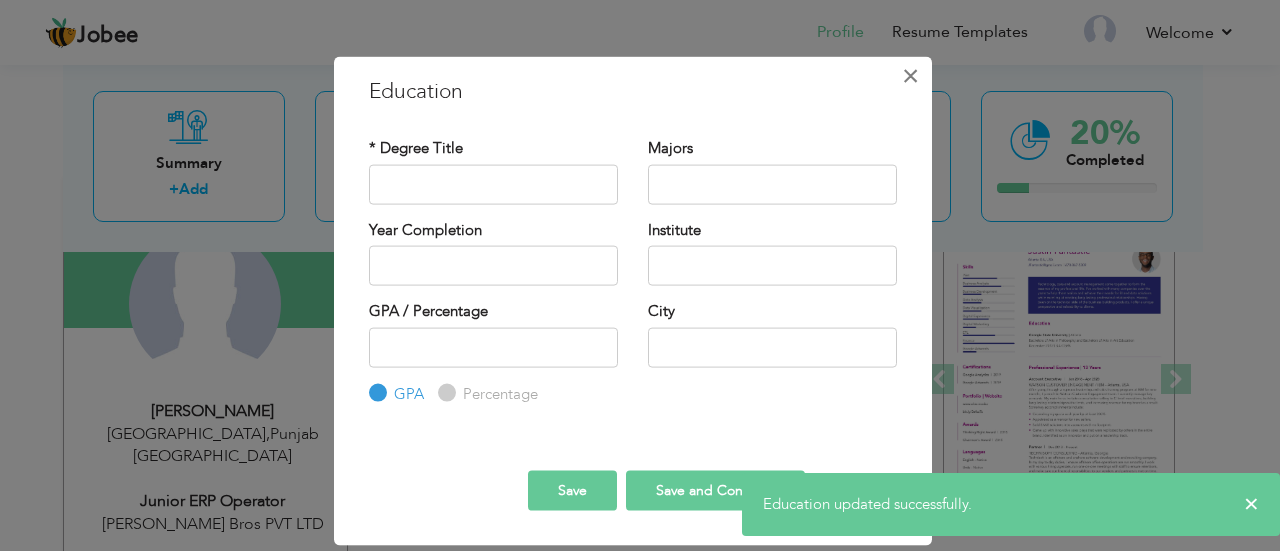 click on "×" at bounding box center (910, 75) 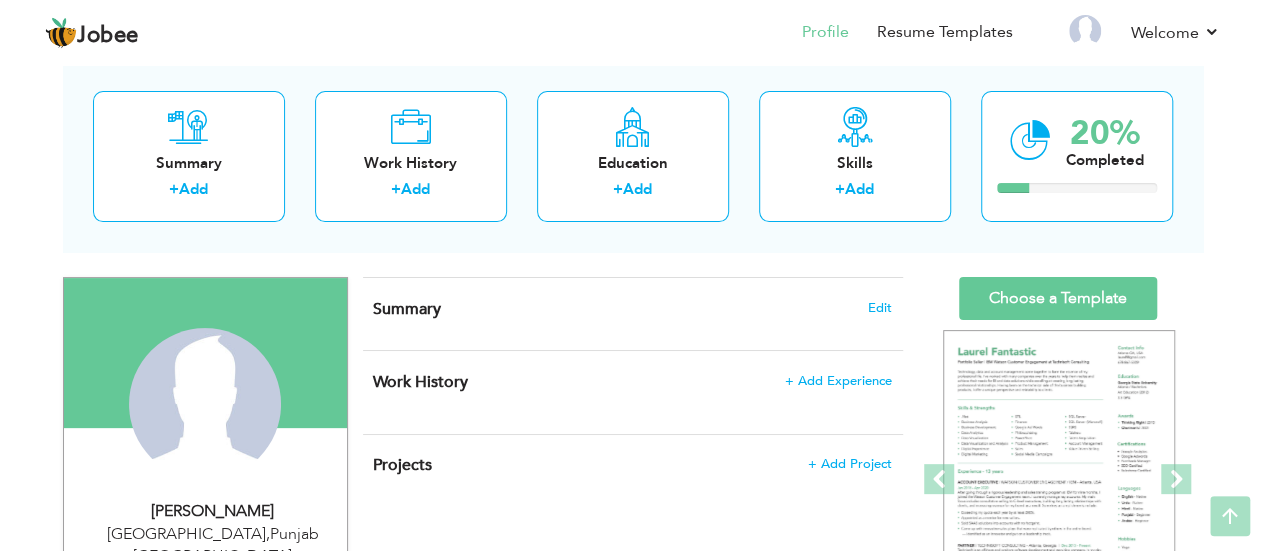 scroll, scrollTop: 0, scrollLeft: 0, axis: both 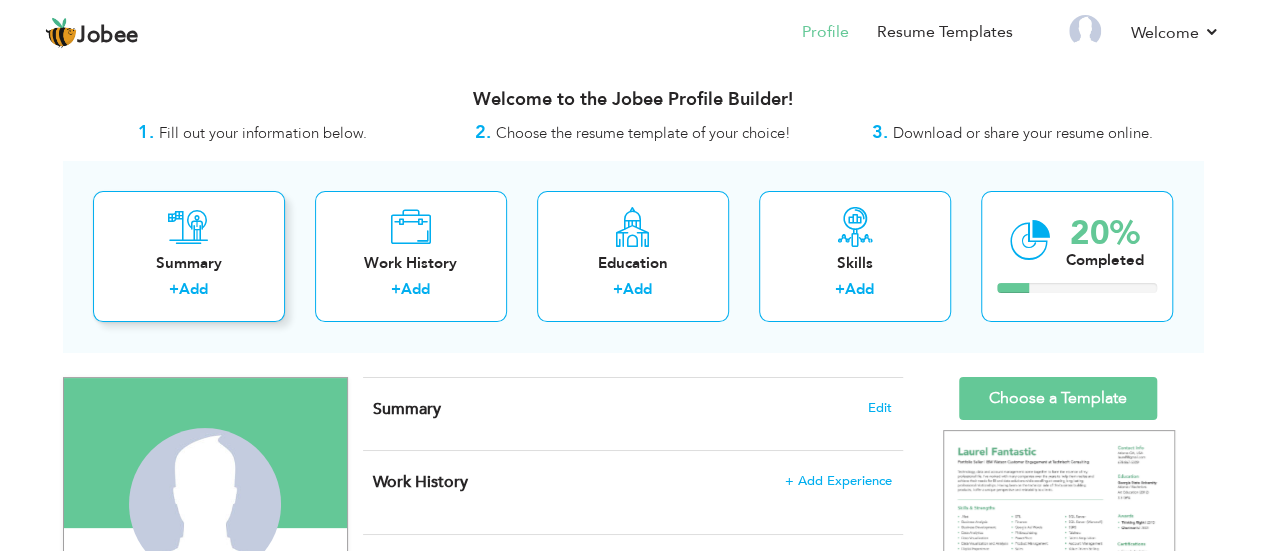 click on "+  Add" at bounding box center [189, 292] 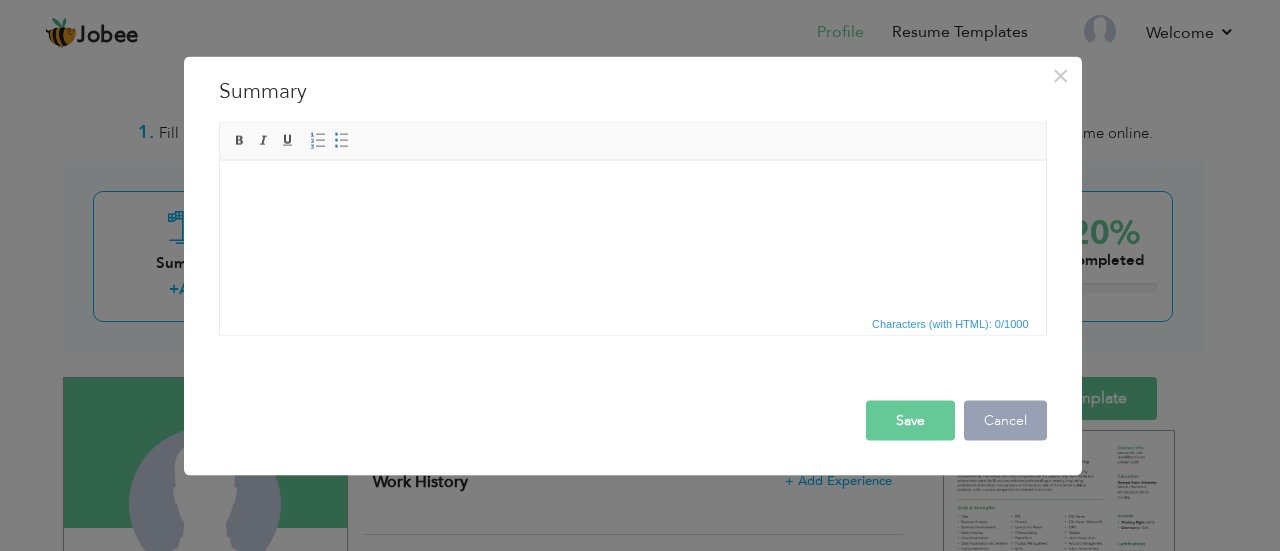 click on "Cancel" at bounding box center (1005, 420) 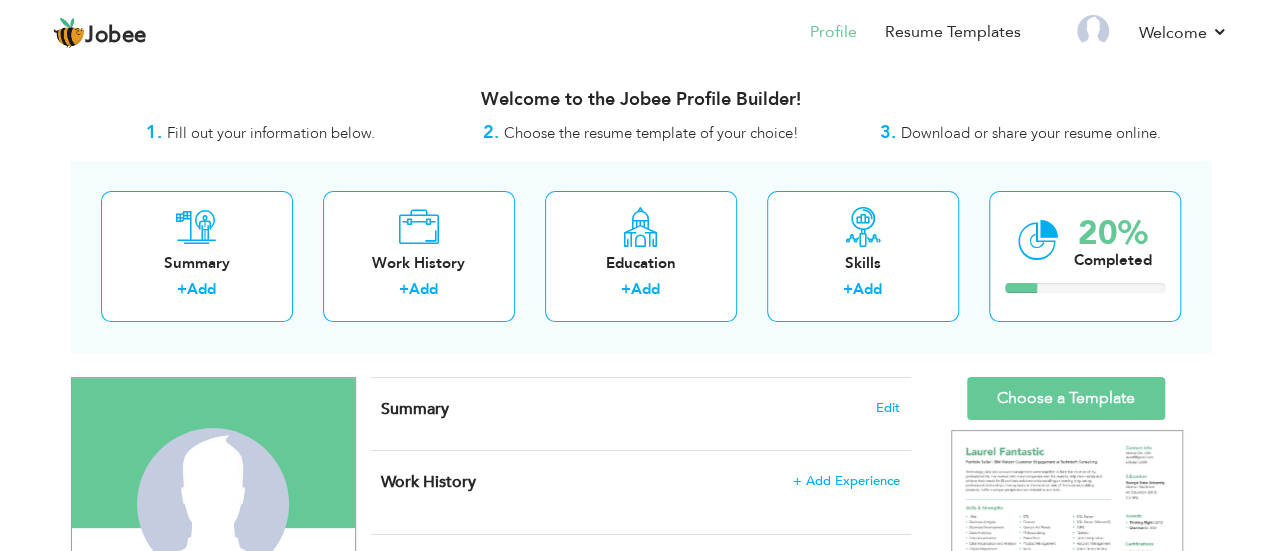 scroll, scrollTop: 100, scrollLeft: 0, axis: vertical 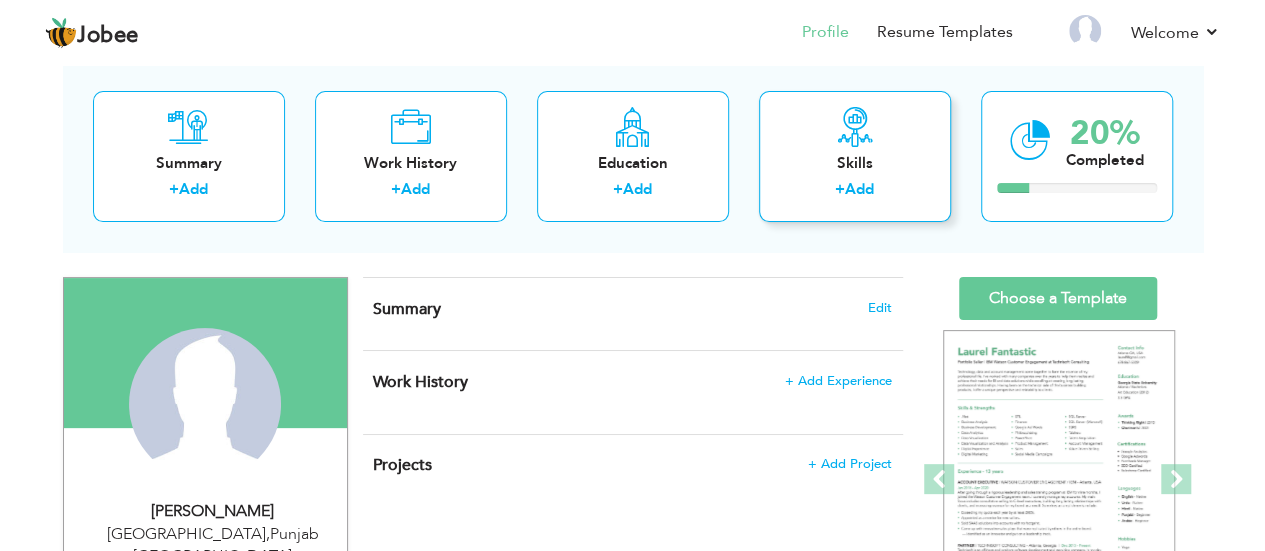 click on "+" at bounding box center [840, 189] 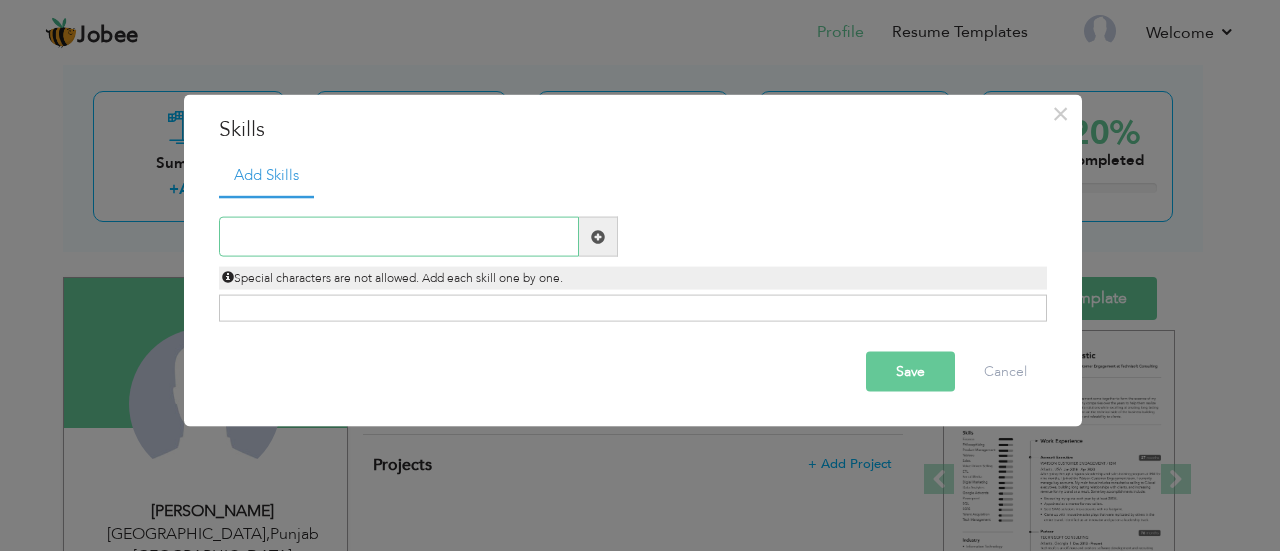 click at bounding box center [399, 237] 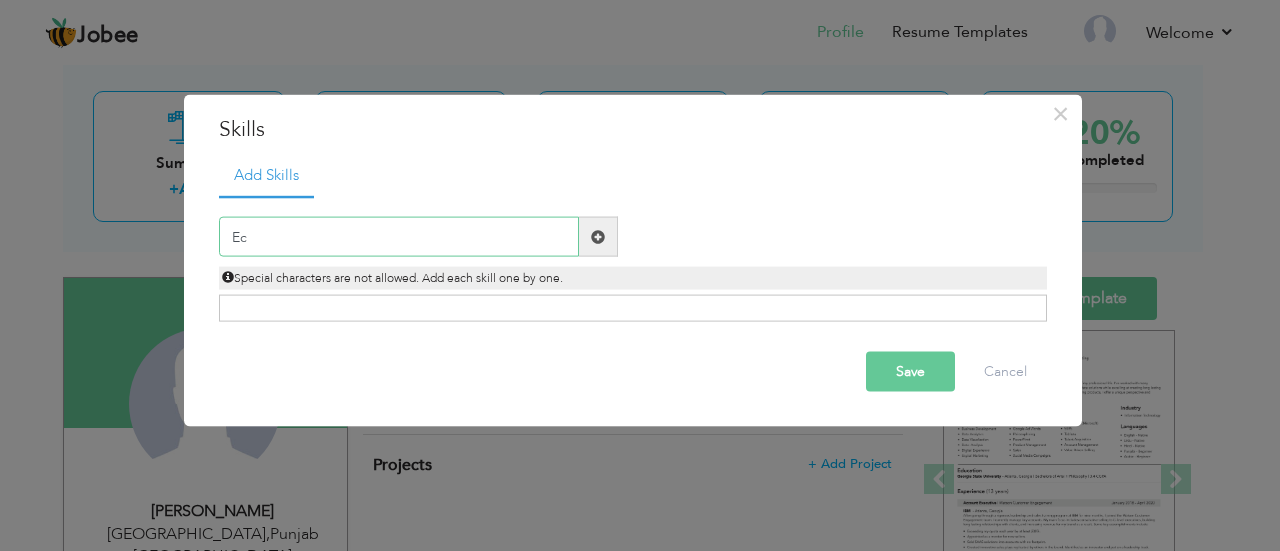 type on "E" 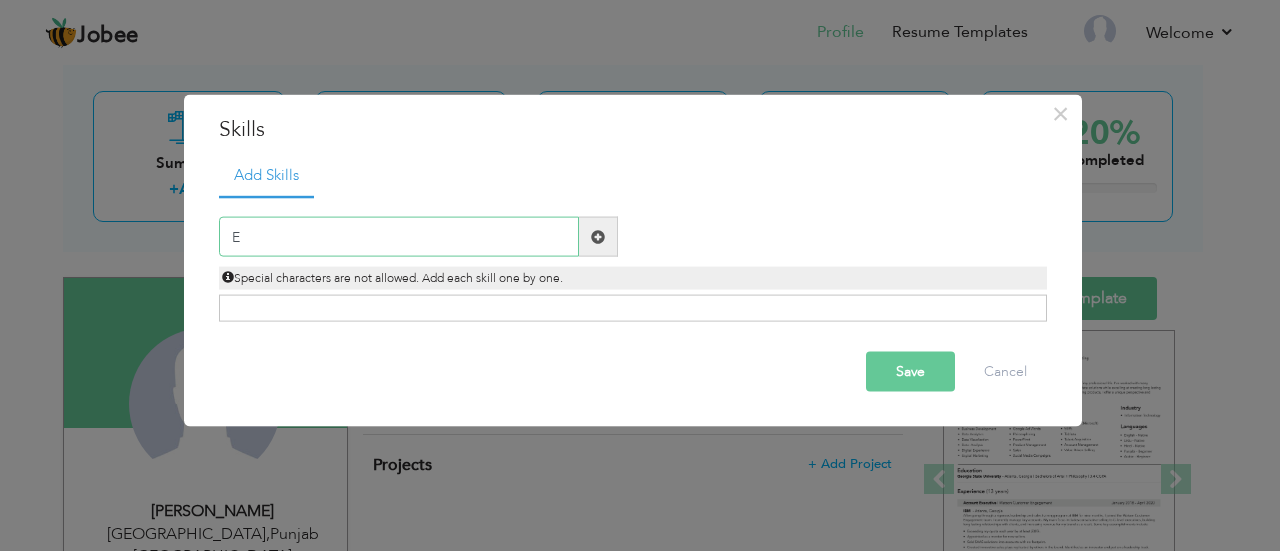type 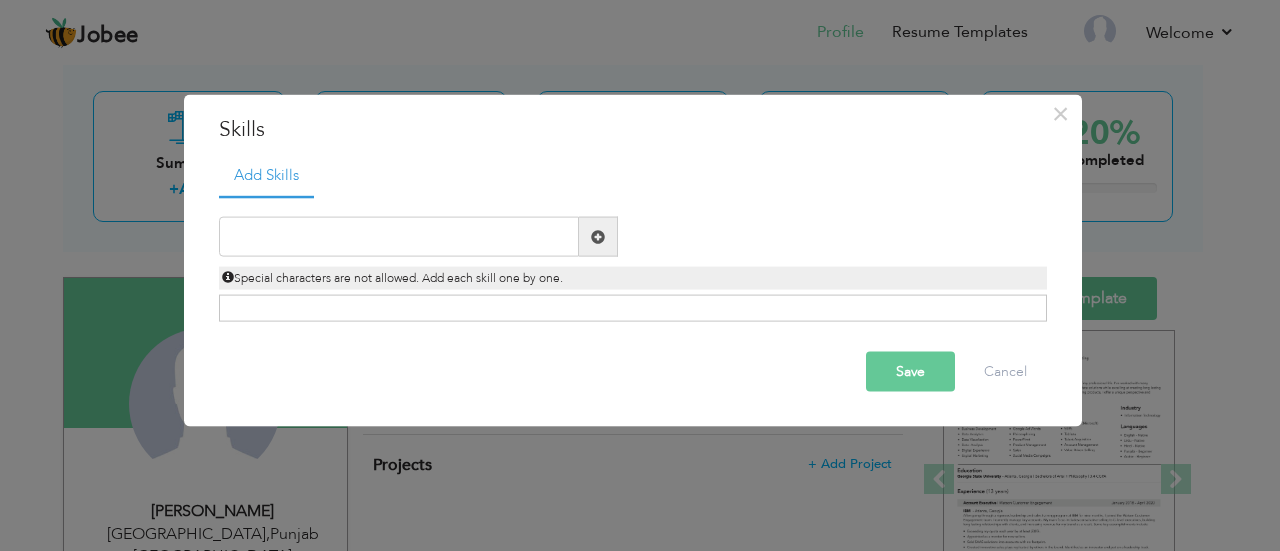 click at bounding box center [418, 237] 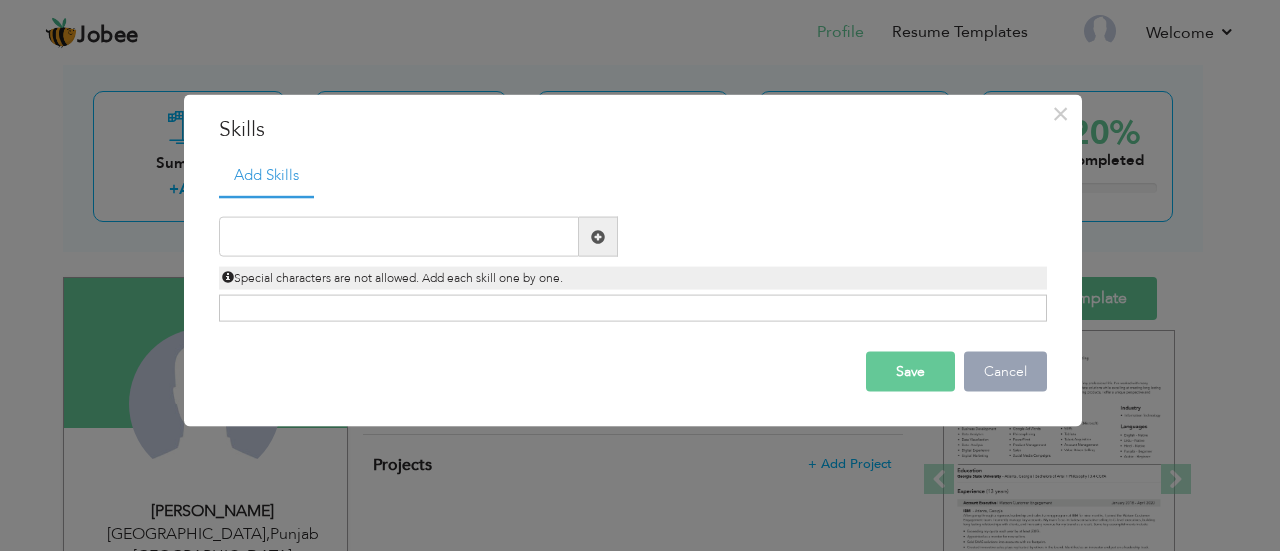 click on "Cancel" at bounding box center [1005, 372] 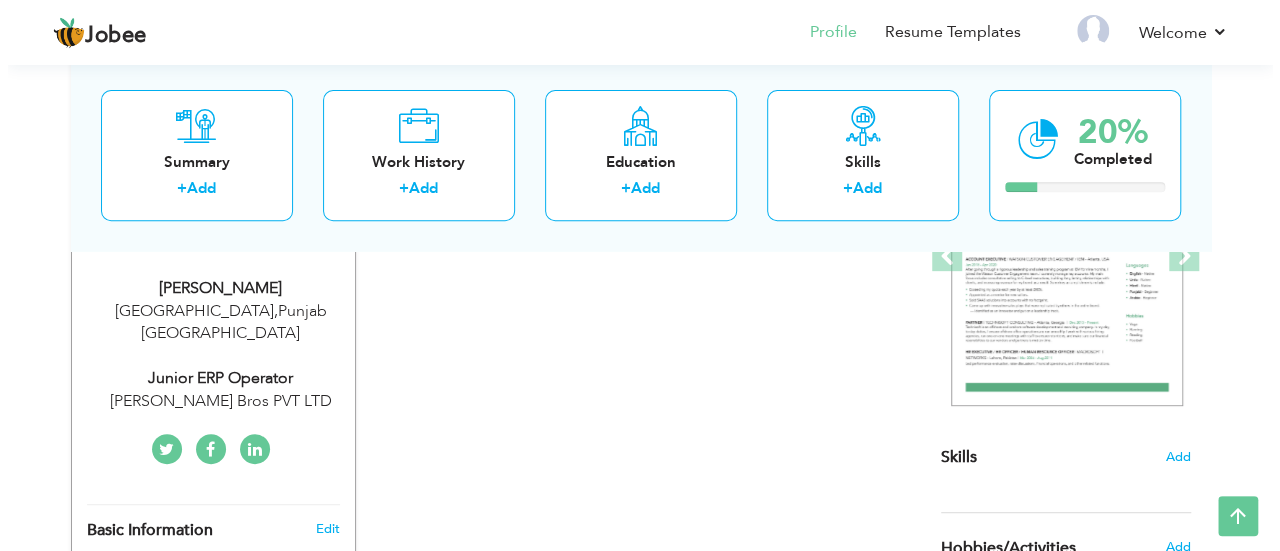 scroll, scrollTop: 200, scrollLeft: 0, axis: vertical 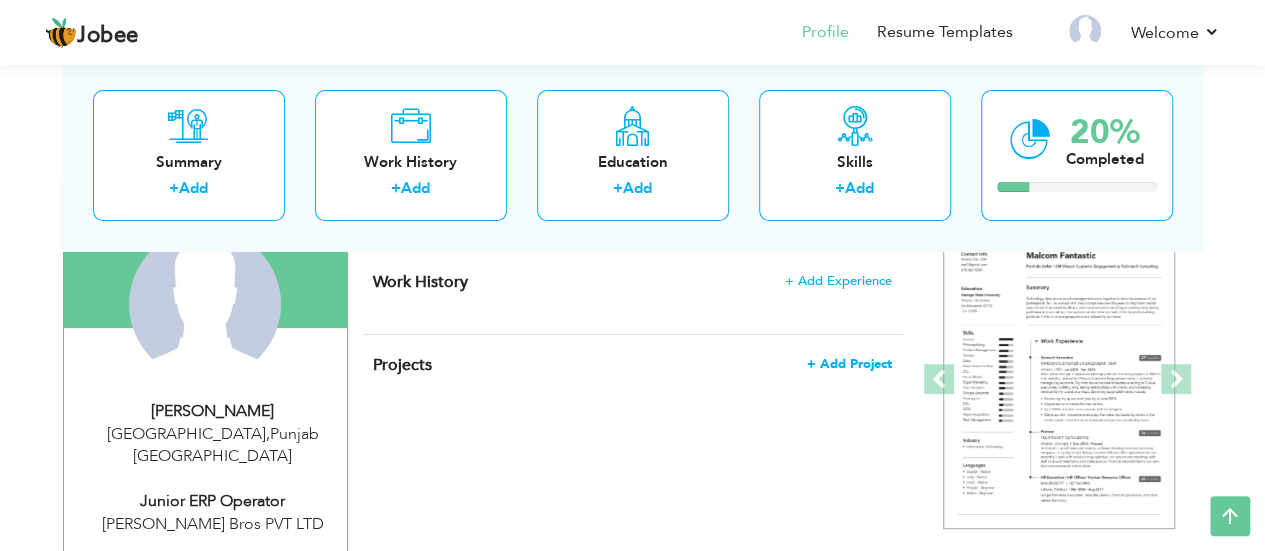 click on "+ Add Project" at bounding box center [849, 364] 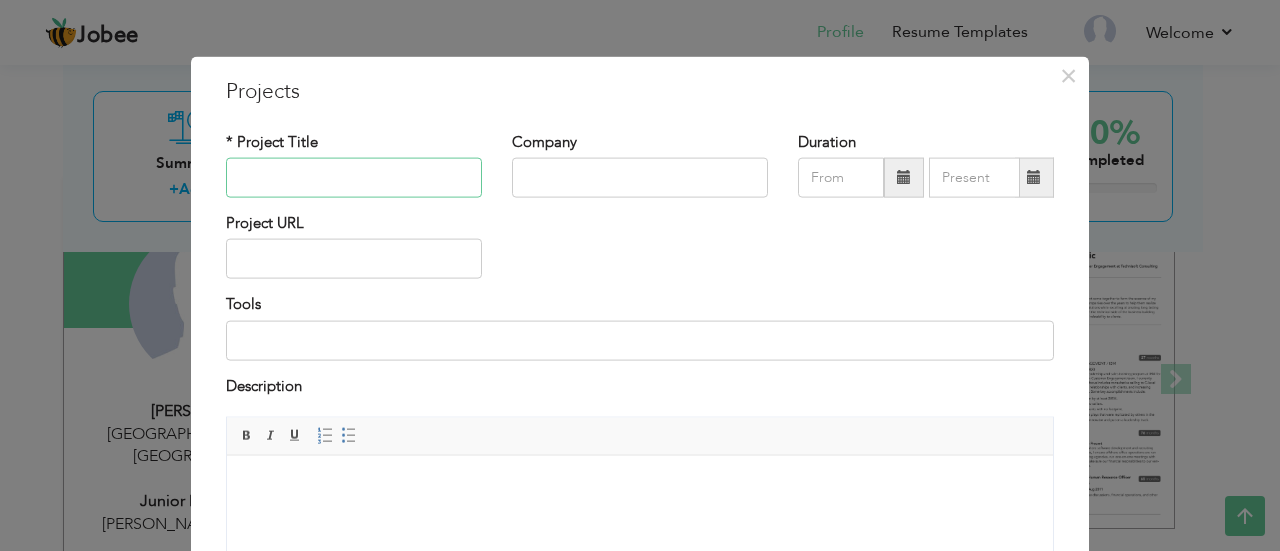 click at bounding box center (354, 178) 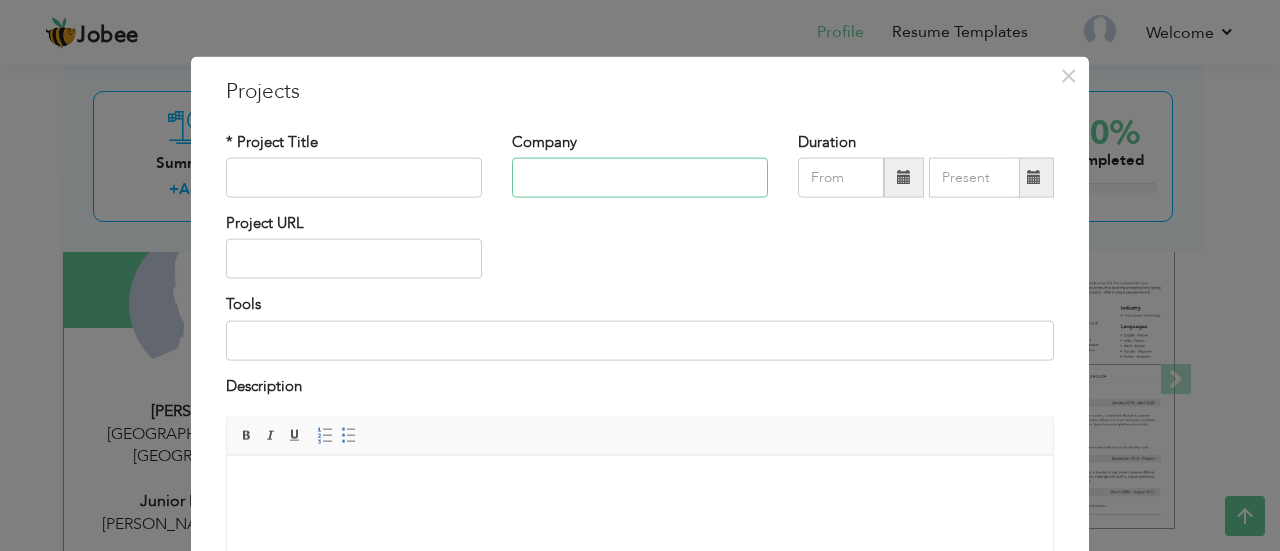 click at bounding box center [640, 178] 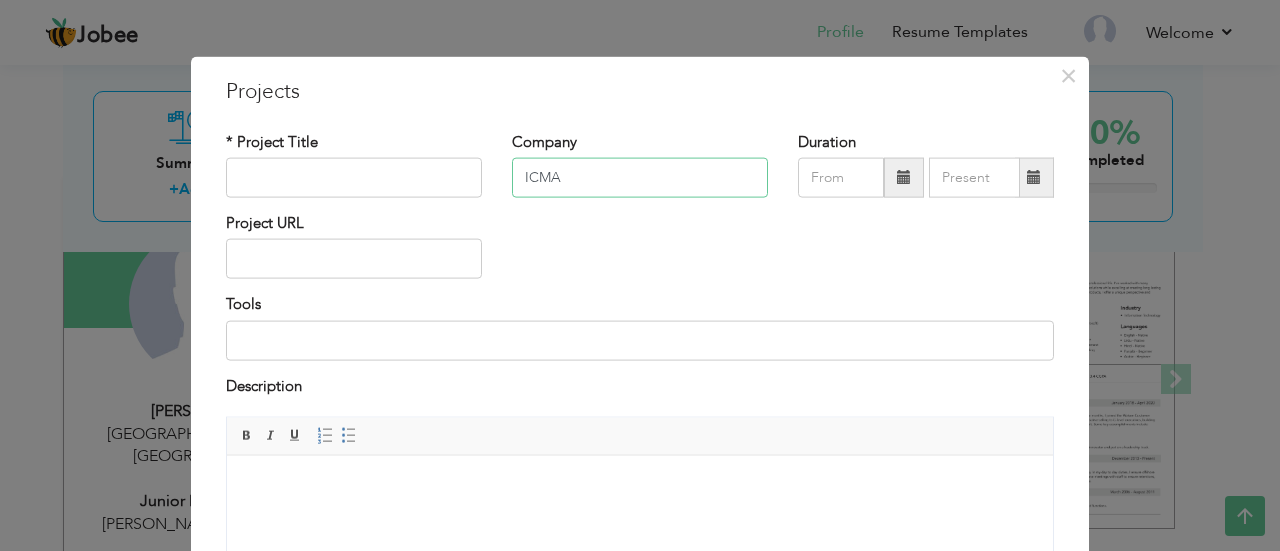 type on "ICMA" 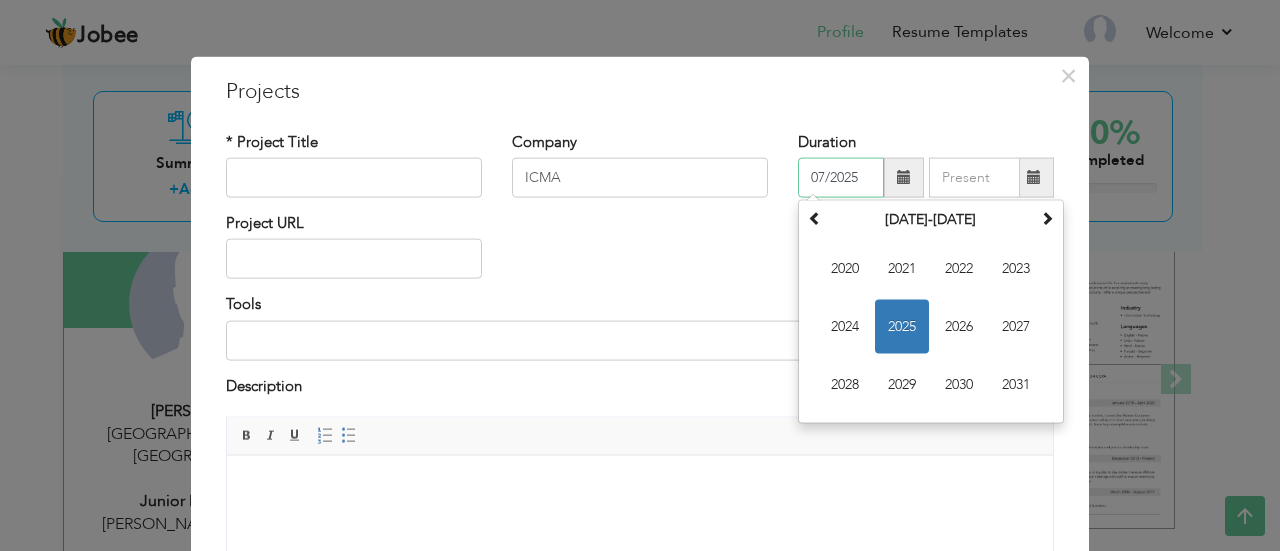 click on "07/2025" at bounding box center (841, 178) 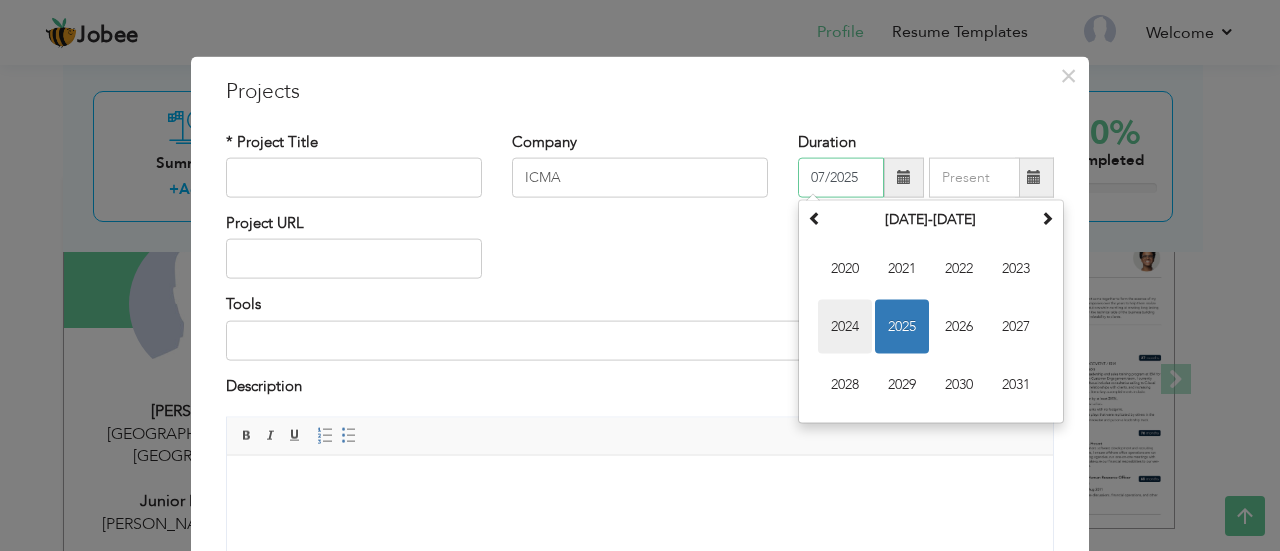 click on "2024" at bounding box center [845, 327] 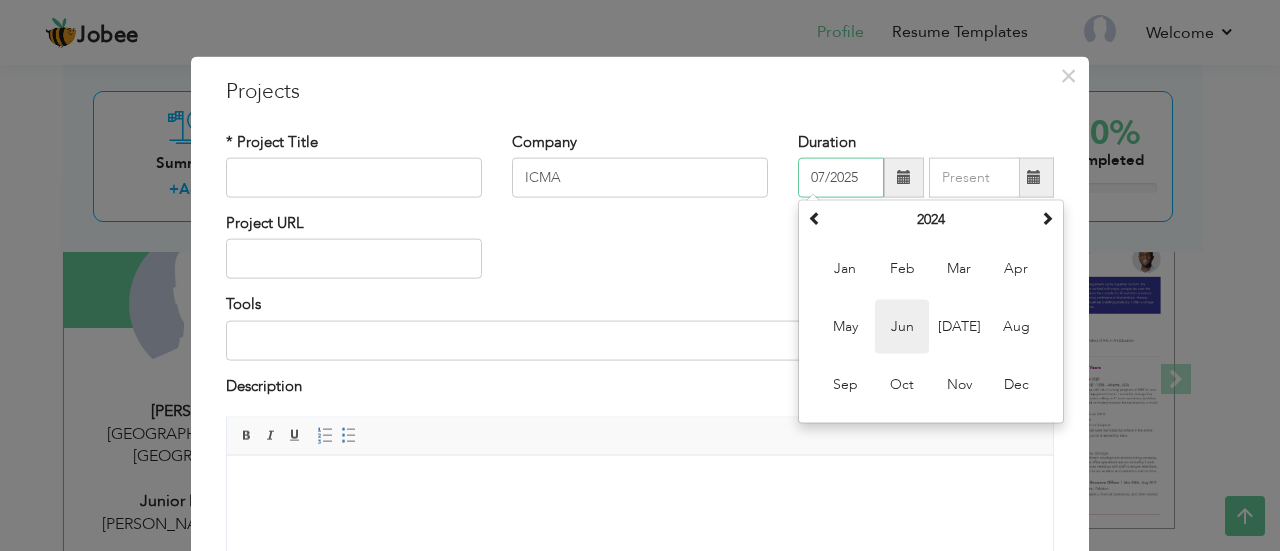 click on "Jun" at bounding box center (902, 327) 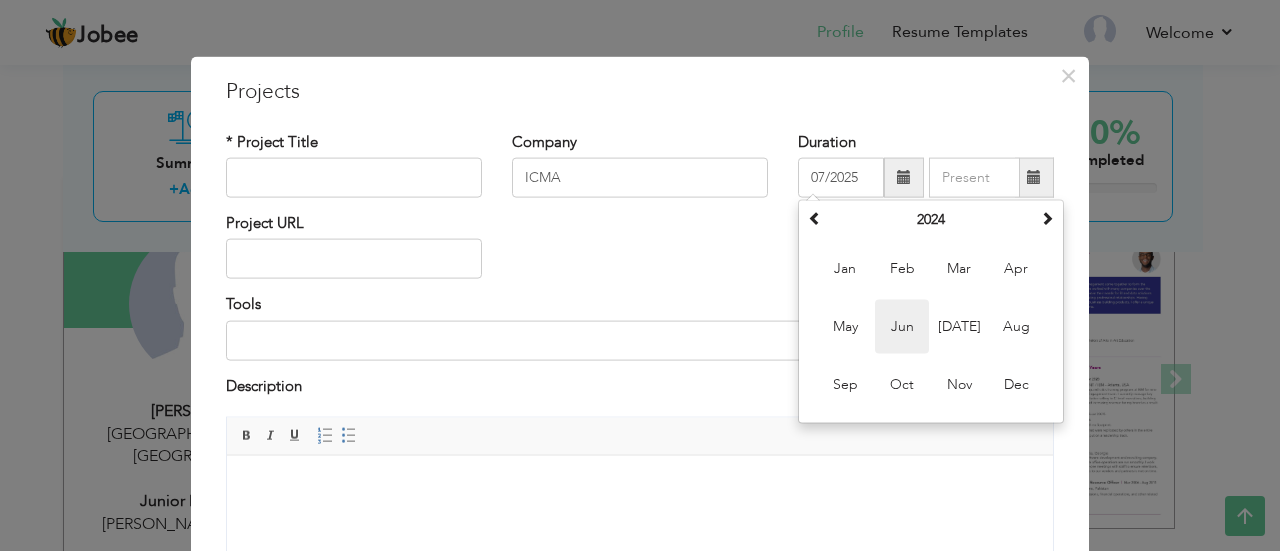type on "06/2024" 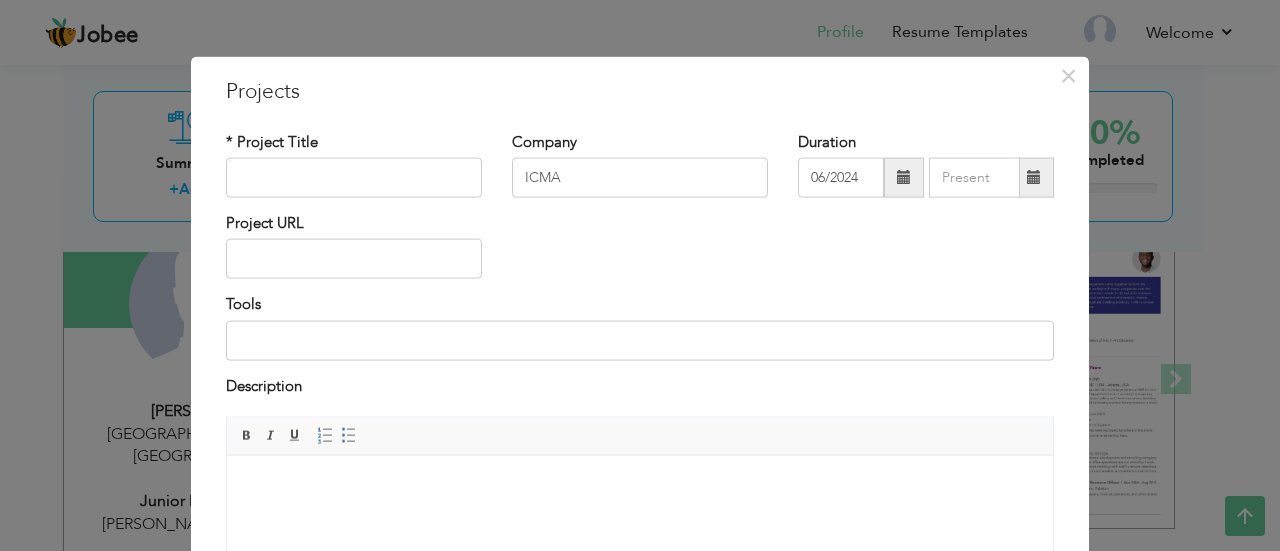 click at bounding box center (1034, 177) 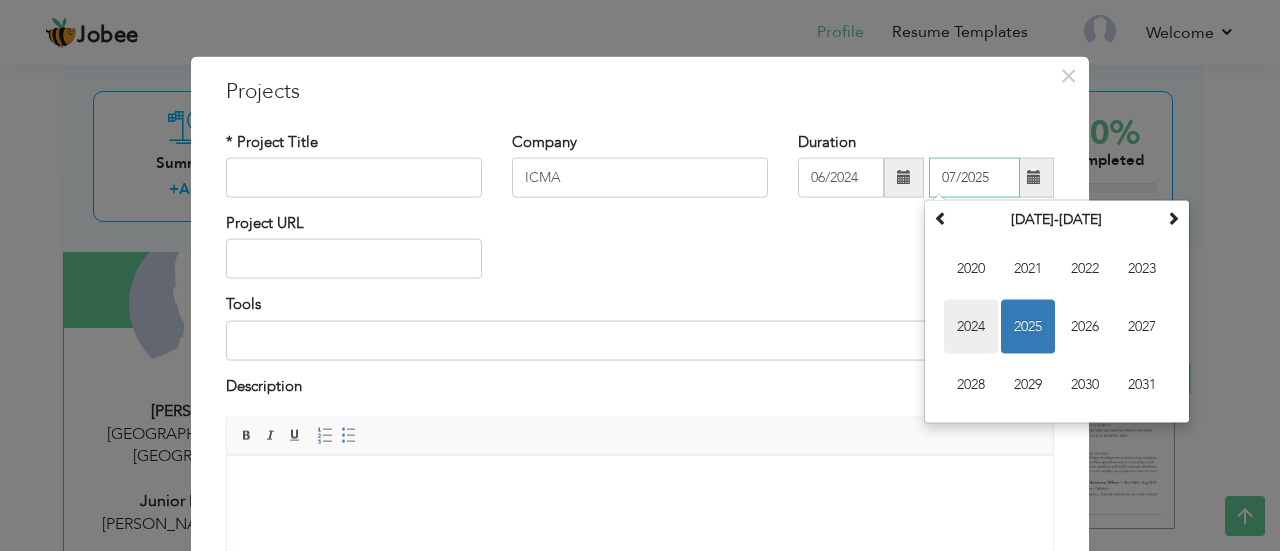 click on "2024" at bounding box center (971, 327) 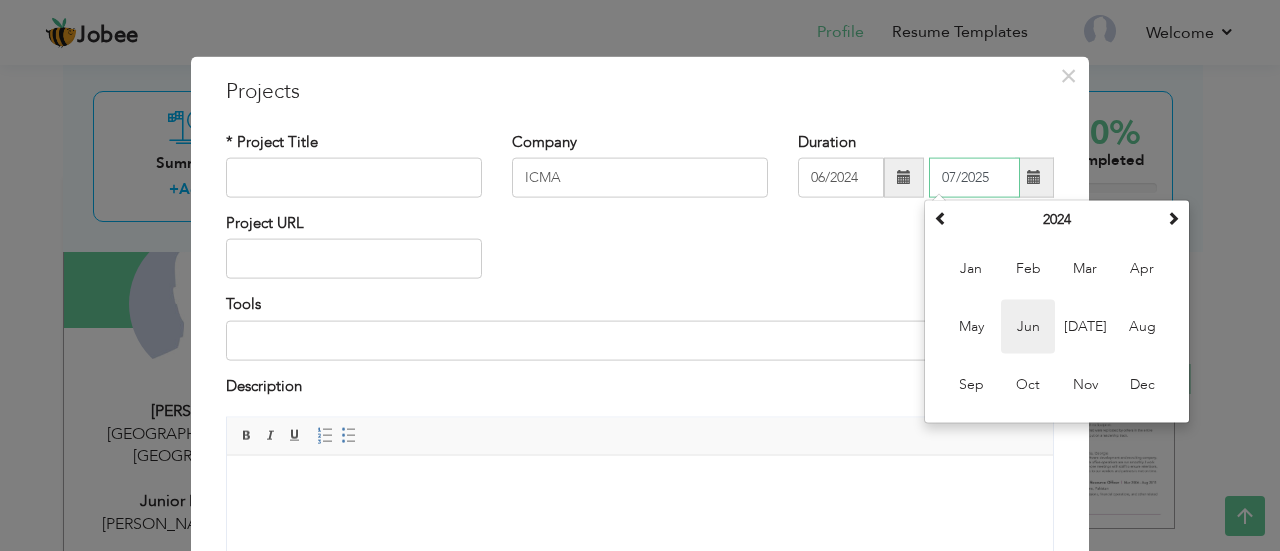 click on "Jun" at bounding box center [1028, 327] 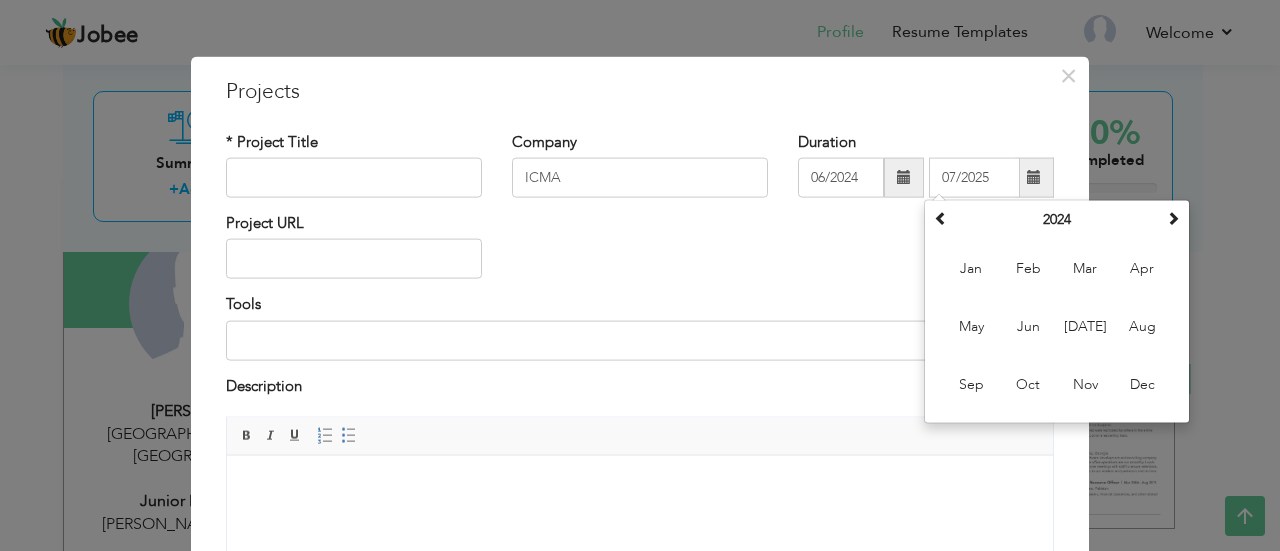 type on "06/2024" 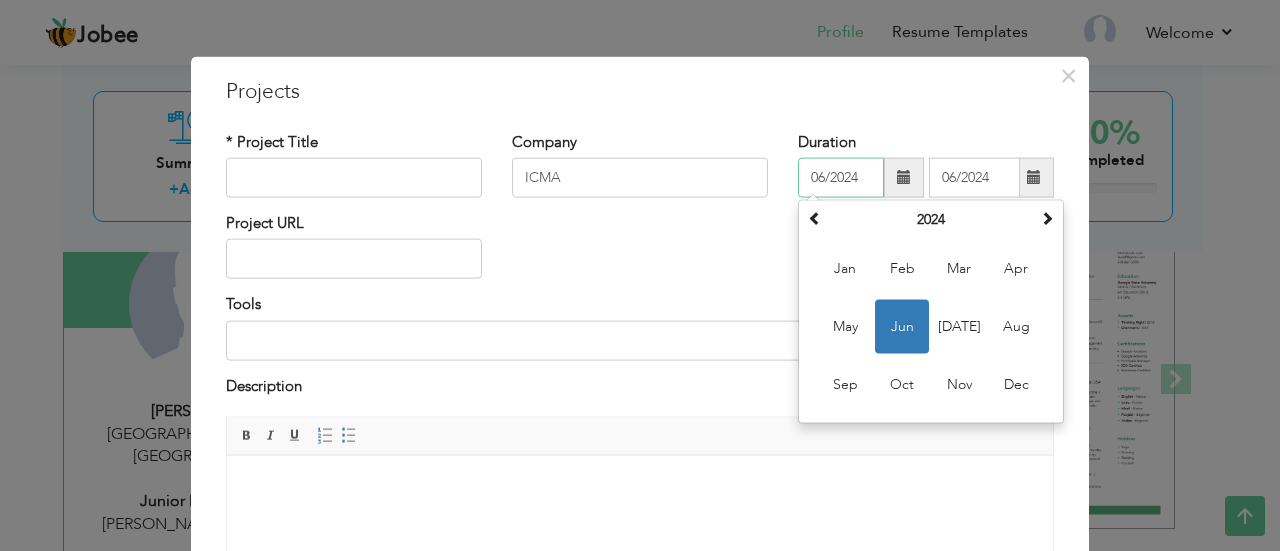 drag, startPoint x: 814, startPoint y: 175, endPoint x: 1151, endPoint y: 284, distance: 354.1892 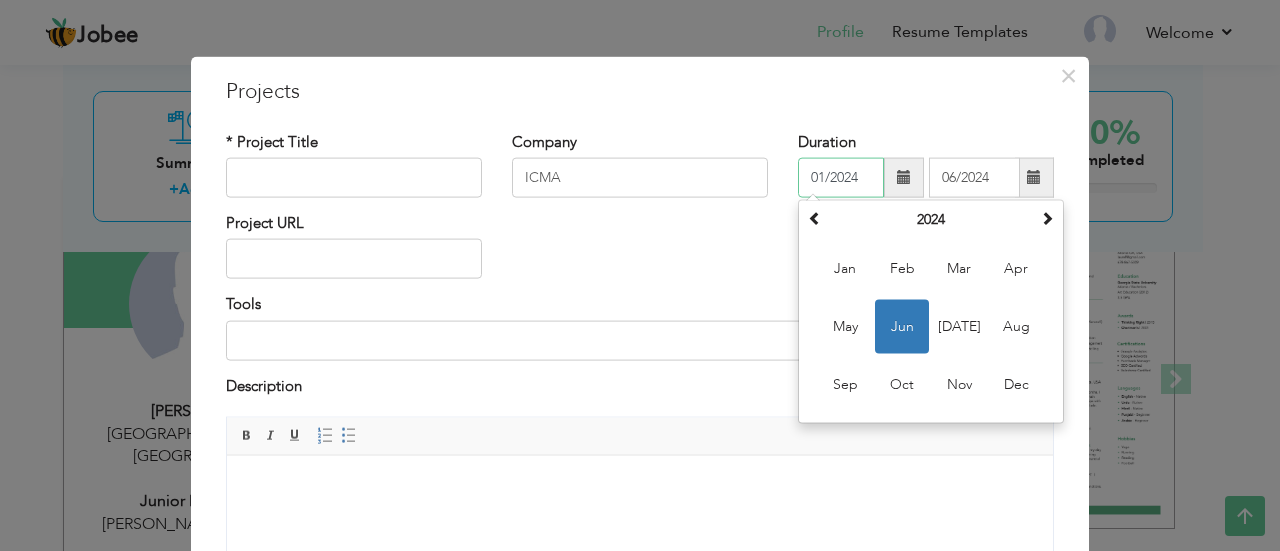 type on "01/2024" 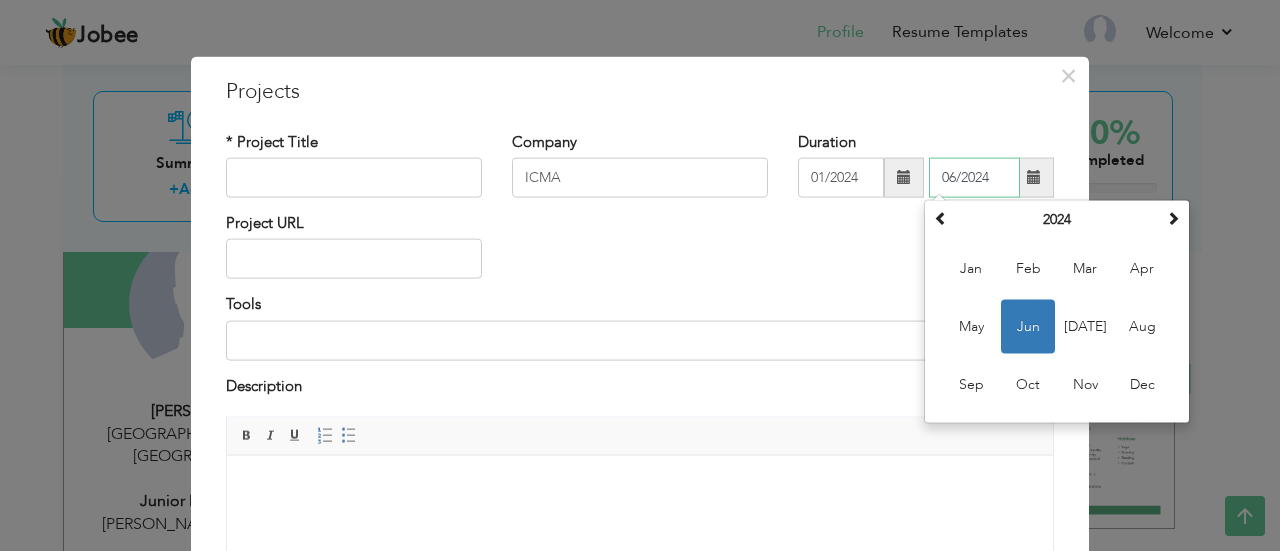click on "06/2024" at bounding box center (974, 178) 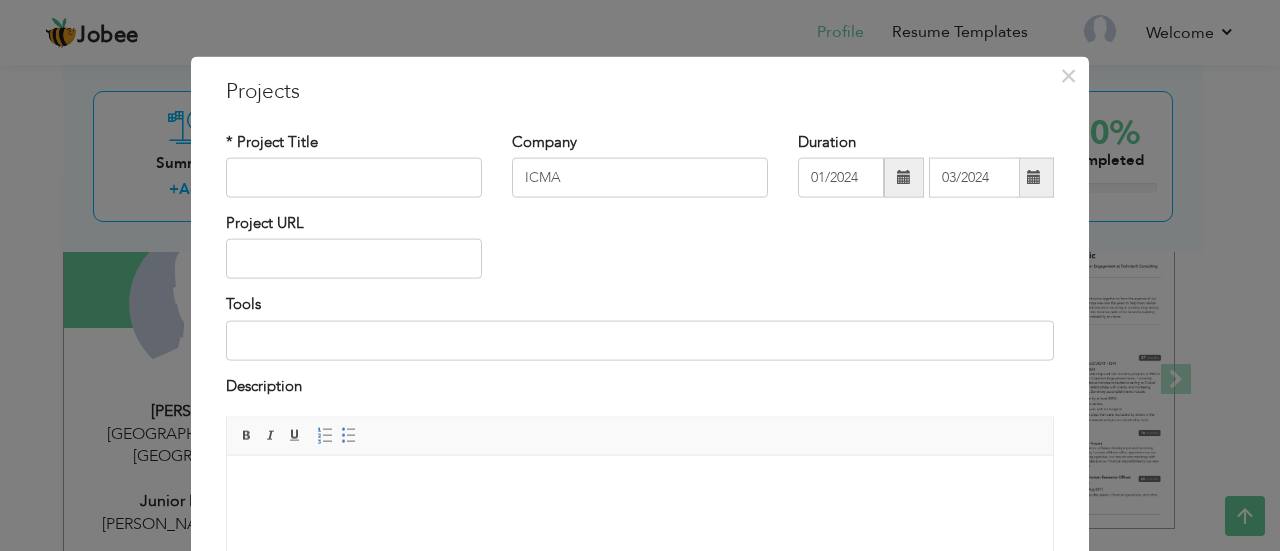 click on "Project URL" at bounding box center [640, 253] 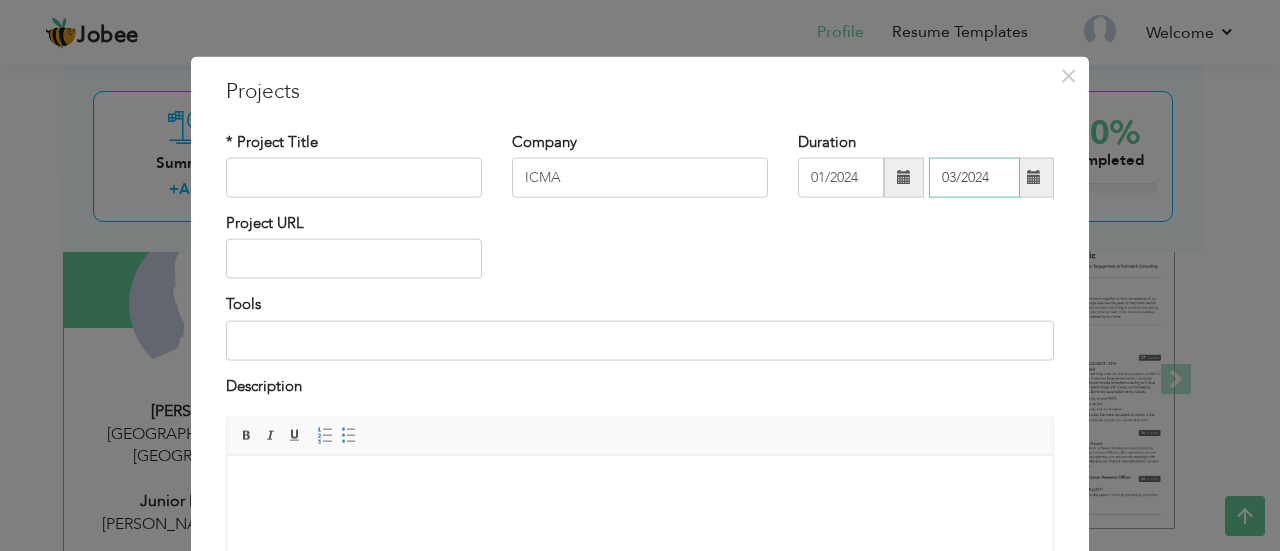 click on "03/2024" at bounding box center (974, 178) 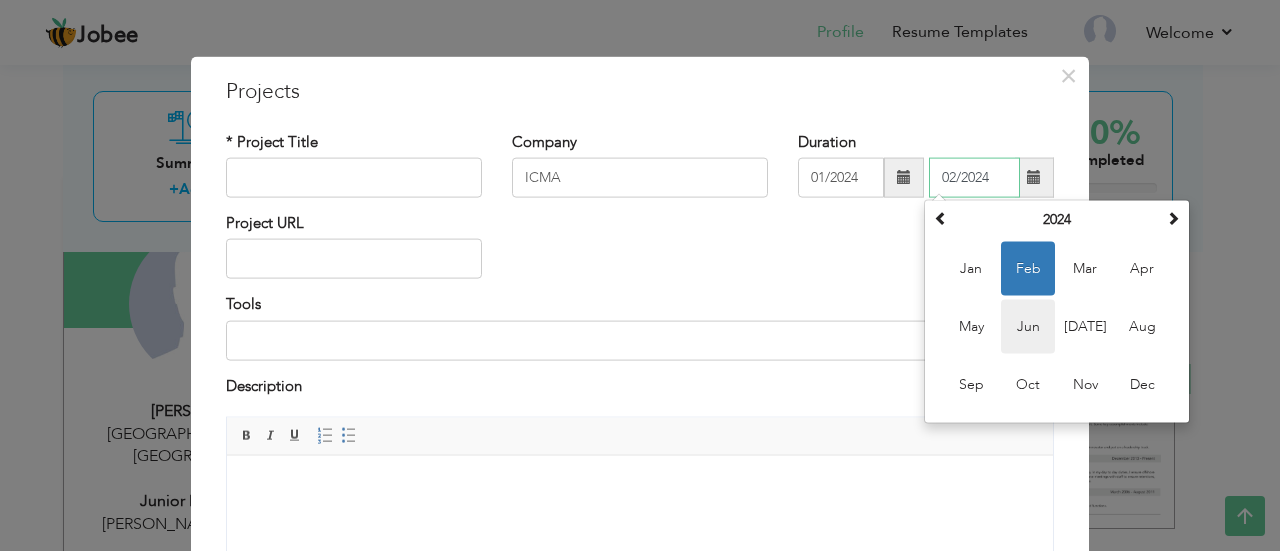 click on "Jun" at bounding box center [1028, 327] 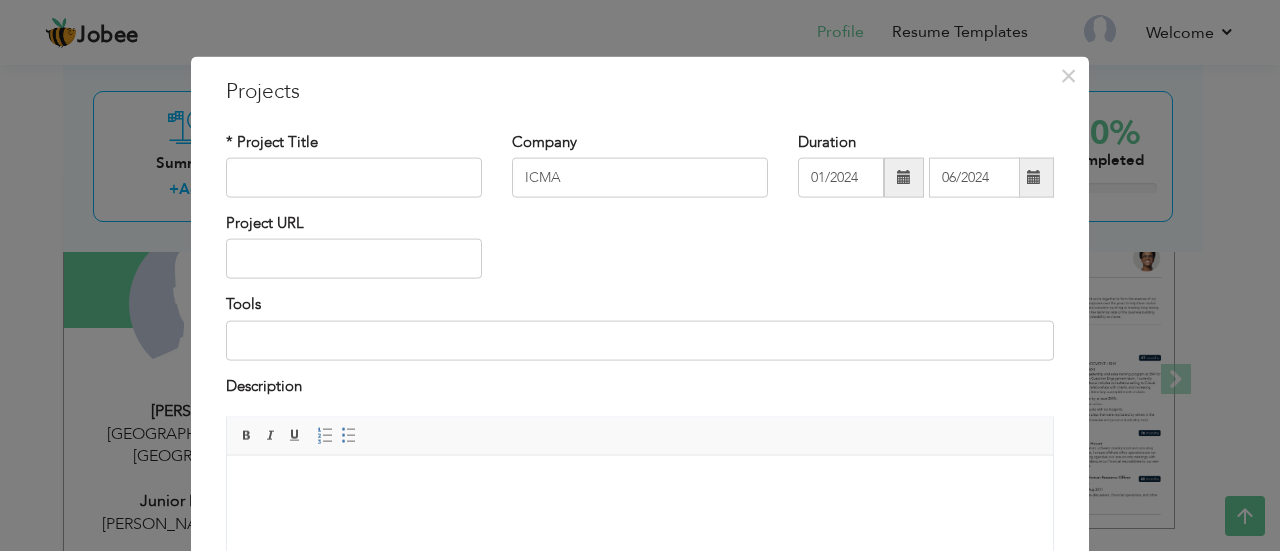 click at bounding box center (904, 177) 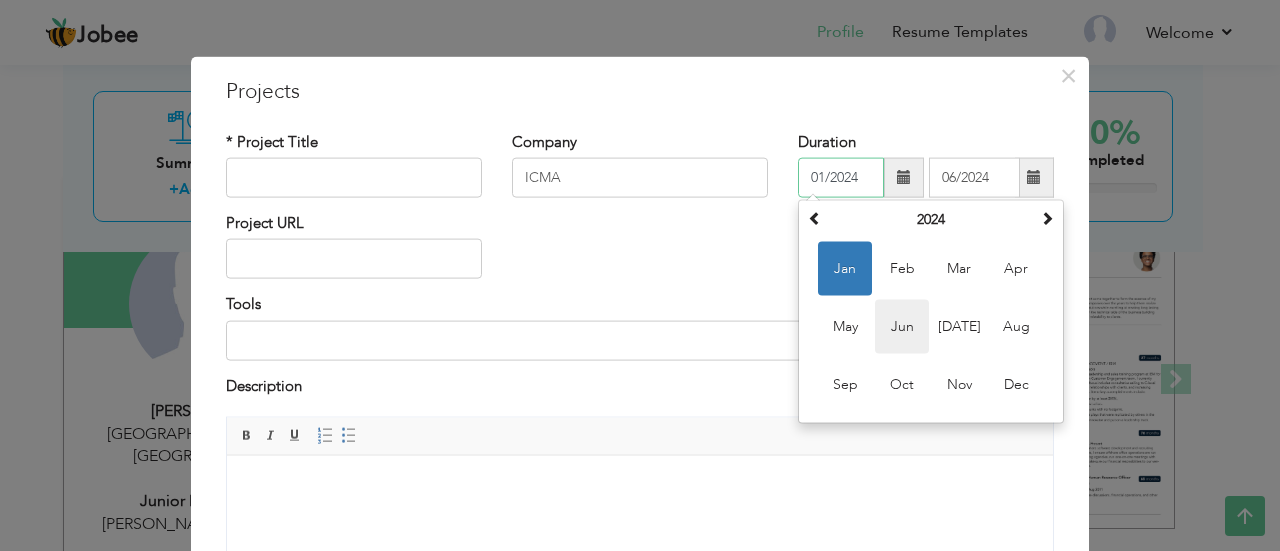click on "Jun" at bounding box center [902, 327] 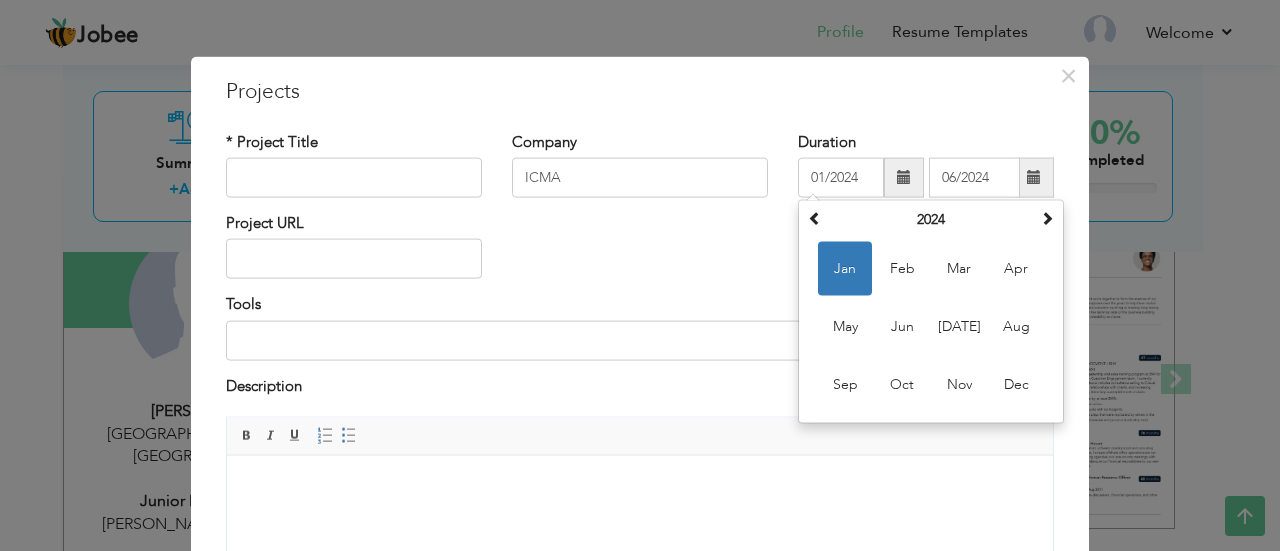 type on "06/2024" 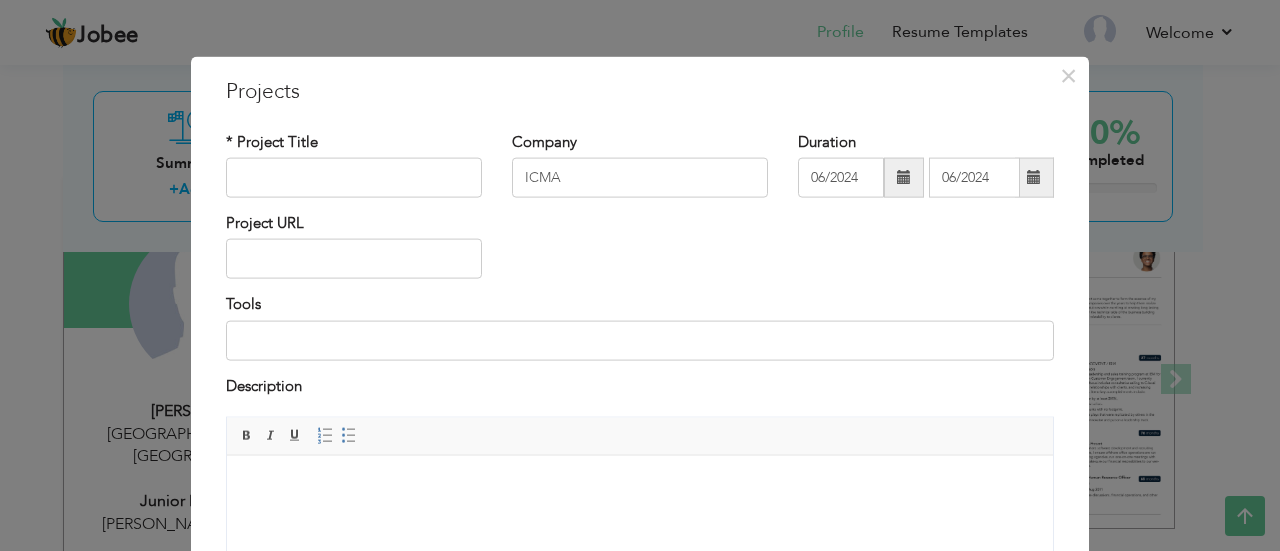 click on "Project URL" at bounding box center [640, 253] 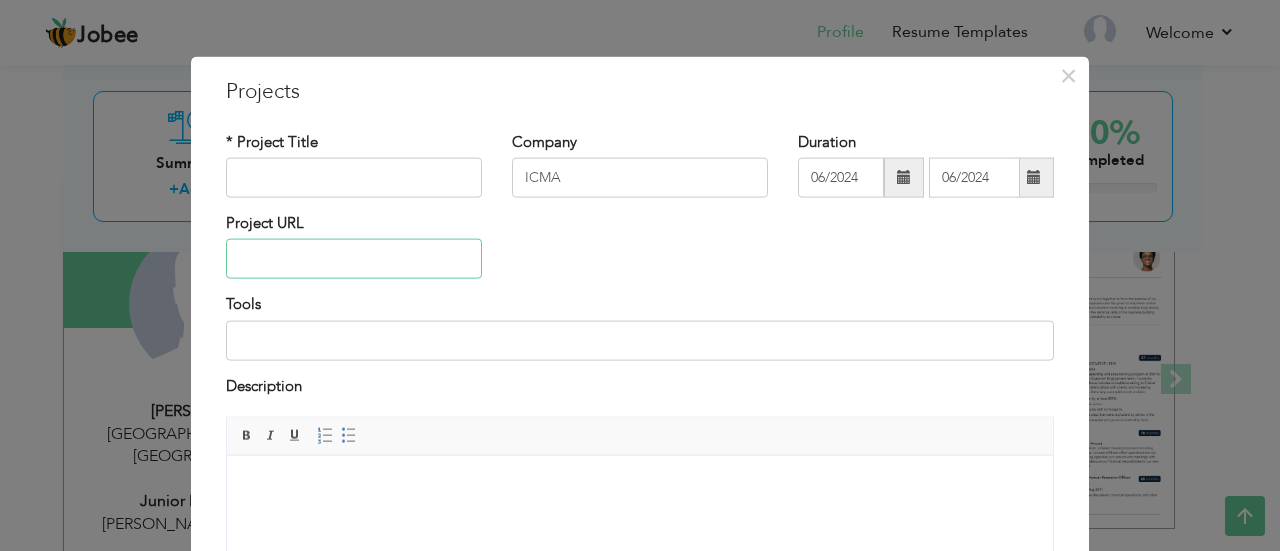 click at bounding box center [354, 259] 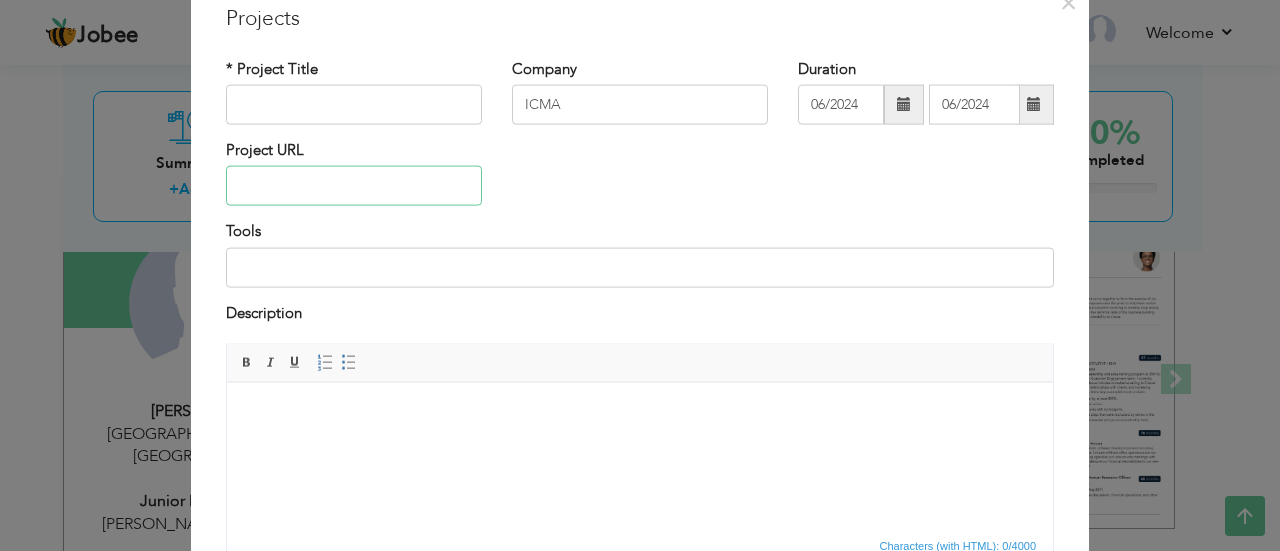 scroll, scrollTop: 100, scrollLeft: 0, axis: vertical 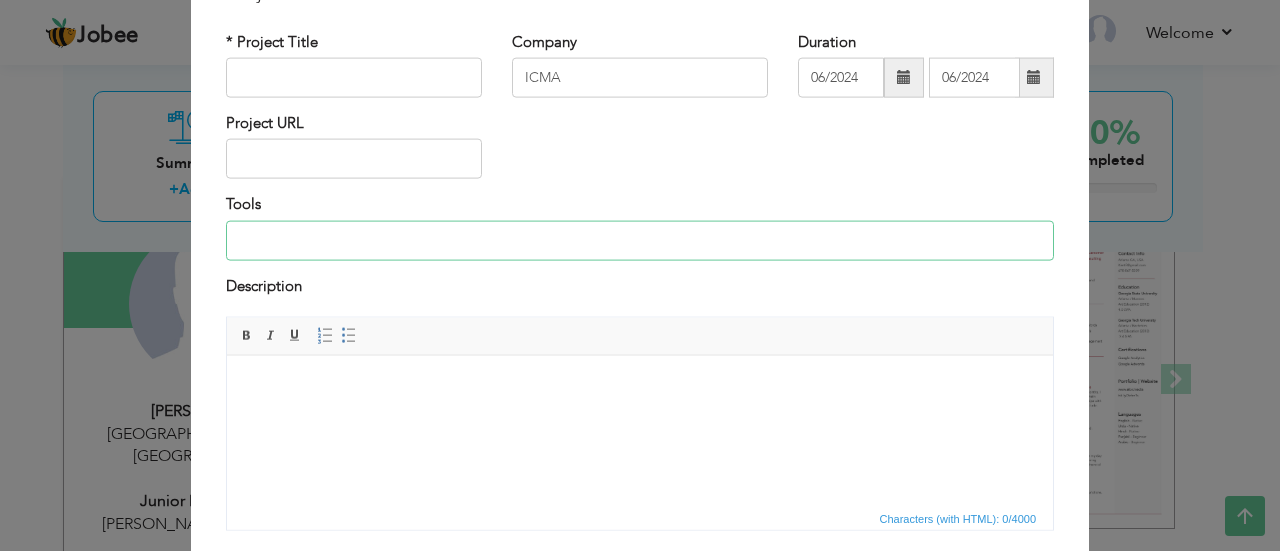 click at bounding box center (640, 240) 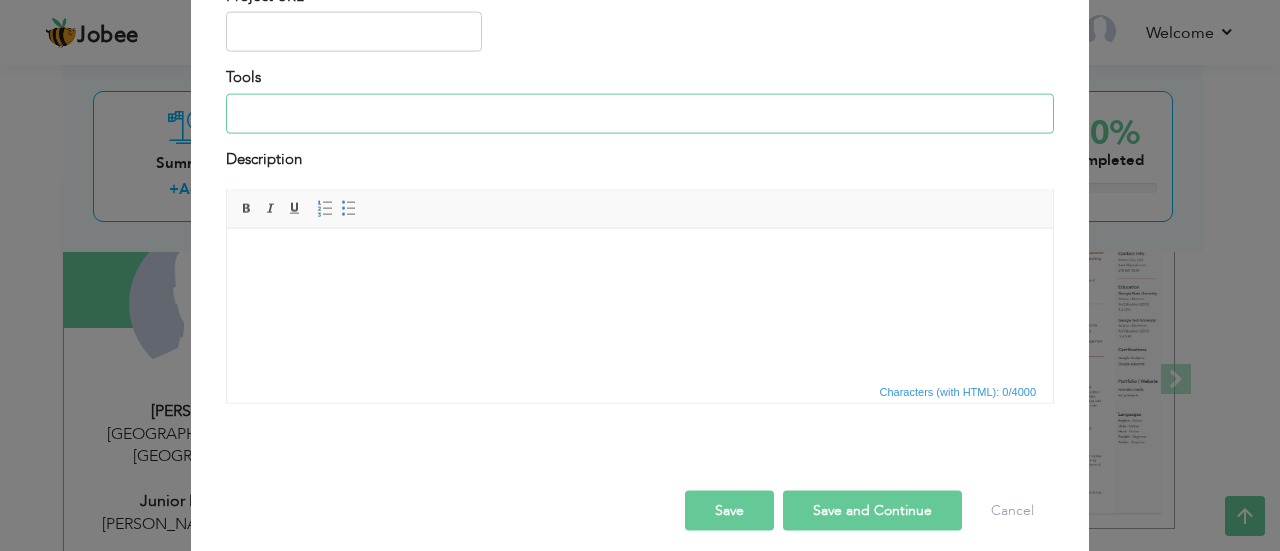 scroll, scrollTop: 240, scrollLeft: 0, axis: vertical 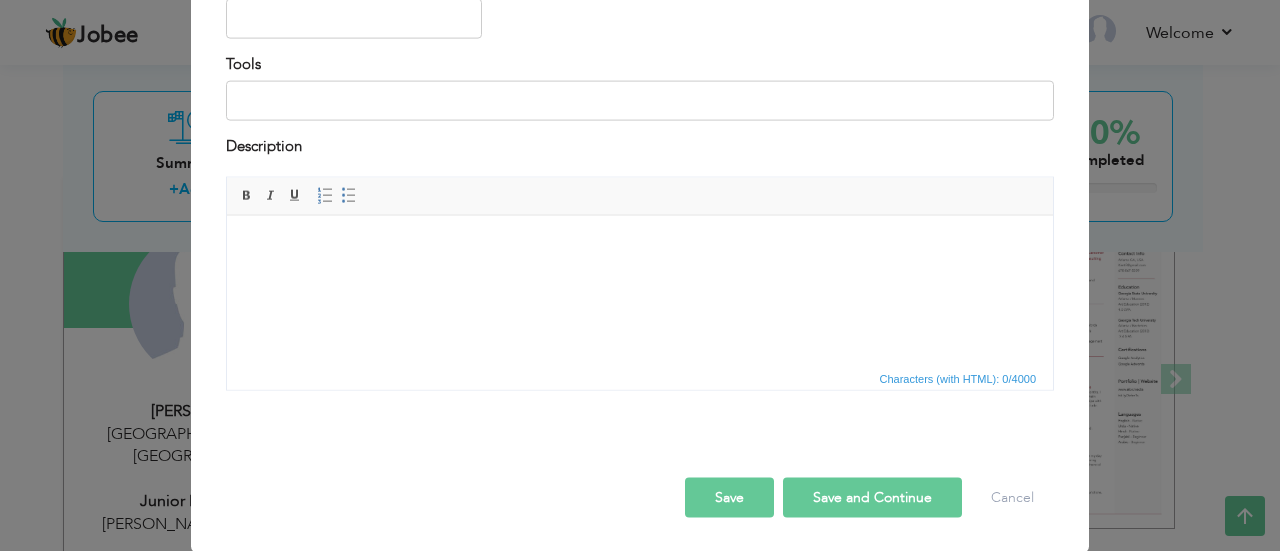 click at bounding box center [640, 245] 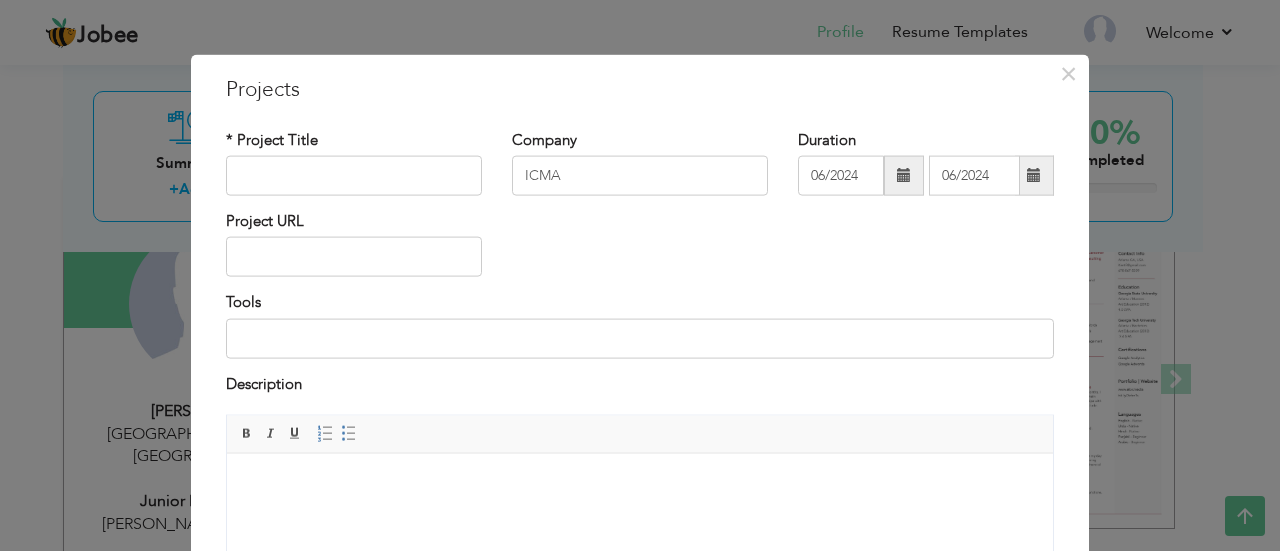 scroll, scrollTop: 0, scrollLeft: 0, axis: both 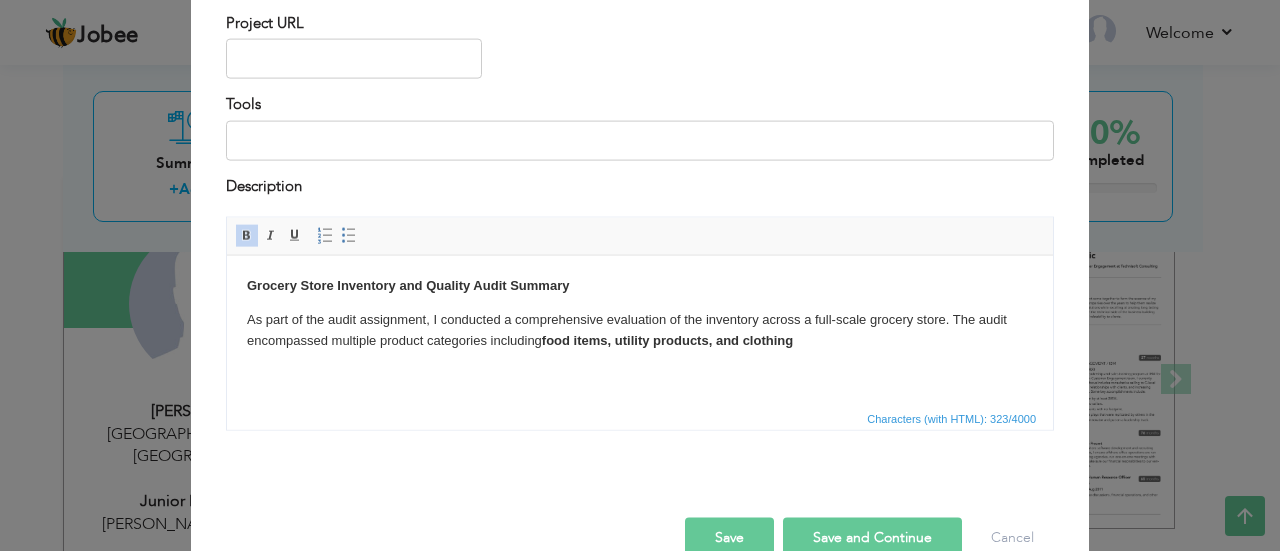 type 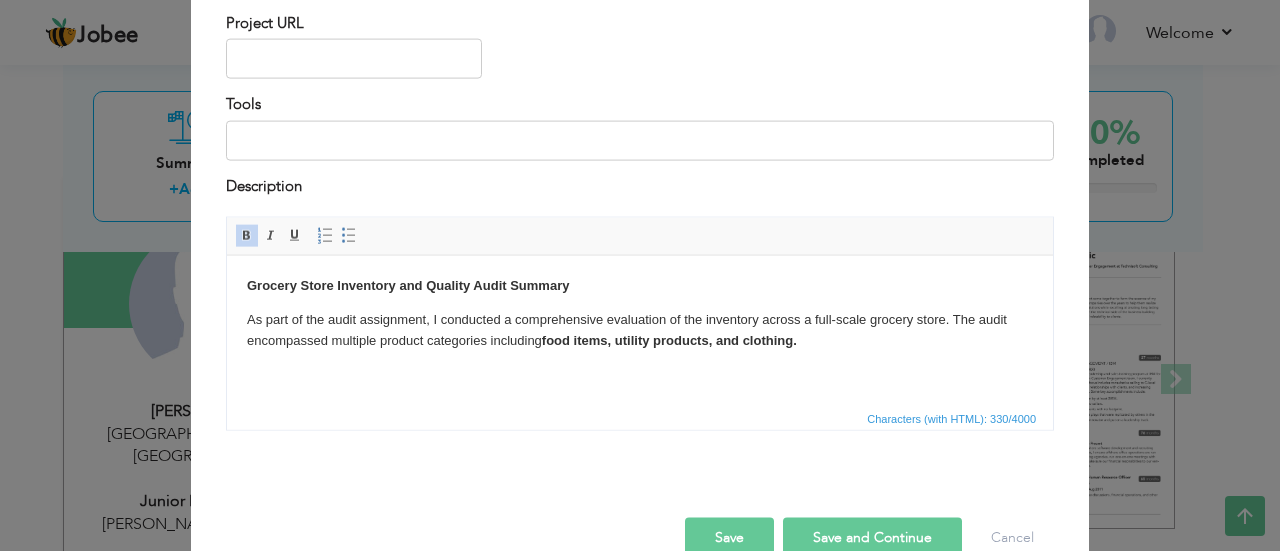 scroll, scrollTop: 30, scrollLeft: 0, axis: vertical 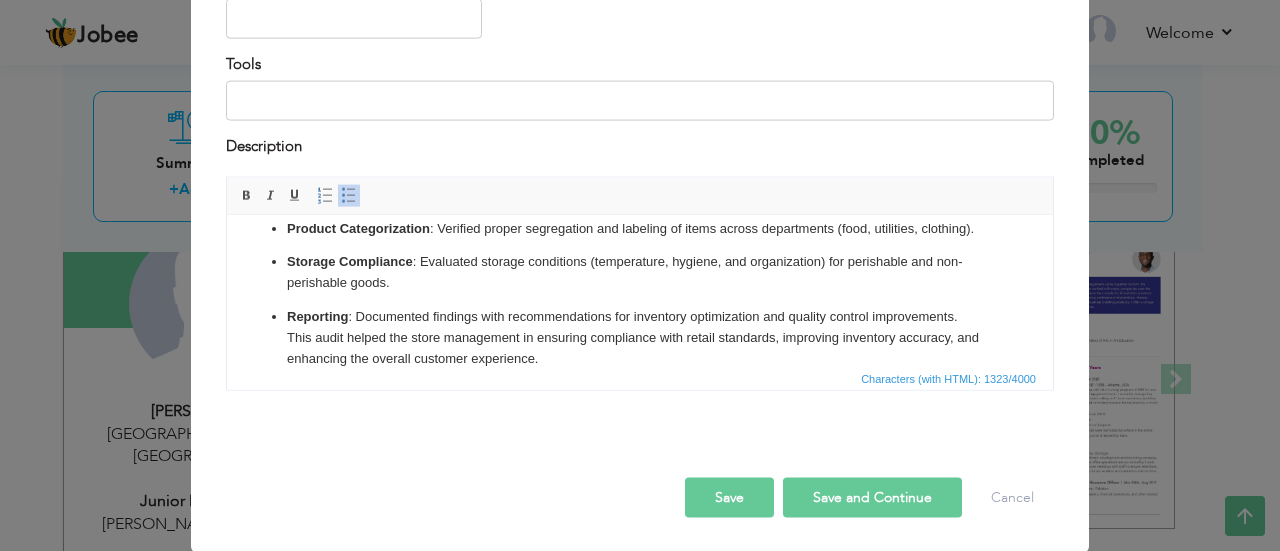 click on "Inventory Verification : Cross-checked stock levels with inventory records to identify discrepancies, overstocking, or understocking. Quality Inspection : Assessed the condition and shelf life of food items, ensuring they met quality and safety standards. Product Categorization : Verified proper segregation and labeling of items across departments (food, utilities, clothing). Storage Compliance : Evaluated storage conditions (temperature, hygiene, and organization) for perishable and non-perishable goods. Reporting : Documented findings with recommendations for inventory optimization and quality control improvements. This audit helped the store management in ensuring compliance with retail standards, improving inventory accuracy, and enhancing the overall customer experience." at bounding box center [640, 248] 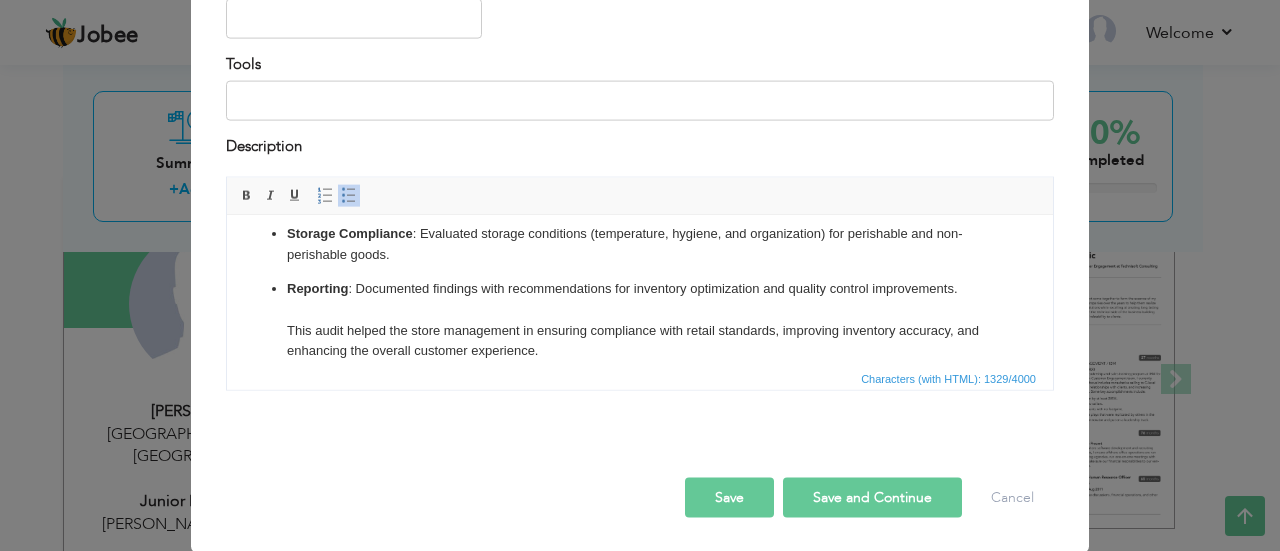 scroll, scrollTop: 272, scrollLeft: 0, axis: vertical 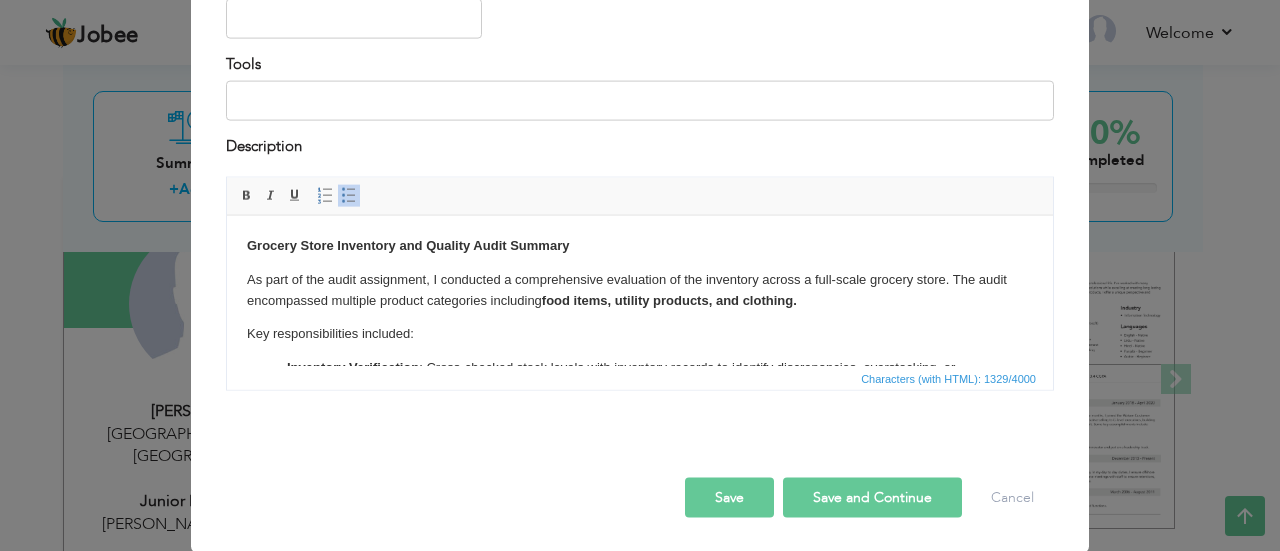 click on "Save and Continue" at bounding box center (872, 498) 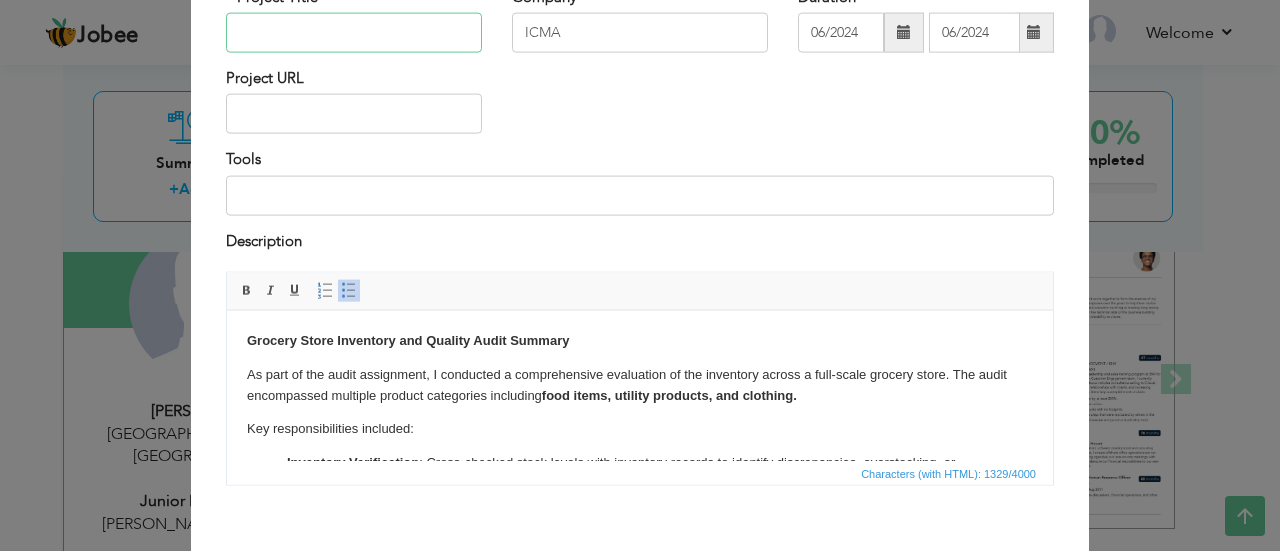 scroll, scrollTop: 40, scrollLeft: 0, axis: vertical 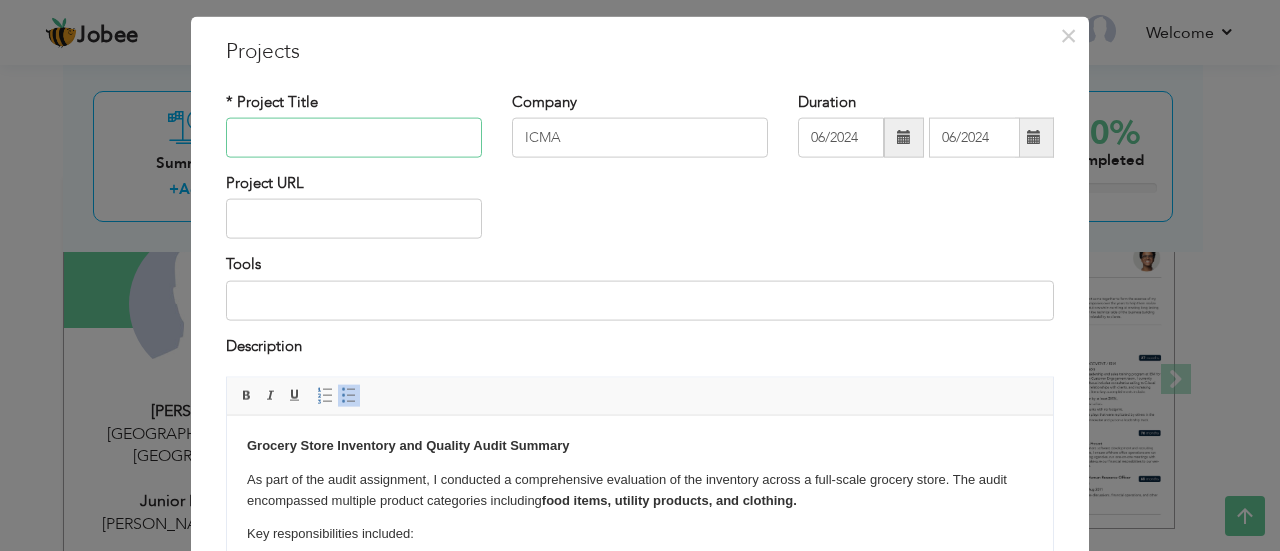 click at bounding box center (354, 138) 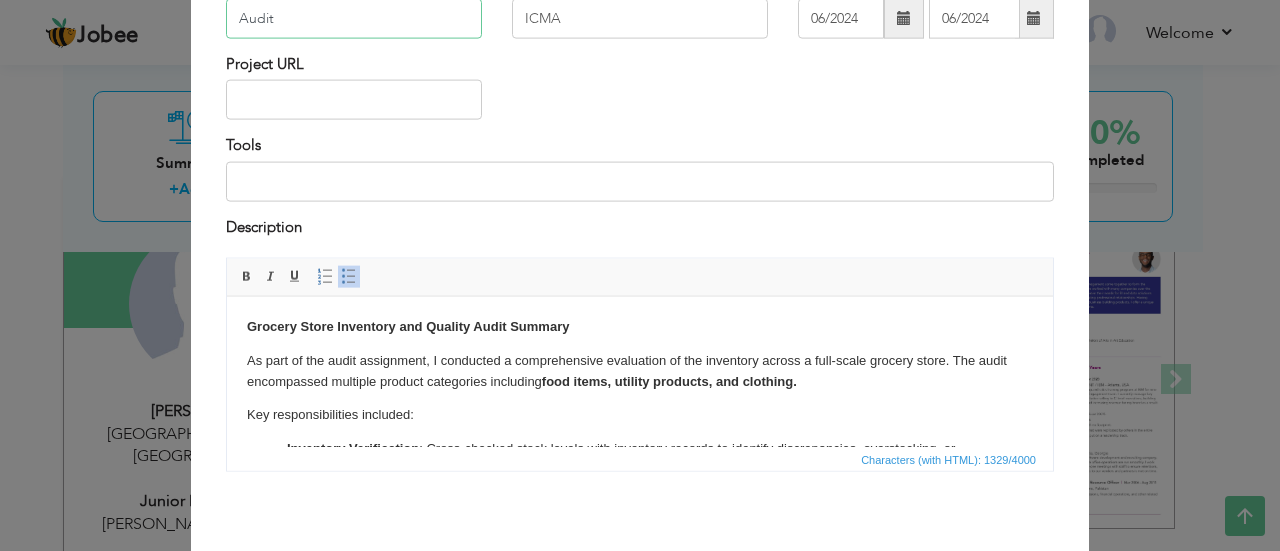 scroll, scrollTop: 240, scrollLeft: 0, axis: vertical 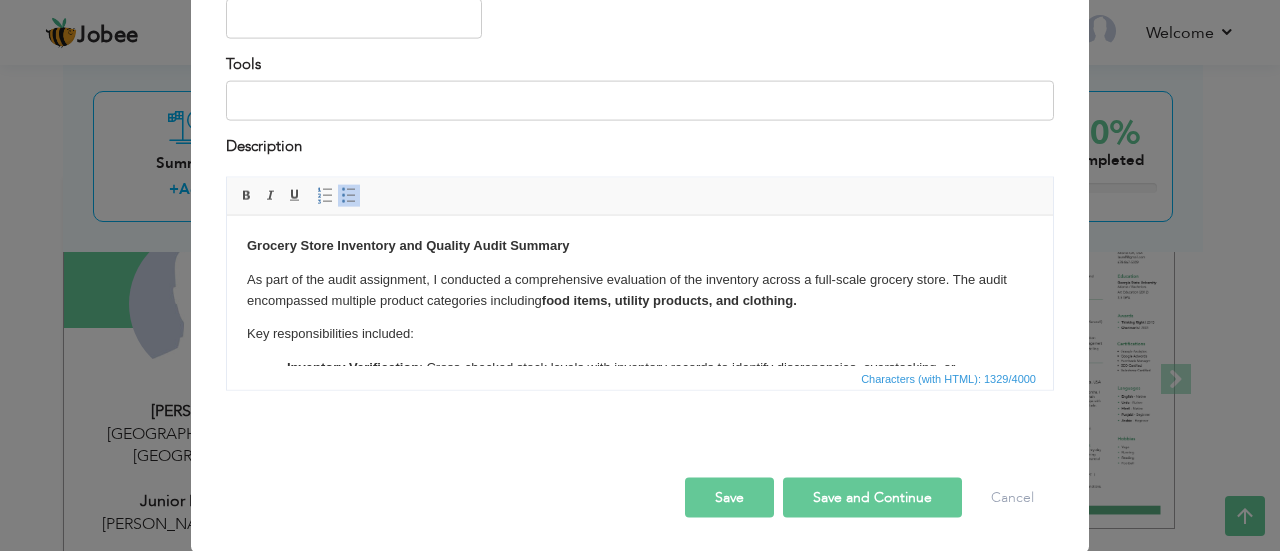 type on "Audit" 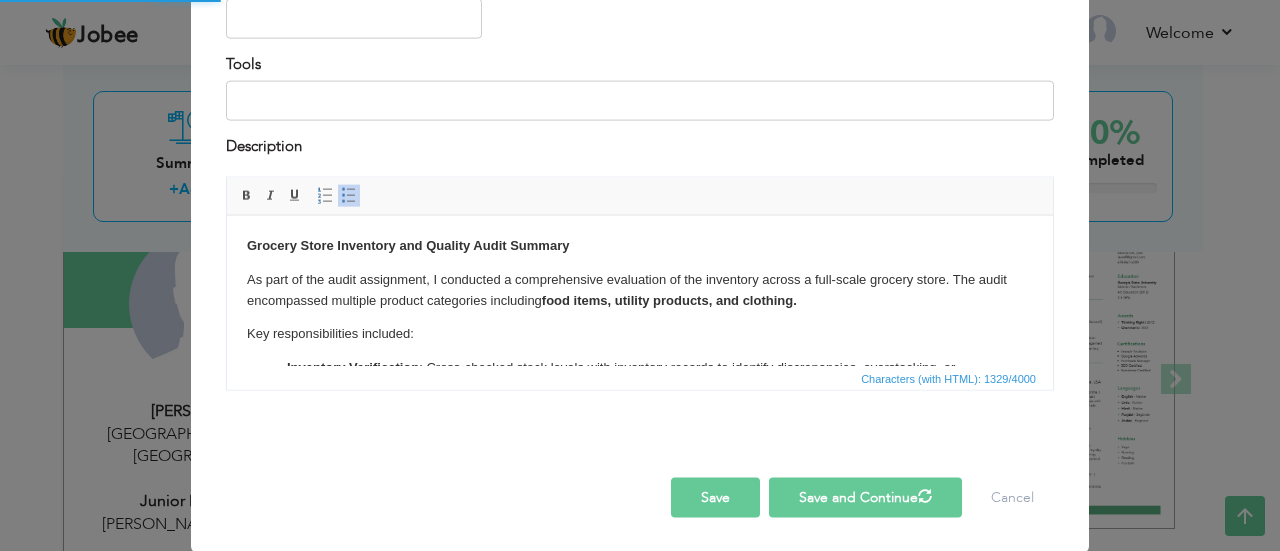 type 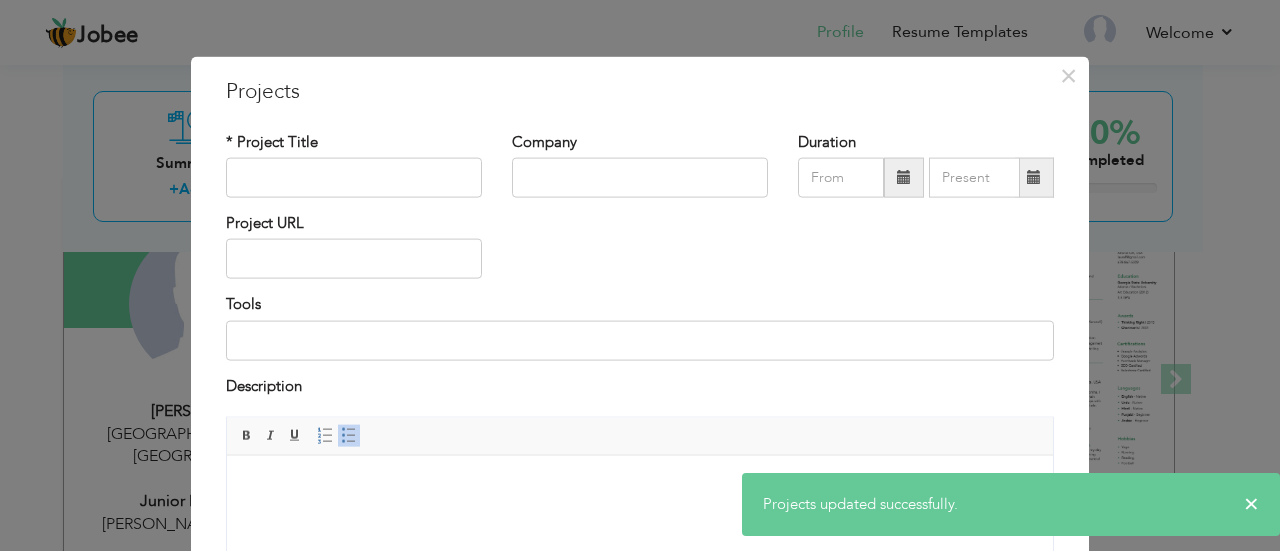 scroll, scrollTop: 0, scrollLeft: 0, axis: both 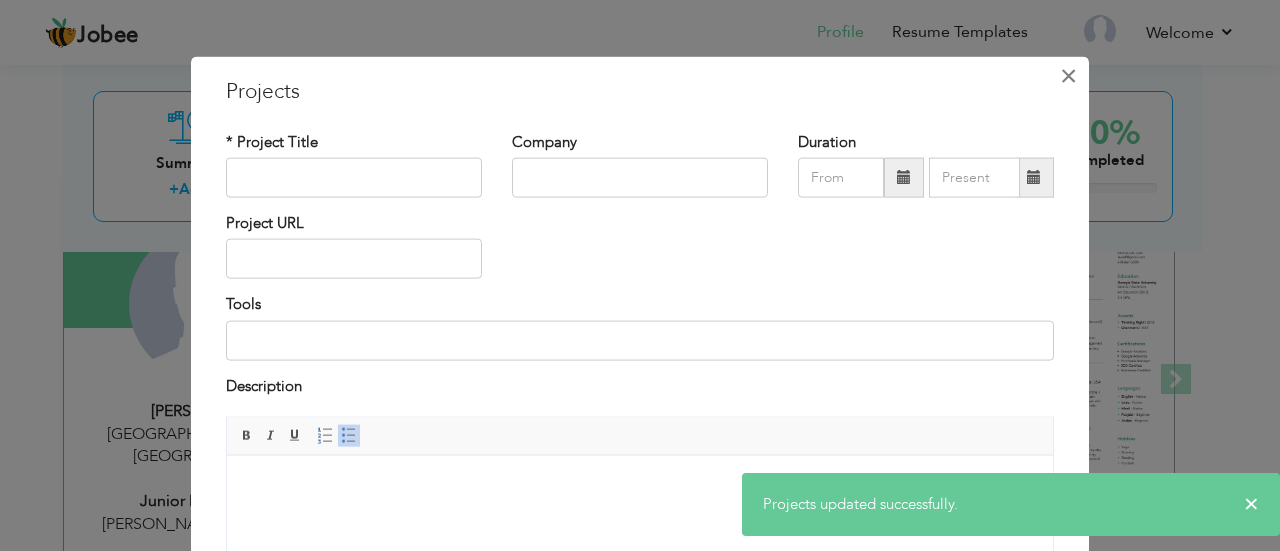 click on "×" at bounding box center (1068, 75) 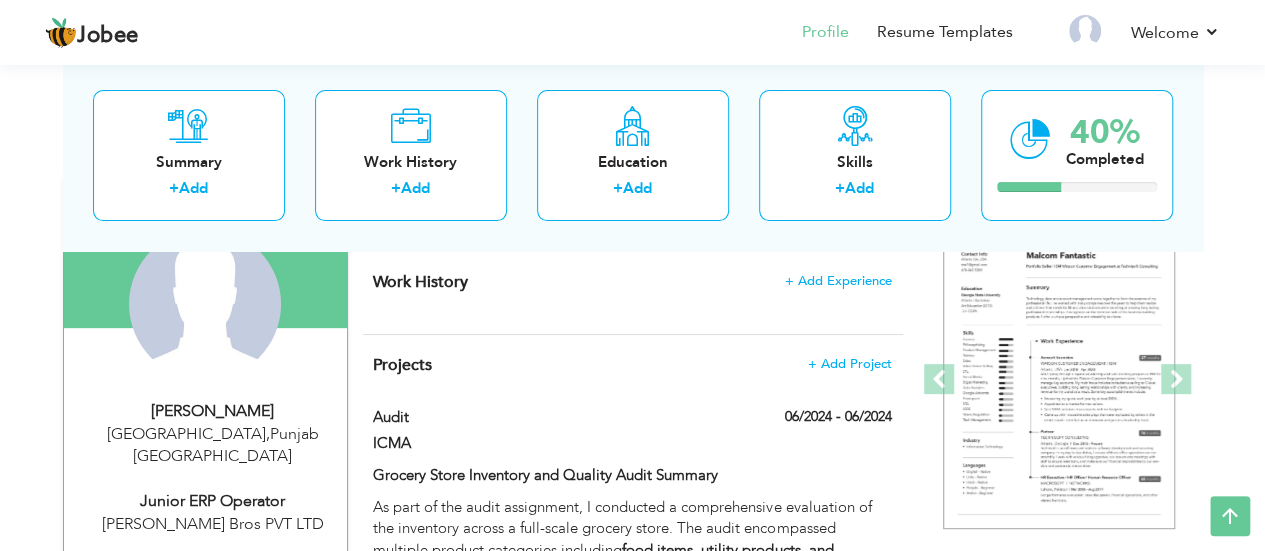 scroll, scrollTop: 300, scrollLeft: 0, axis: vertical 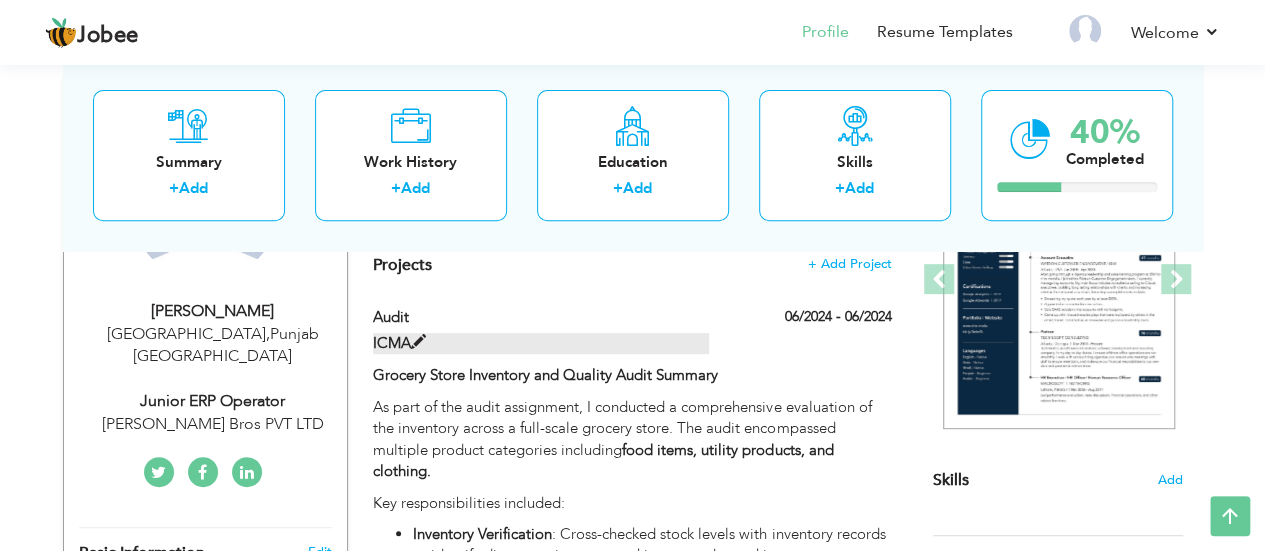 click on "ICMA" at bounding box center [541, 343] 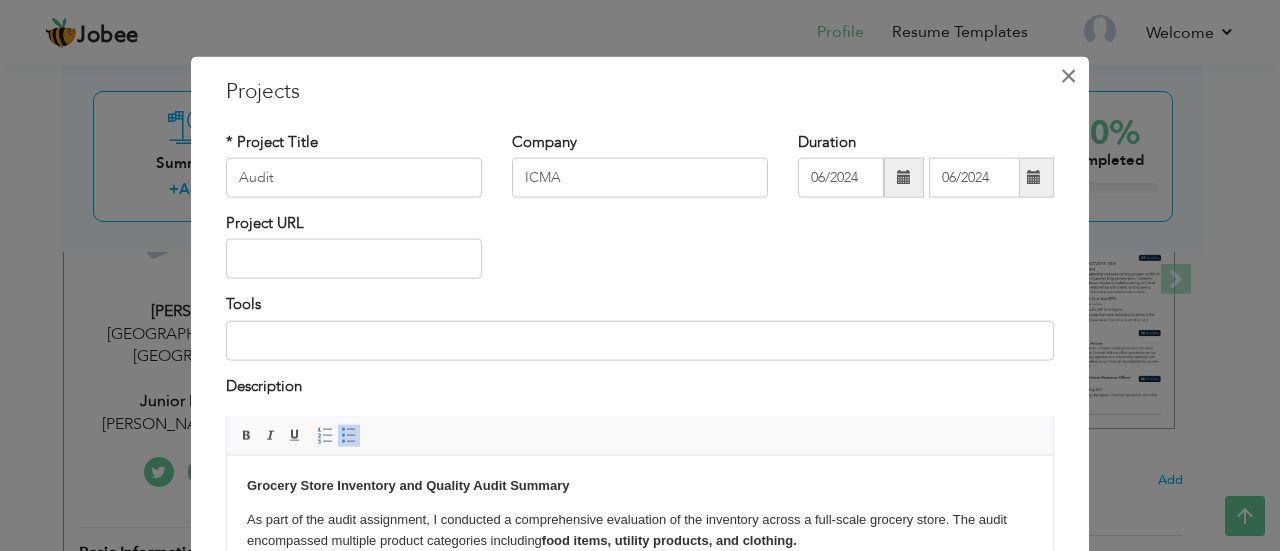 click on "×" at bounding box center (1068, 75) 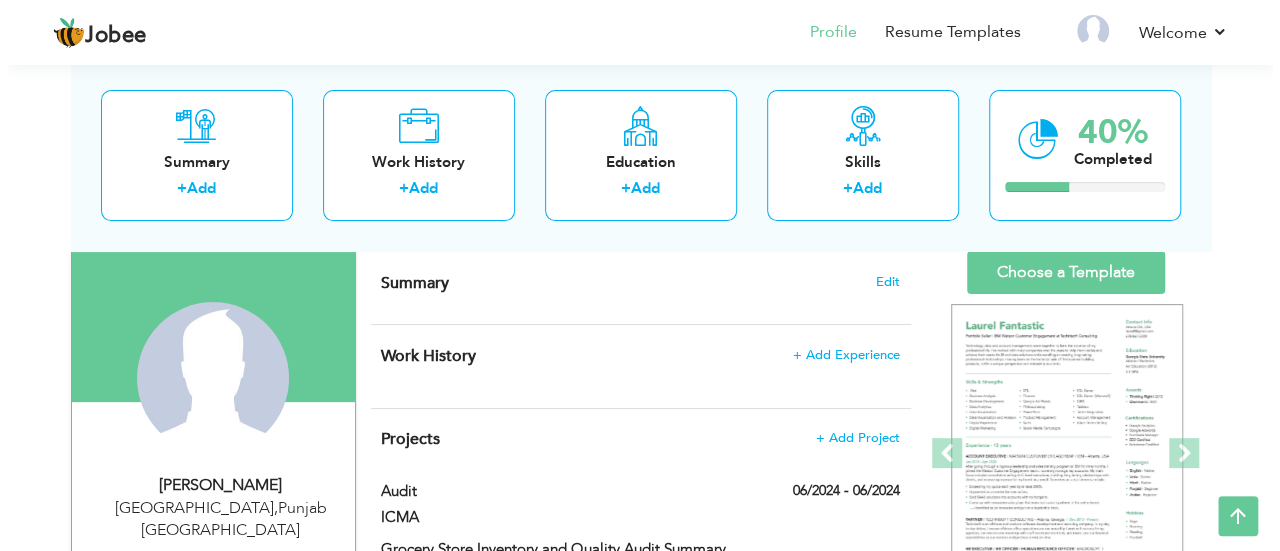 scroll, scrollTop: 108, scrollLeft: 0, axis: vertical 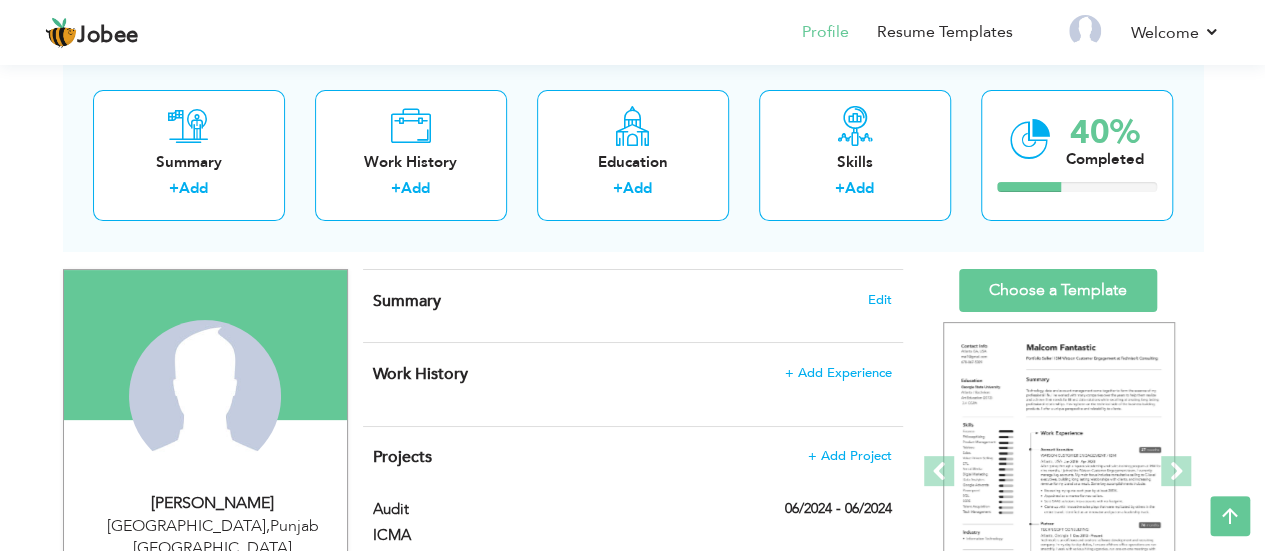 click on "Work History
+ Add Experience" at bounding box center (632, 374) 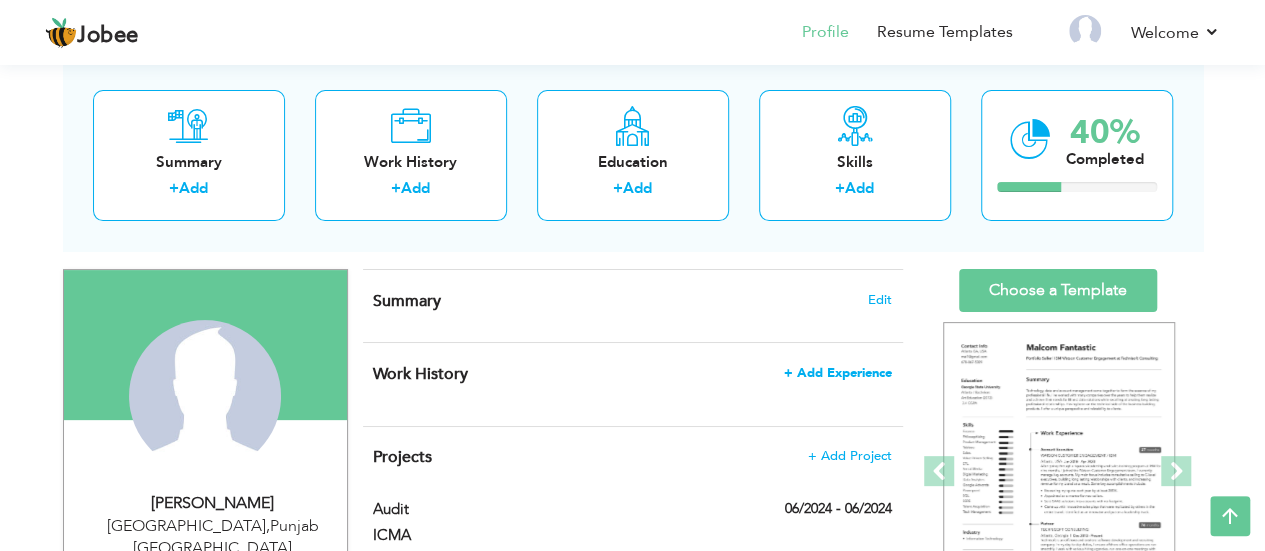 click on "+ Add Experience" at bounding box center [838, 373] 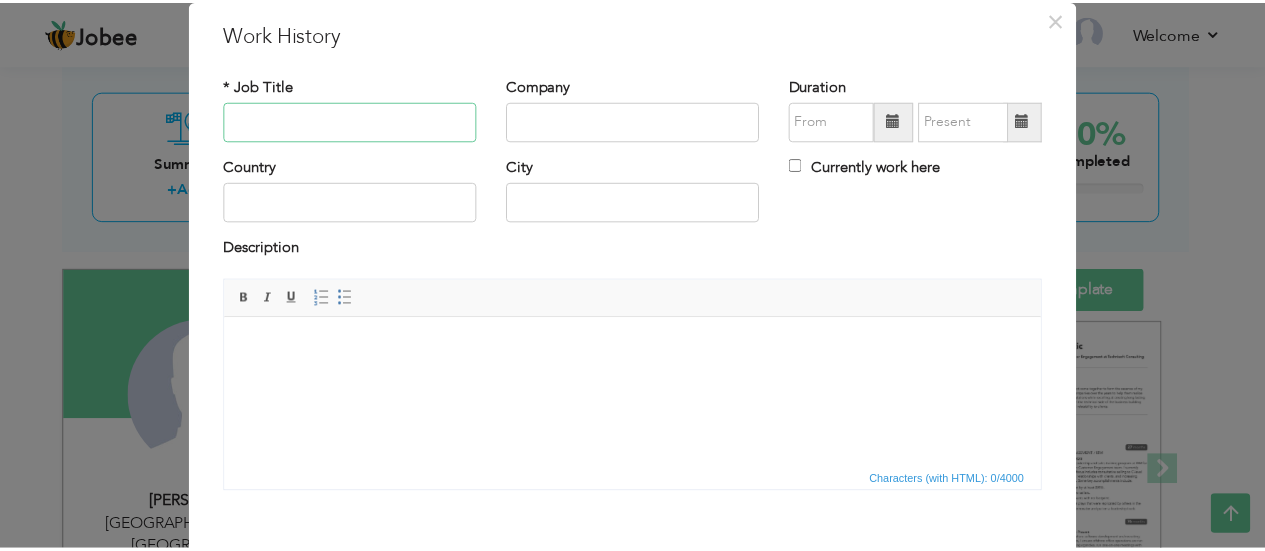 scroll, scrollTop: 0, scrollLeft: 0, axis: both 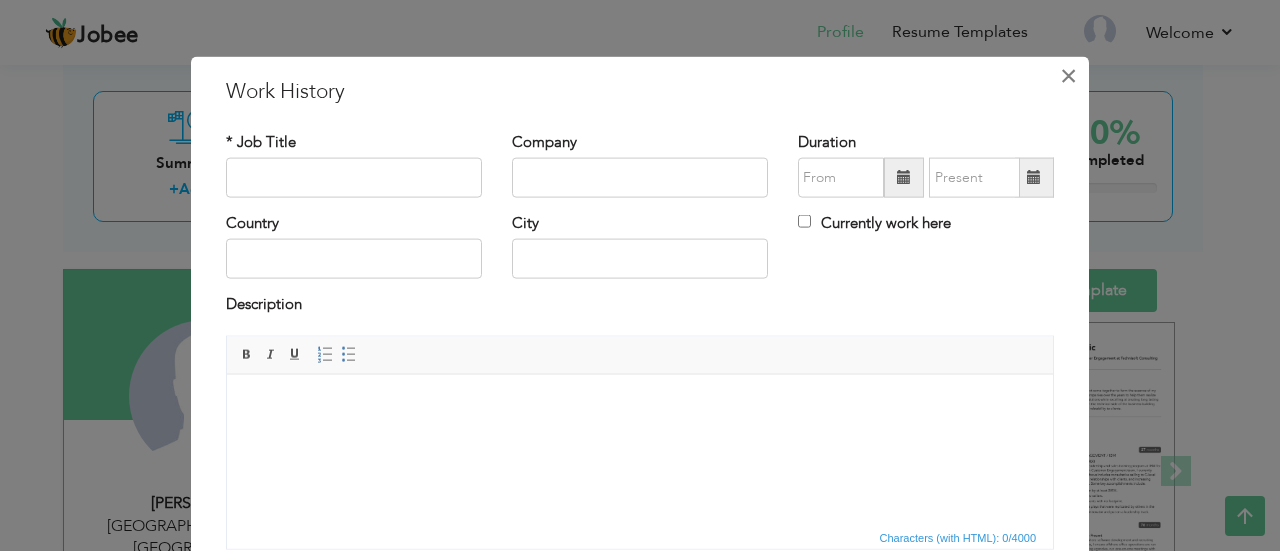 click on "×" at bounding box center (1068, 75) 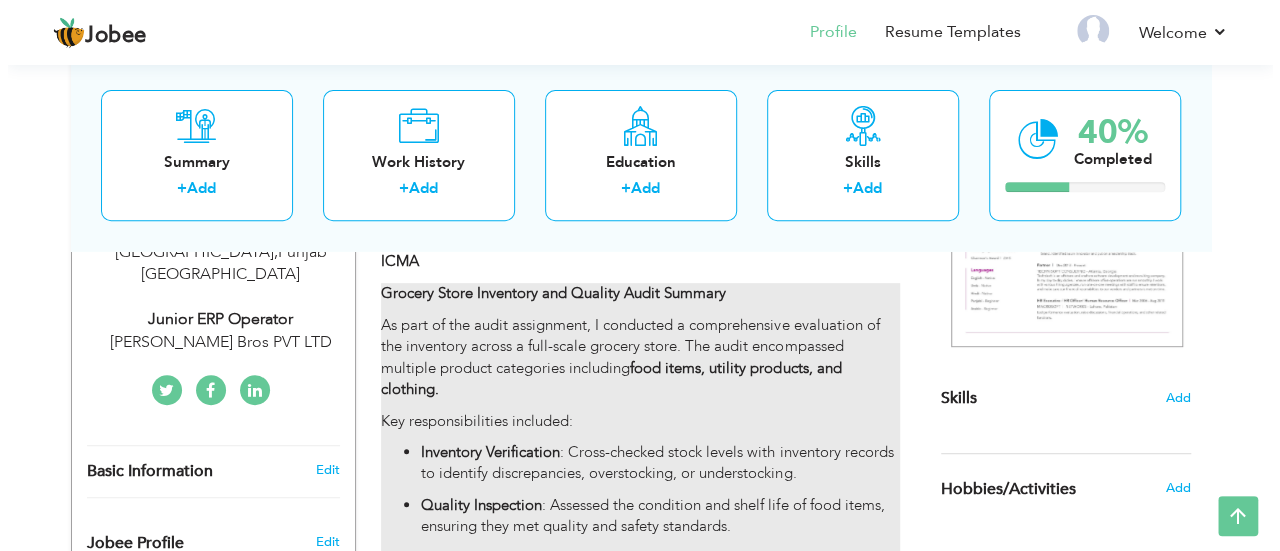 scroll, scrollTop: 308, scrollLeft: 0, axis: vertical 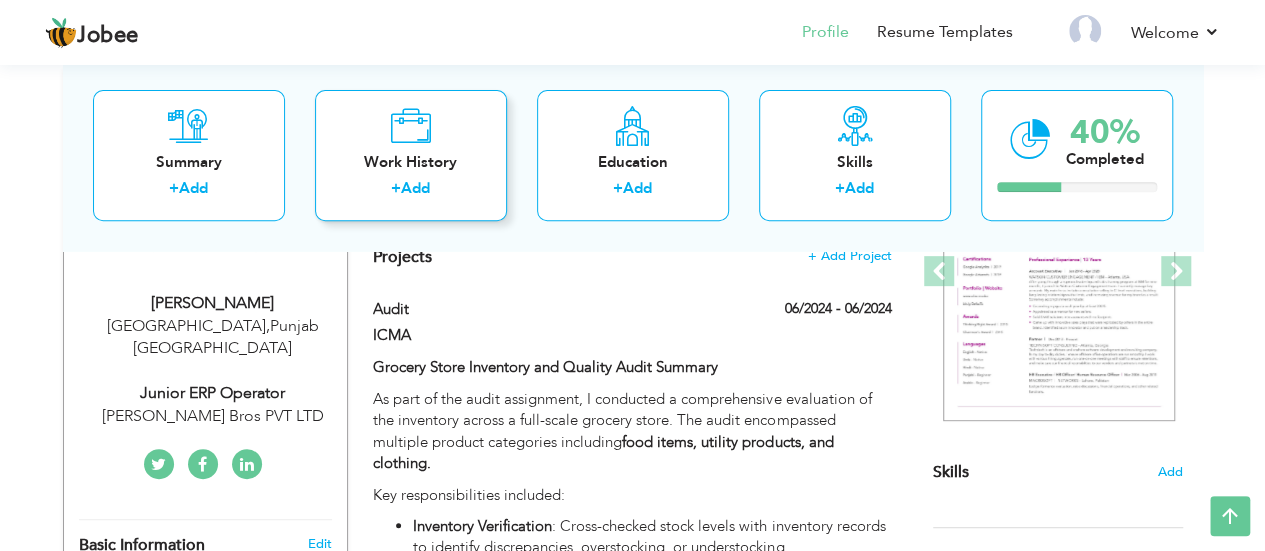 click at bounding box center [410, 126] 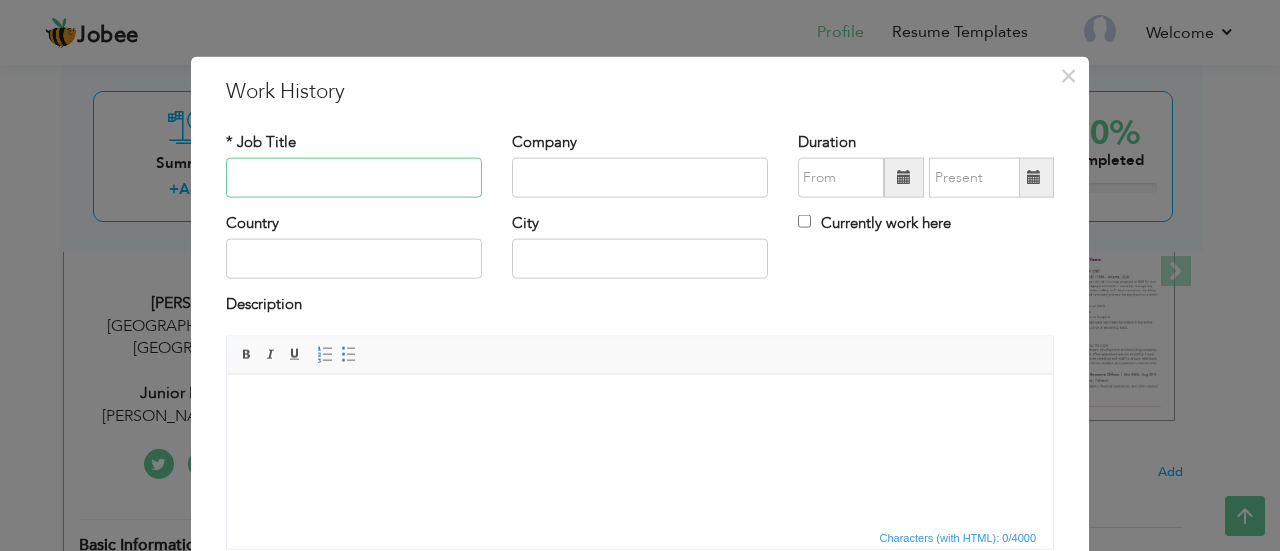 paste on "Junior ERP Operator – MABL" 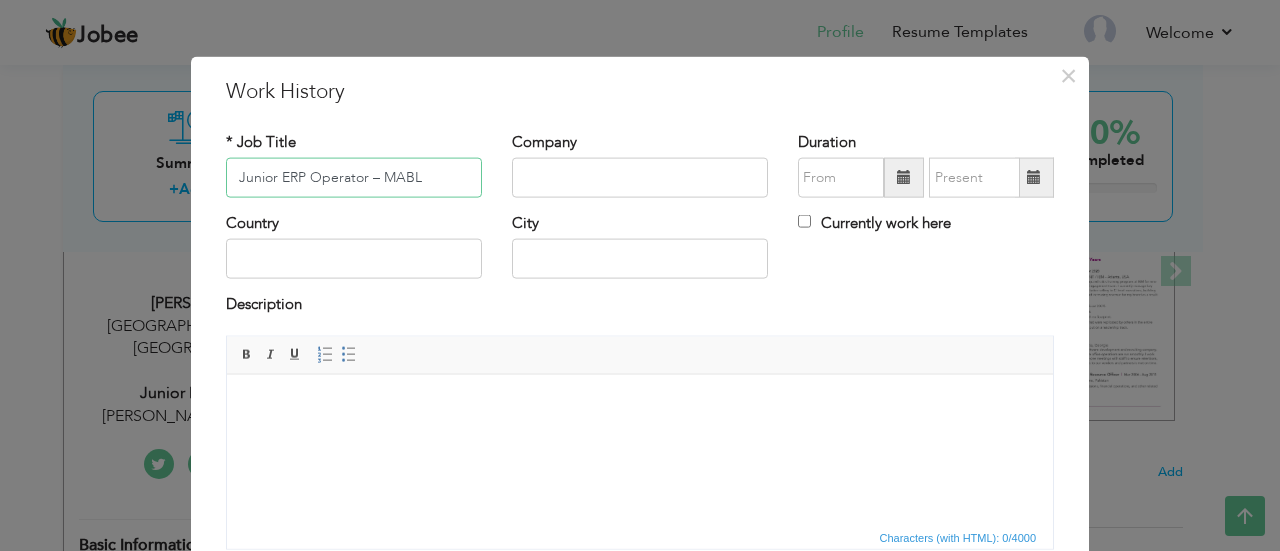 drag, startPoint x: 425, startPoint y: 177, endPoint x: 364, endPoint y: 176, distance: 61.008198 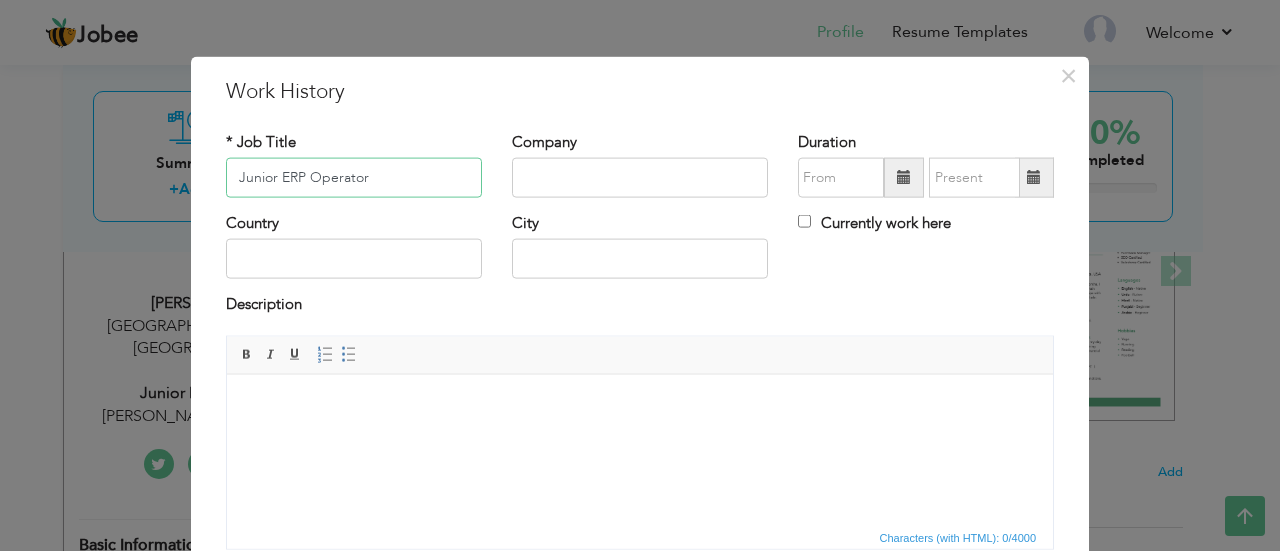 type on "Junior ERP Operator" 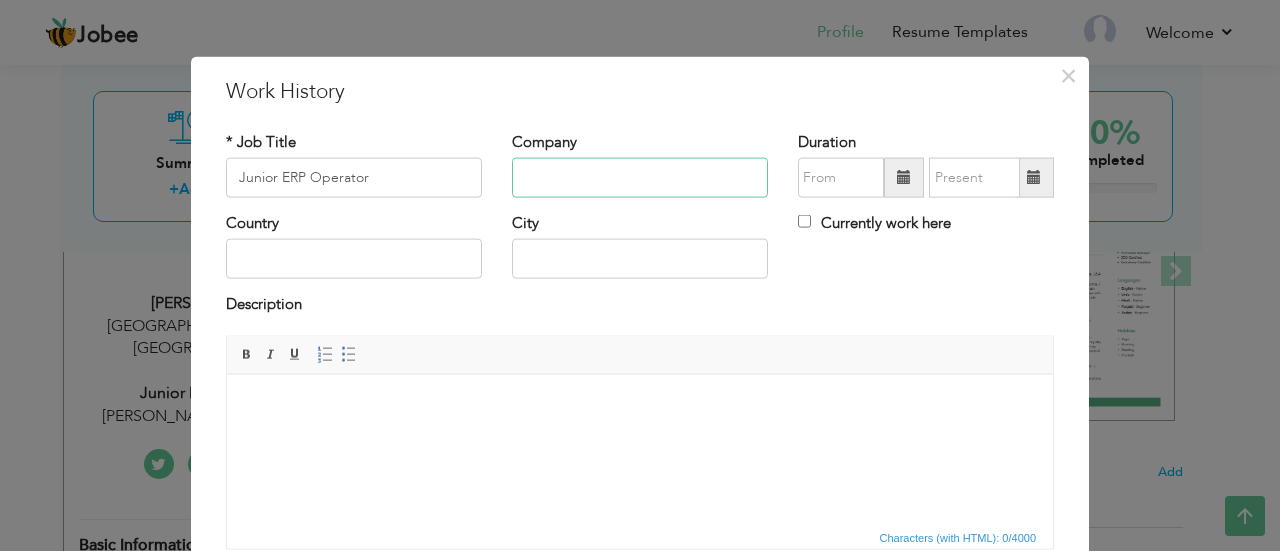 click at bounding box center (640, 178) 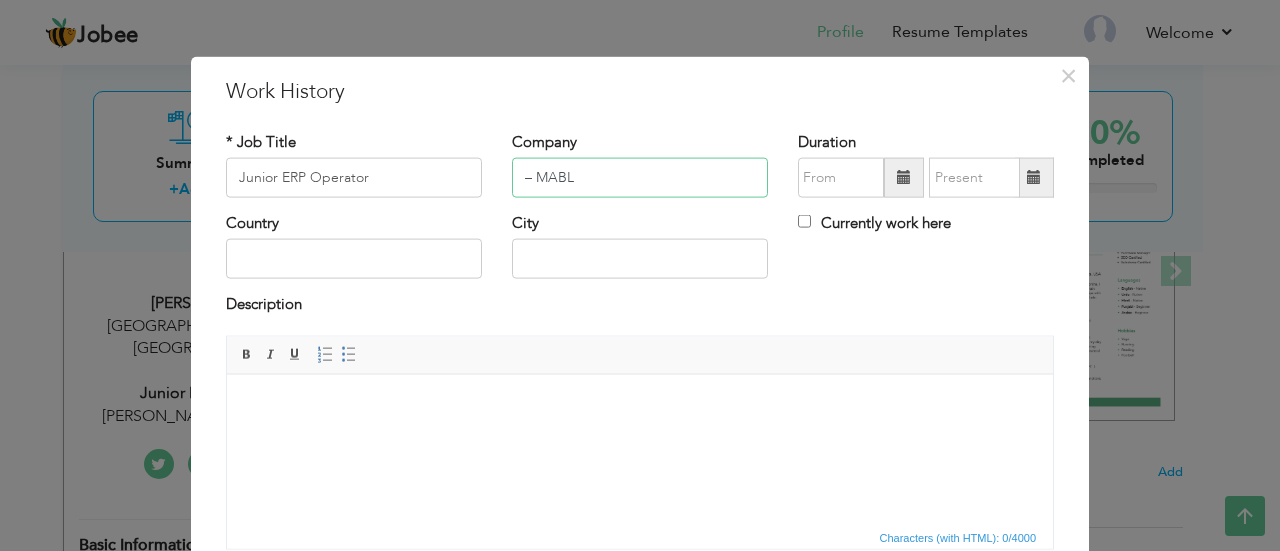 drag, startPoint x: 530, startPoint y: 174, endPoint x: 482, endPoint y: 178, distance: 48.166378 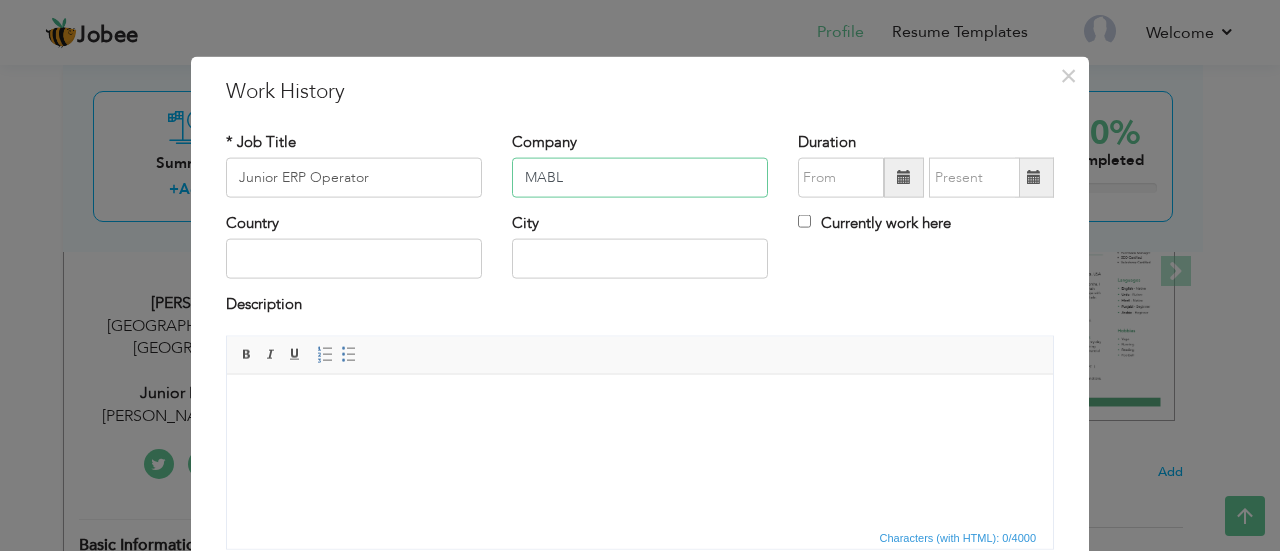 type on "MABL" 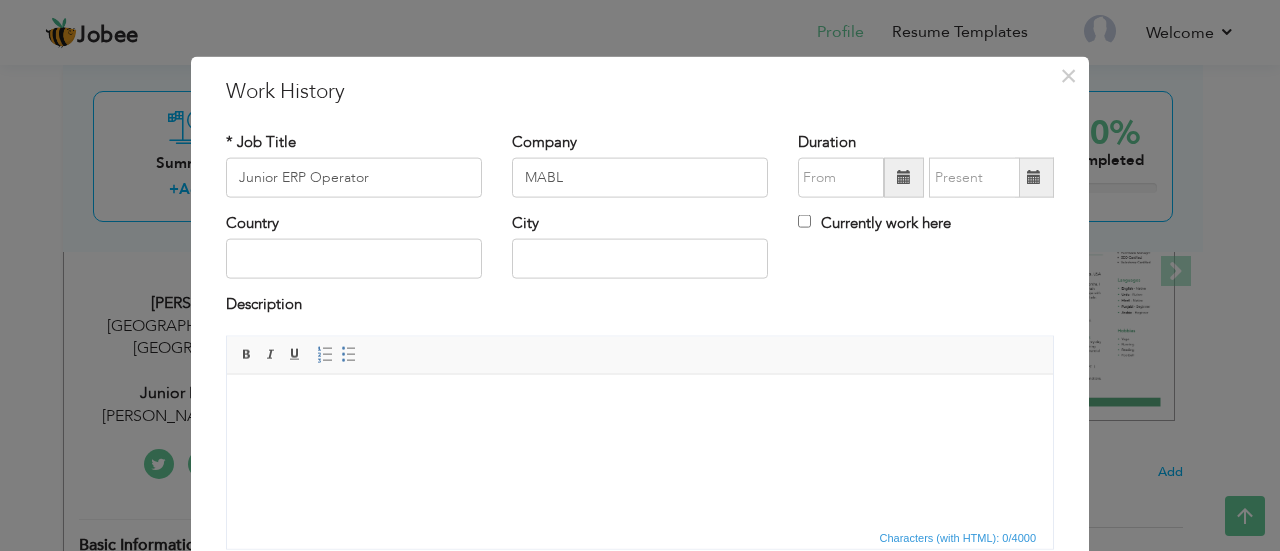 drag, startPoint x: 934, startPoint y: 275, endPoint x: 838, endPoint y: 159, distance: 150.57224 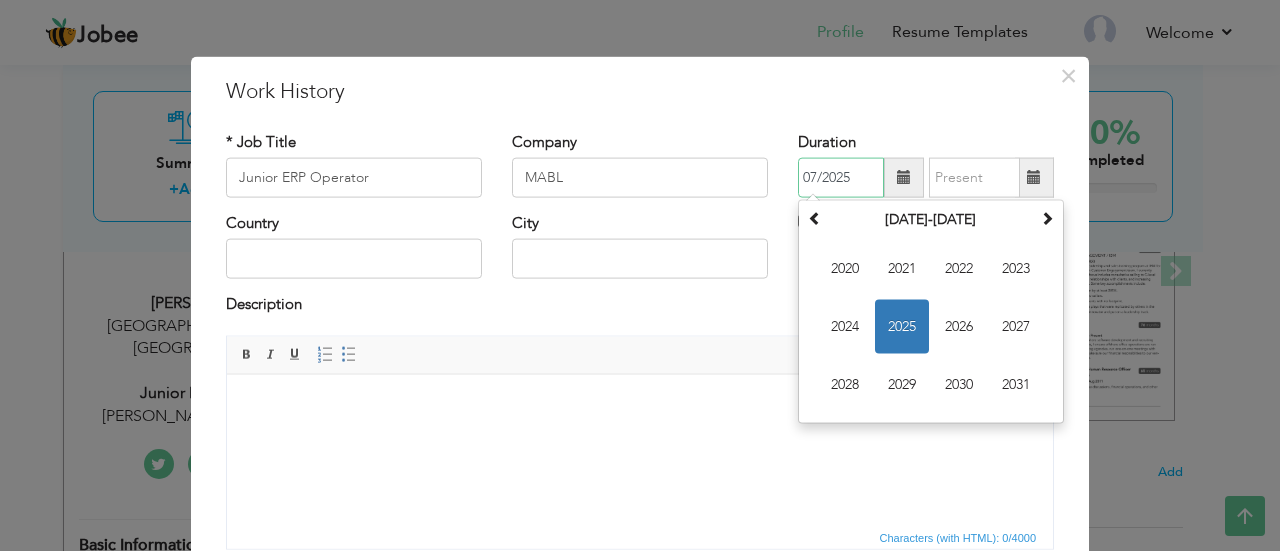 click on "2025" at bounding box center (902, 327) 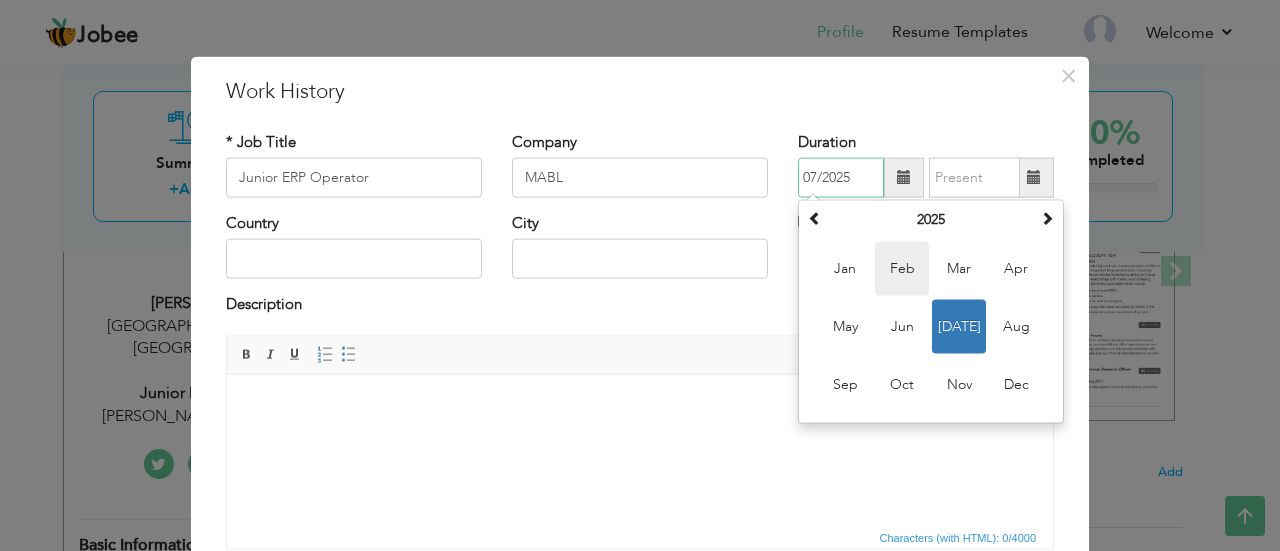 click on "Feb" at bounding box center [902, 269] 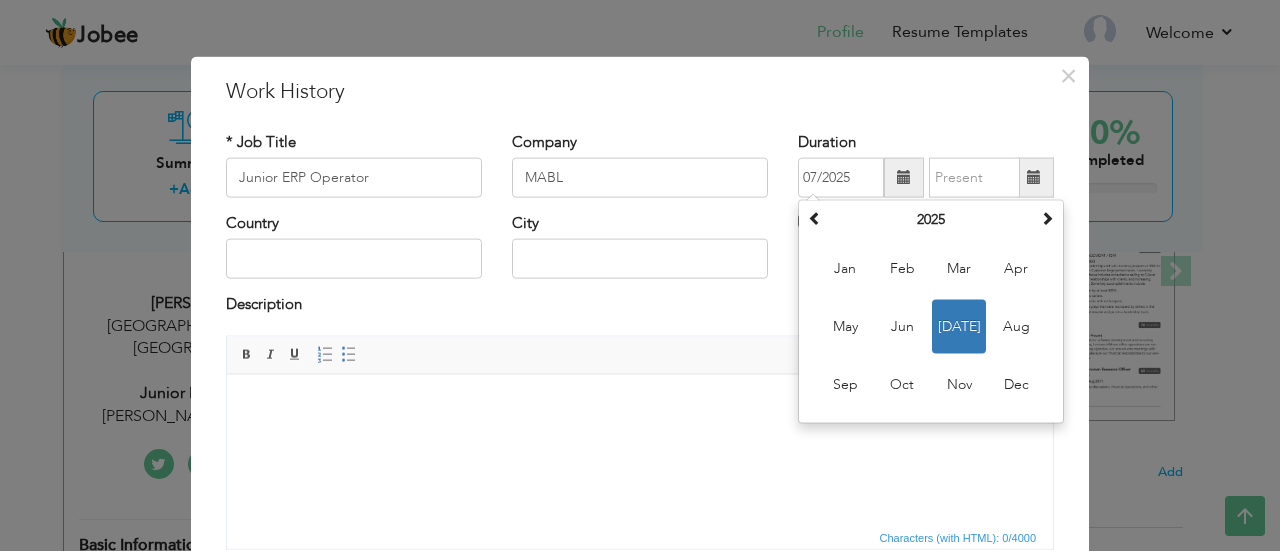 type on "02/2025" 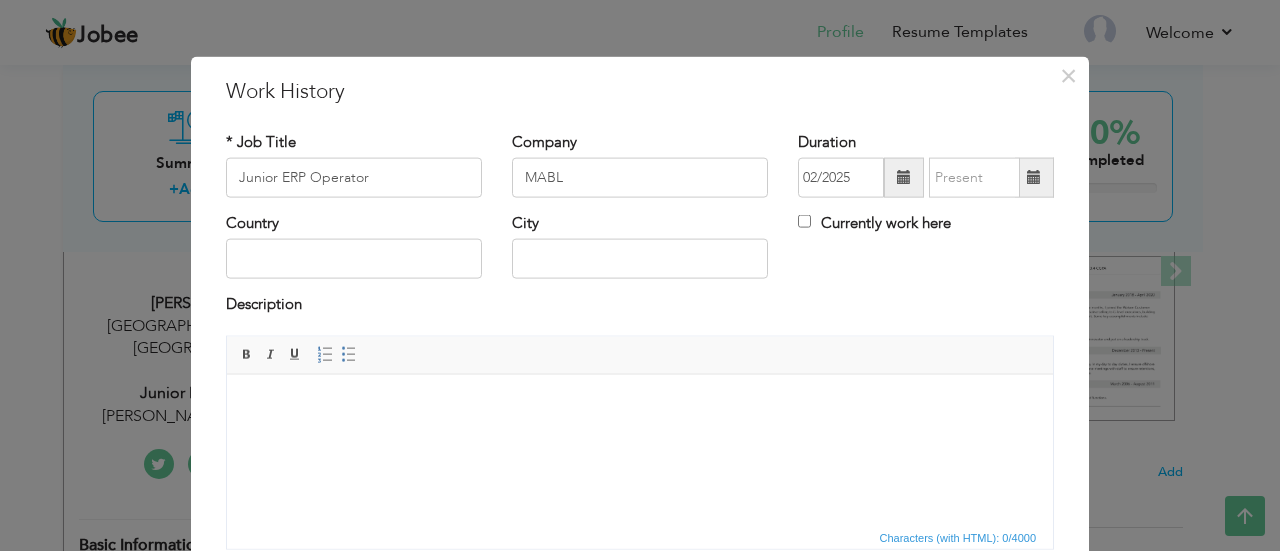 click on "Currently work here" at bounding box center [874, 223] 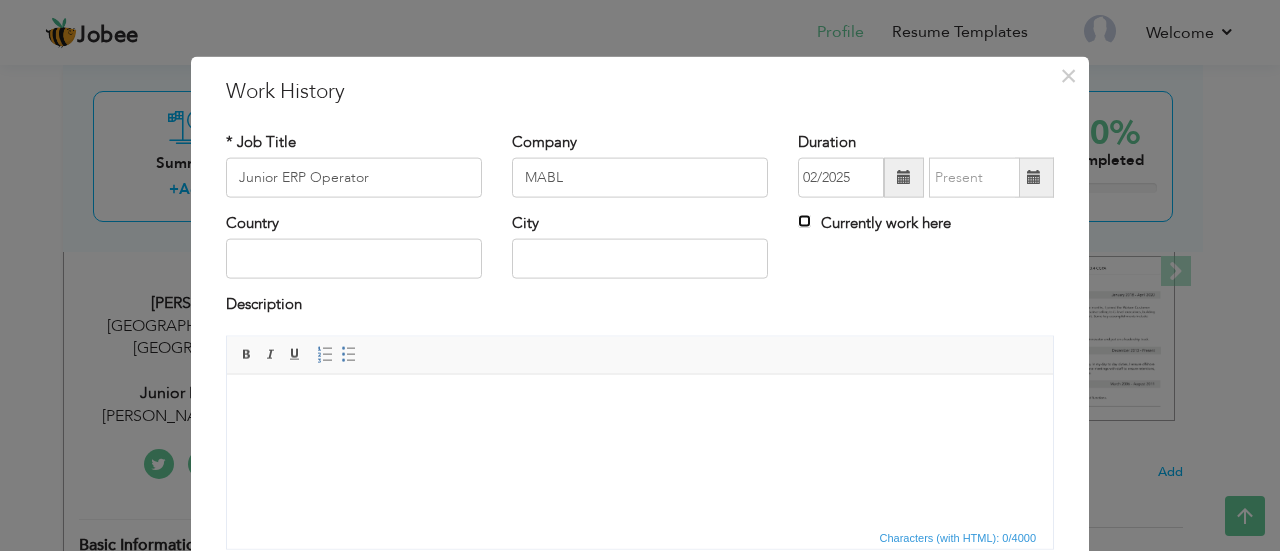 click on "Currently work here" at bounding box center [804, 221] 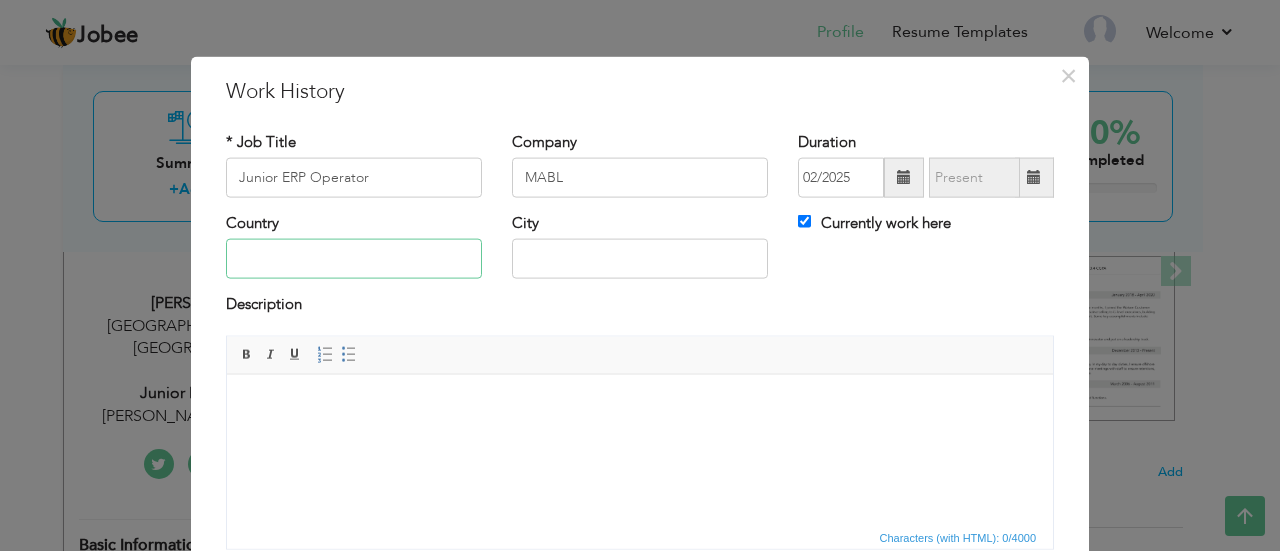 drag, startPoint x: 350, startPoint y: 242, endPoint x: 352, endPoint y: 253, distance: 11.18034 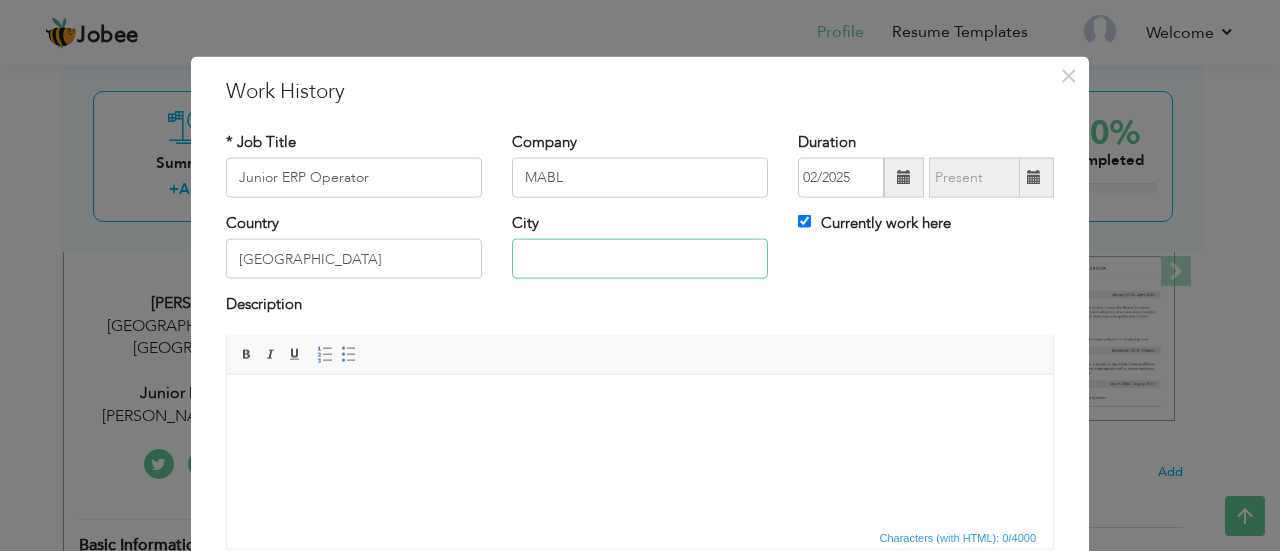 type on "[GEOGRAPHIC_DATA]" 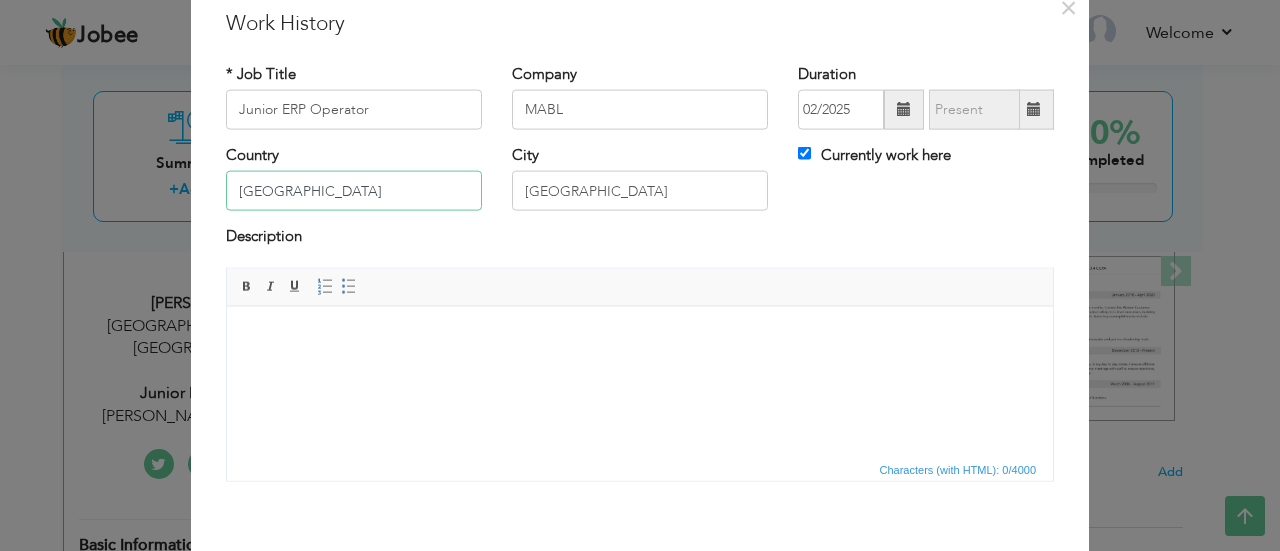 scroll, scrollTop: 100, scrollLeft: 0, axis: vertical 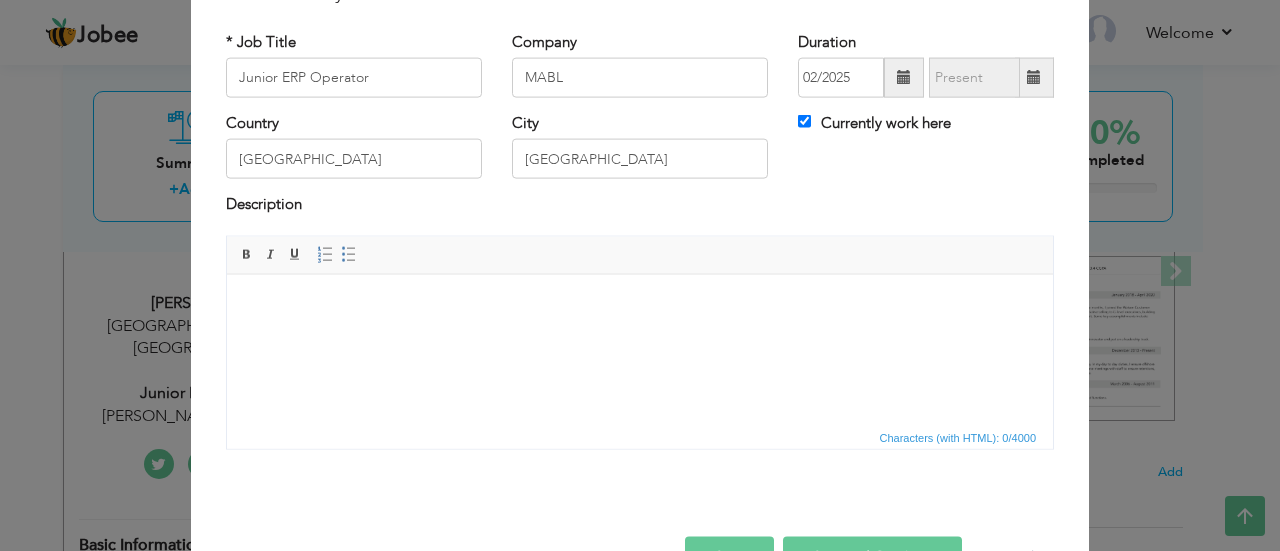 click at bounding box center (640, 304) 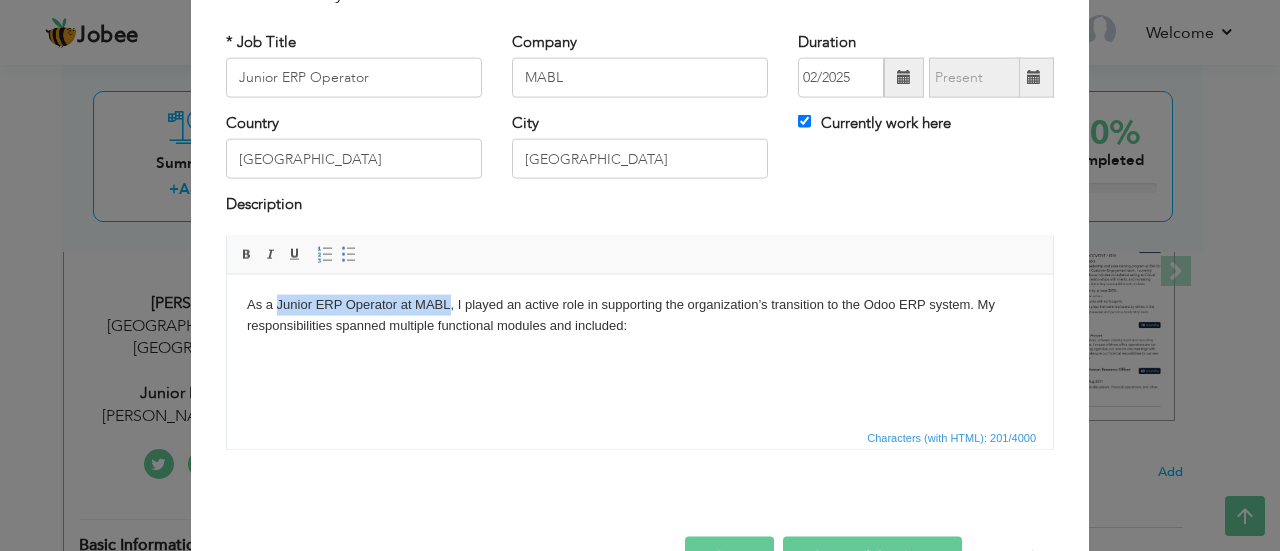 drag, startPoint x: 275, startPoint y: 307, endPoint x: 450, endPoint y: 311, distance: 175.04572 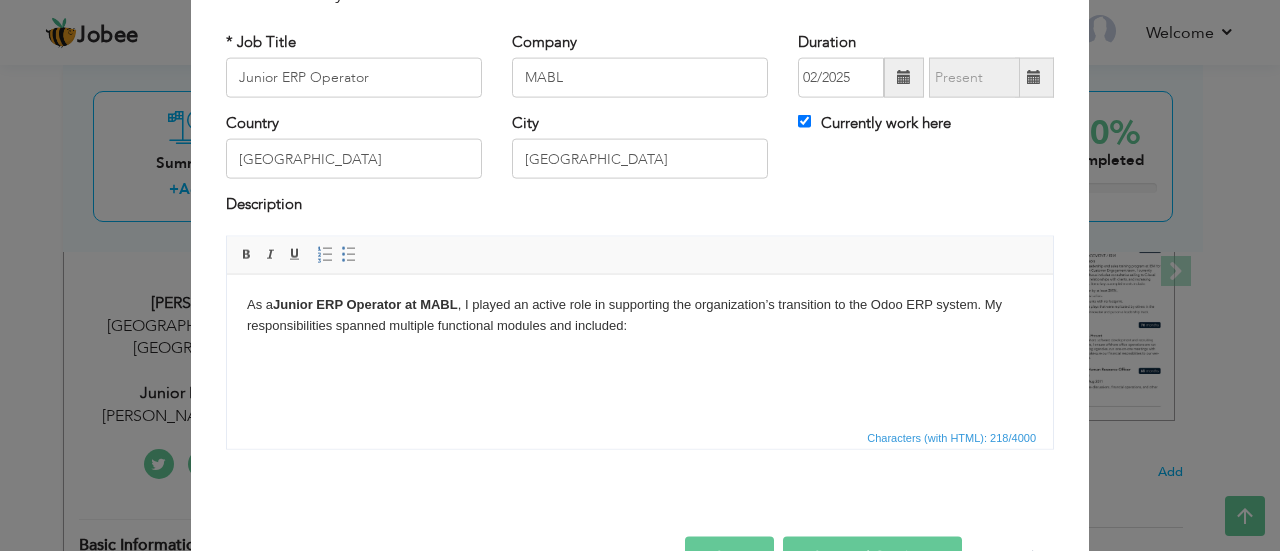 click on "As a  Junior ERP Operator at MABL , I played an active role in supporting the organization’s transition to the Odoo ERP system. My responsibilities spanned multiple functional modules and included:" at bounding box center [640, 315] 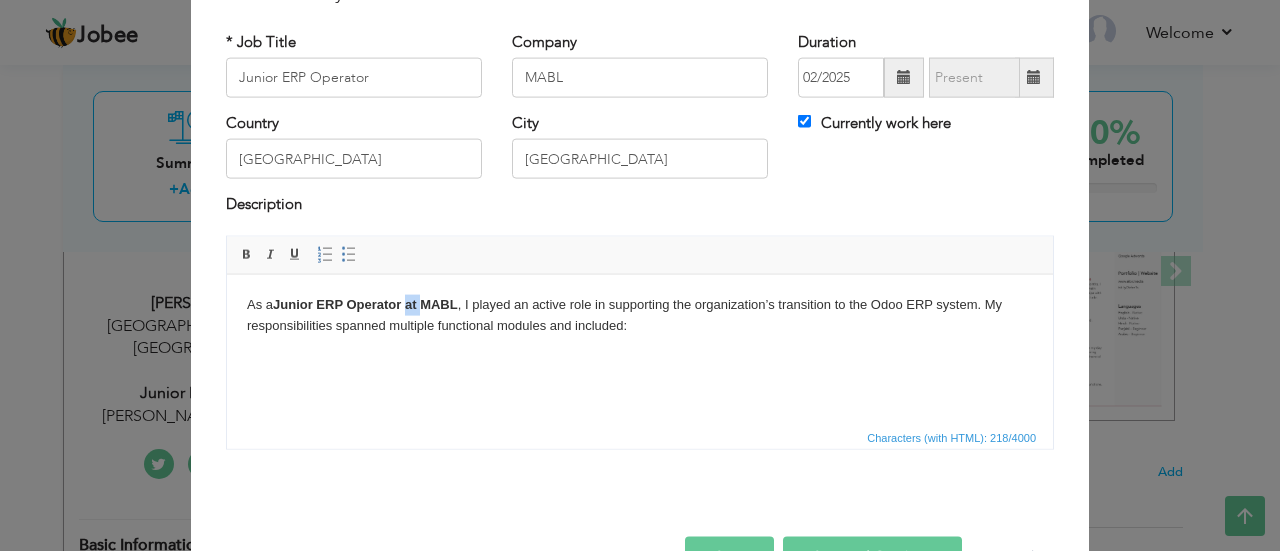 drag, startPoint x: 422, startPoint y: 306, endPoint x: 411, endPoint y: 306, distance: 11 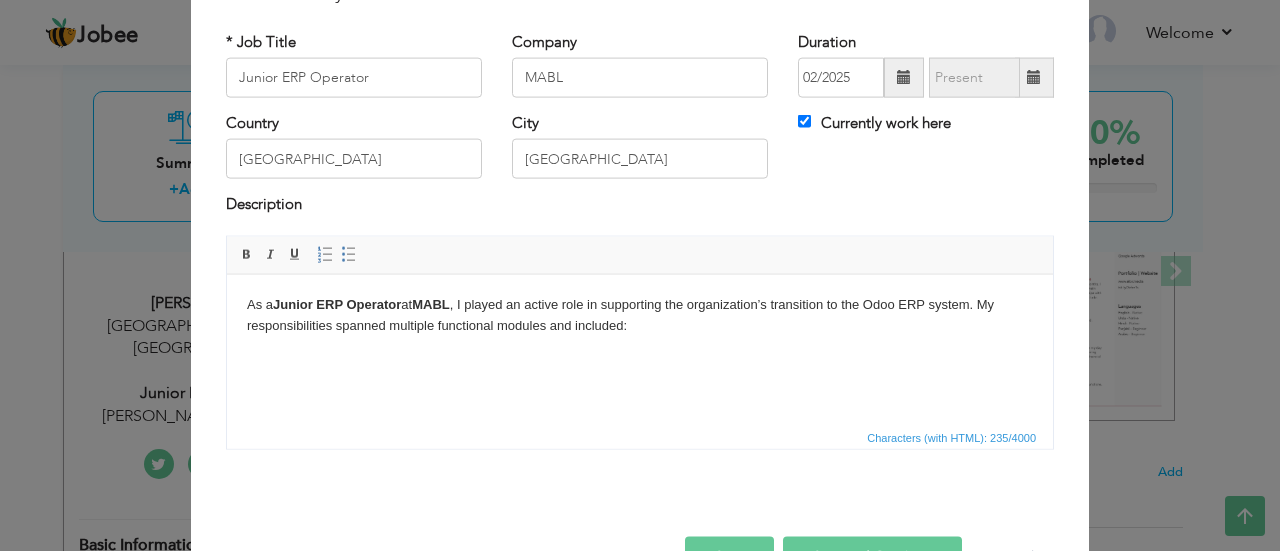 click on "As a  Junior ERP Operator  at  MABL , I played an active role in supporting the organization’s transition to the Odoo ERP system. My responsibilities spanned multiple functional modules and included:" at bounding box center (640, 315) 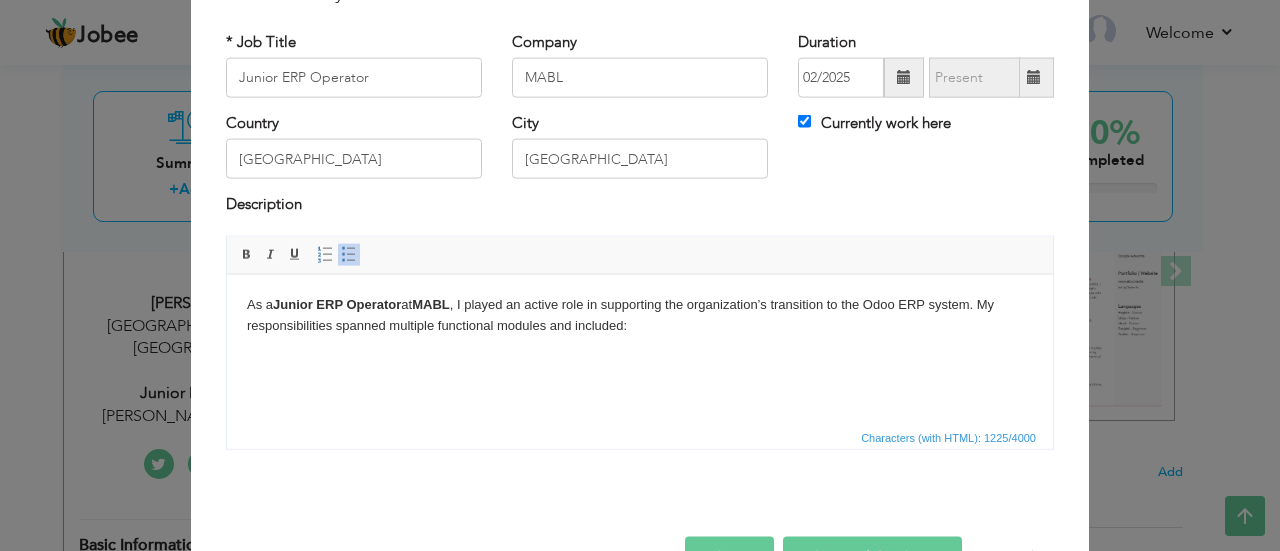 scroll, scrollTop: 160, scrollLeft: 0, axis: vertical 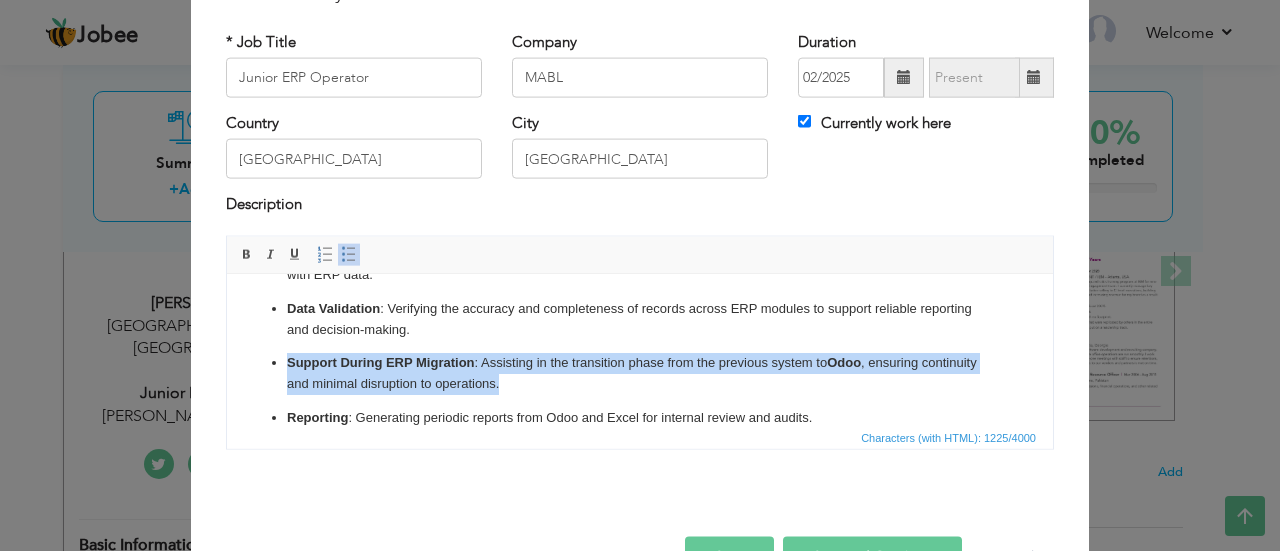 drag, startPoint x: 565, startPoint y: 386, endPoint x: 253, endPoint y: 356, distance: 313.439 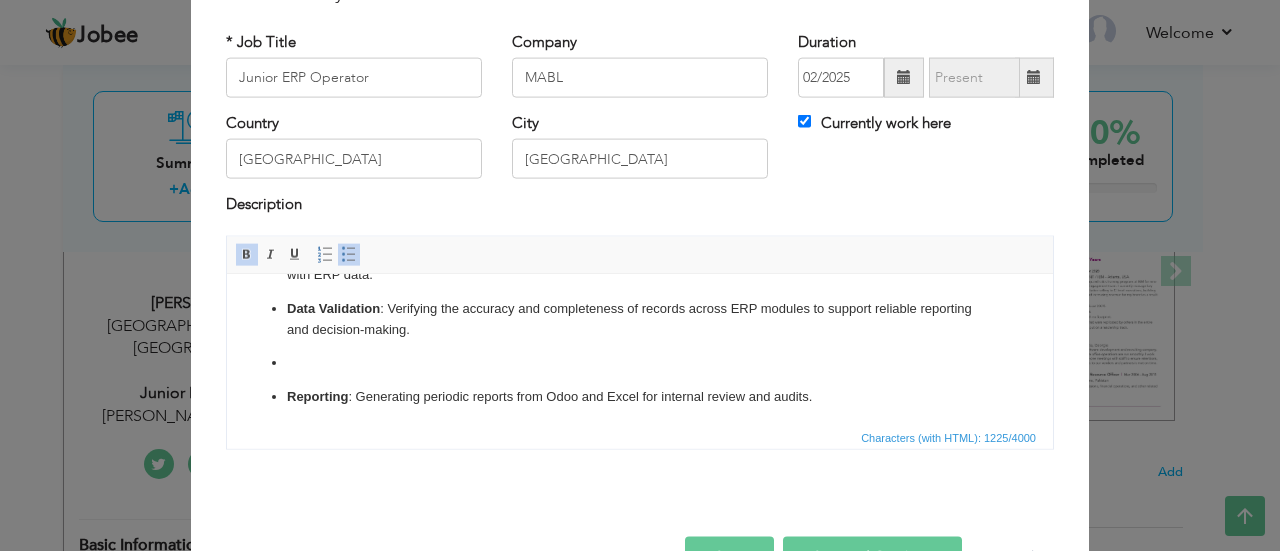 type 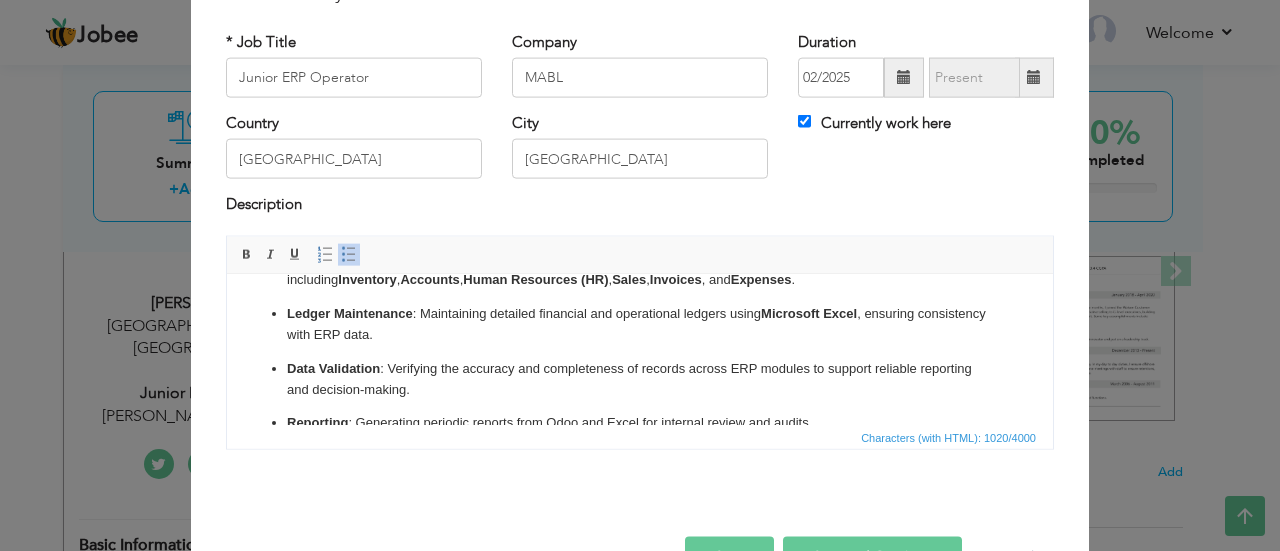 scroll, scrollTop: 162, scrollLeft: 0, axis: vertical 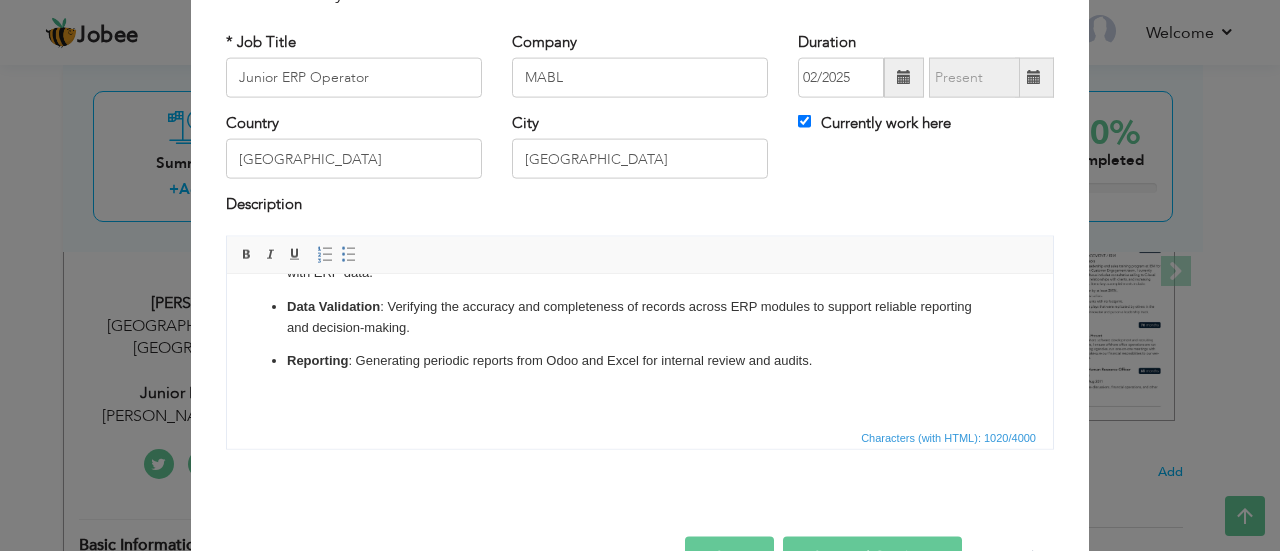 click on "Reporting : Generating periodic reports from Odoo and Excel for internal review and audits." at bounding box center (640, 360) 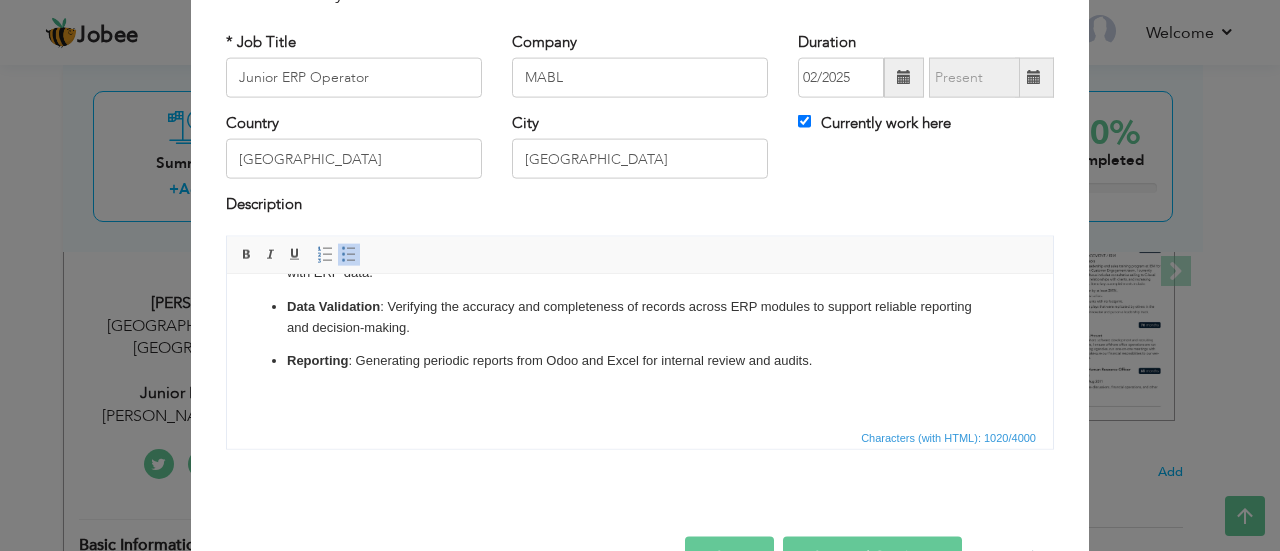 scroll, scrollTop: 158, scrollLeft: 0, axis: vertical 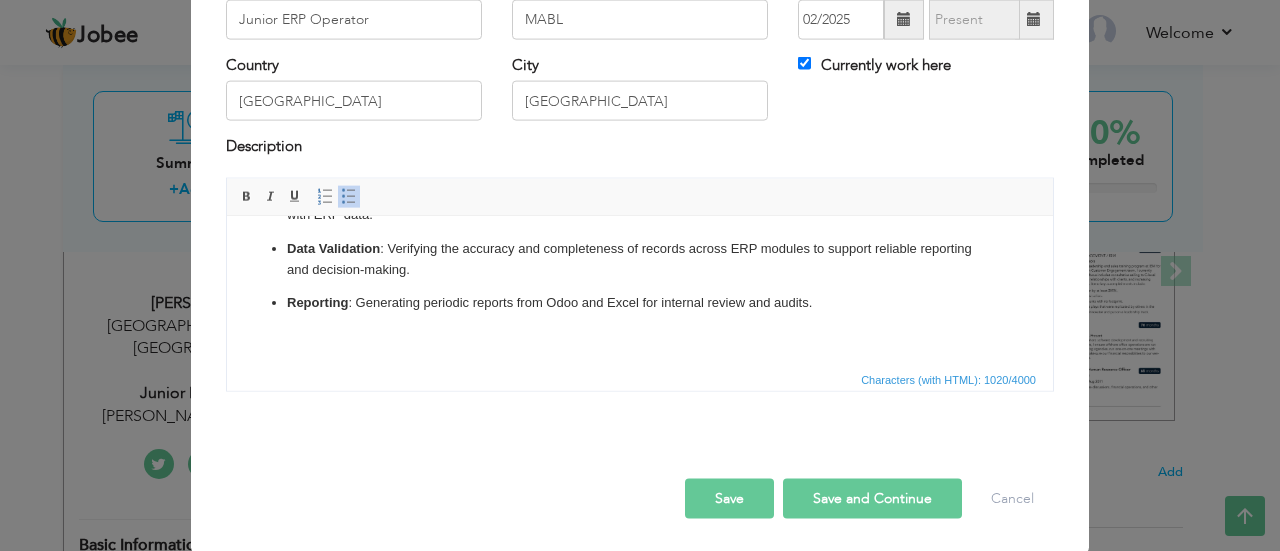click on "Save" at bounding box center [729, 498] 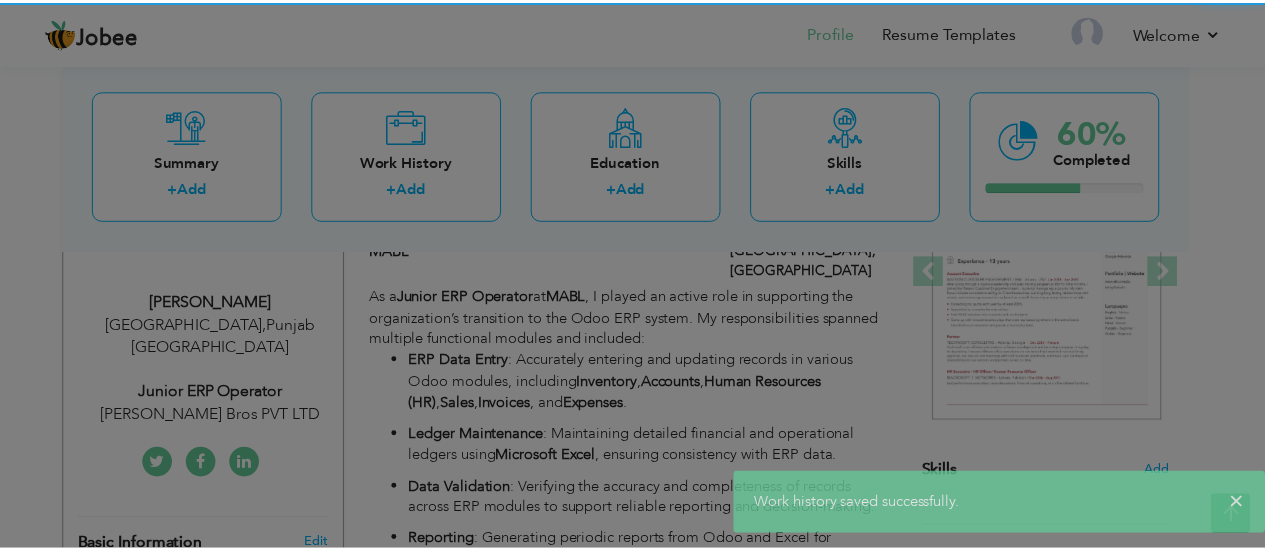 scroll, scrollTop: 0, scrollLeft: 0, axis: both 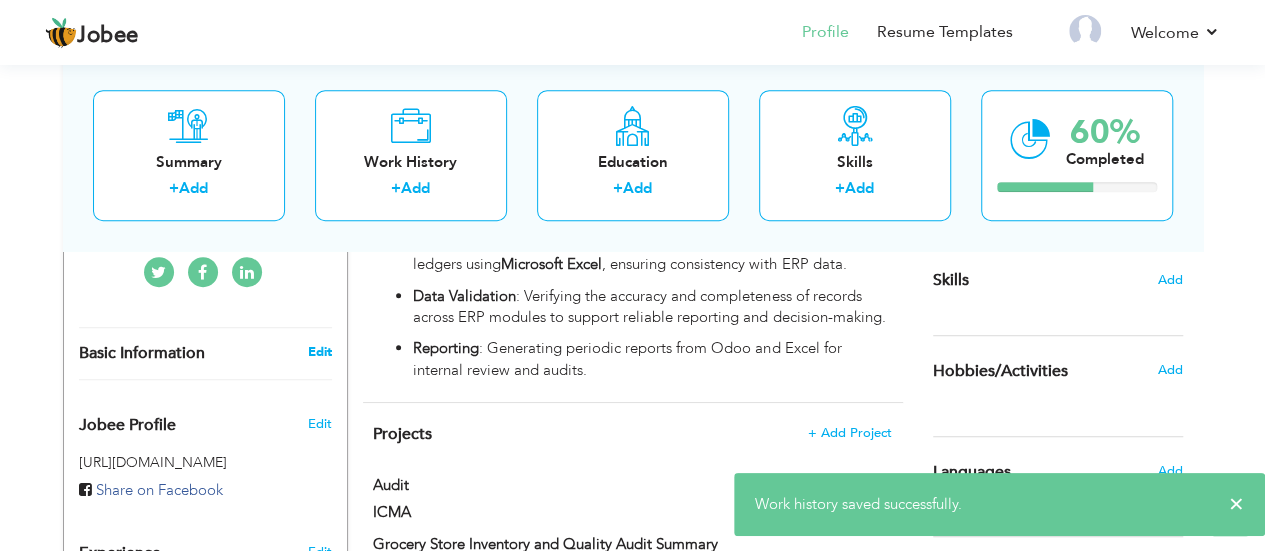 click on "Edit" at bounding box center [319, 352] 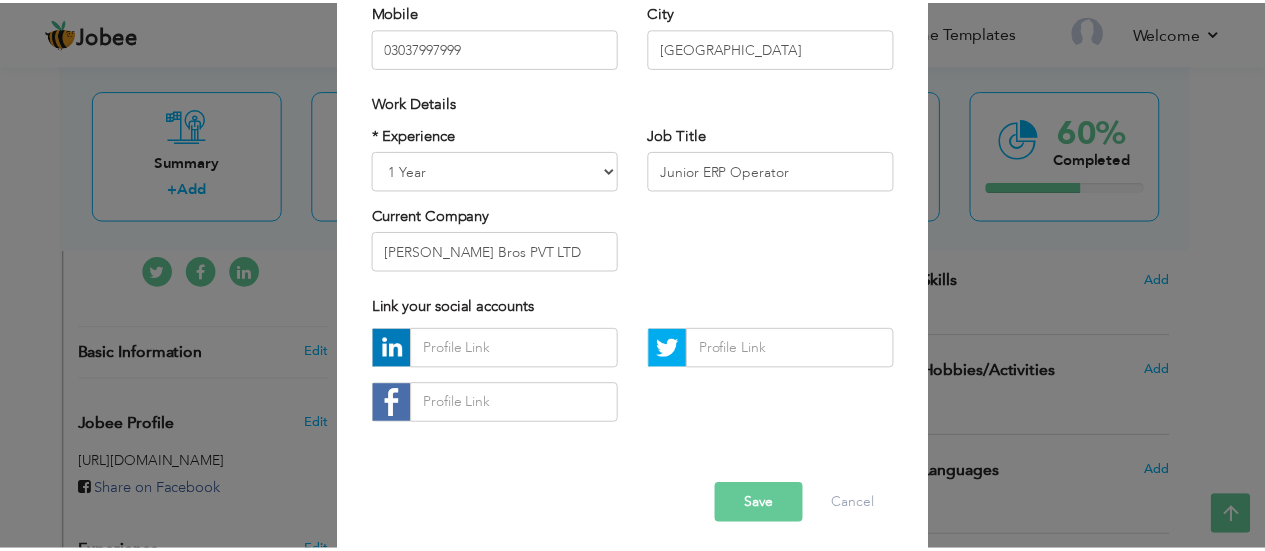 scroll, scrollTop: 342, scrollLeft: 0, axis: vertical 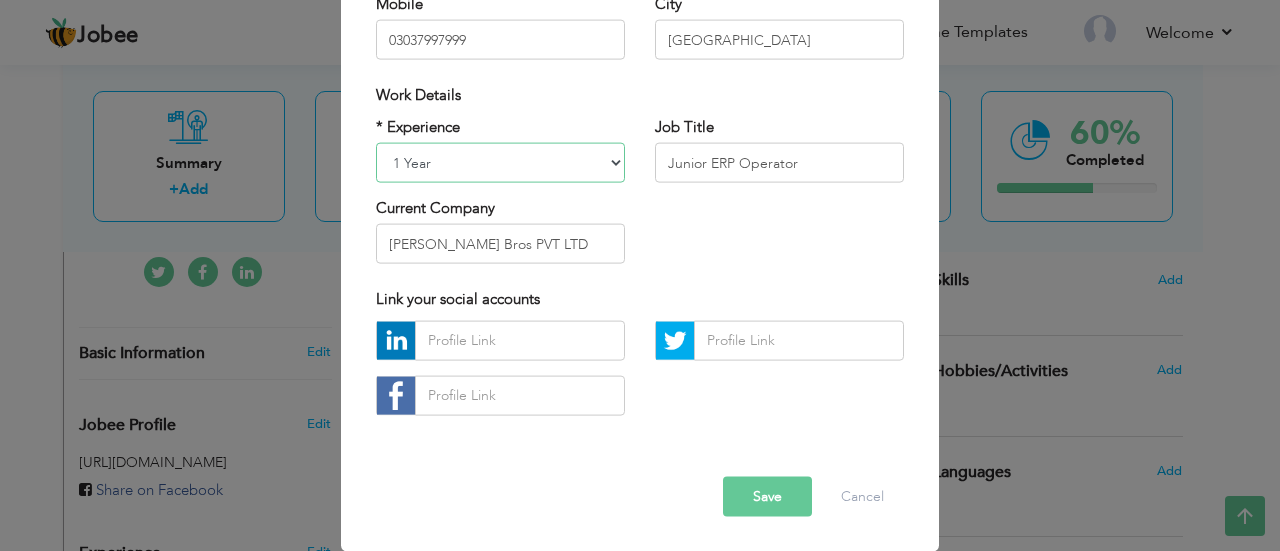 click on "Entry Level Less than 1 Year 1 Year 2 Years 3 Years 4 Years 5 Years 6 Years 7 Years 8 Years 9 Years 10 Years 11 Years 12 Years 13 Years 14 Years 15 Years 16 Years 17 Years 18 Years 19 Years 20 Years 21 Years 22 Years 23 Years 24 Years 25 Years 26 Years 27 Years 28 Years 29 Years 30 Years 31 Years 32 Years 33 Years 34 Years 35 Years More than 35 Years" at bounding box center [500, 163] 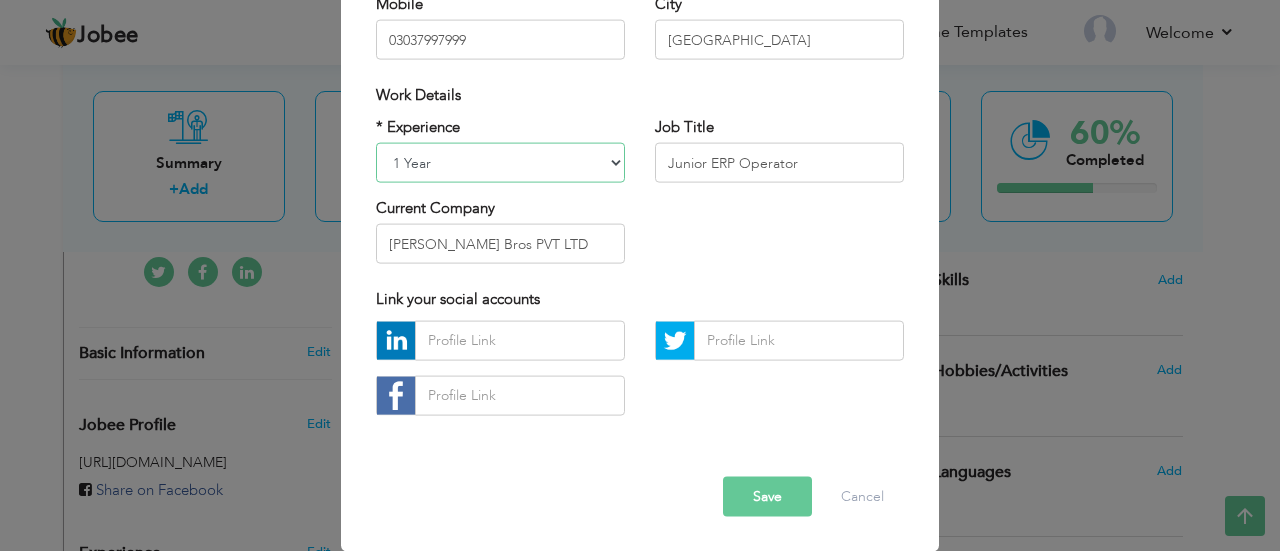 select on "number:2" 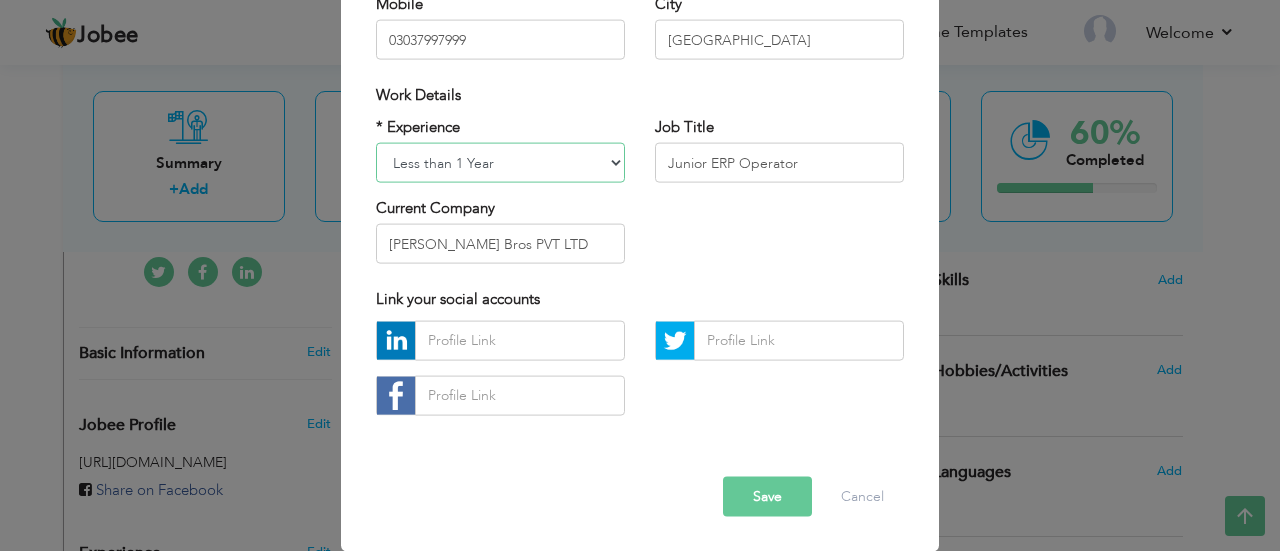 click on "Entry Level Less than 1 Year 1 Year 2 Years 3 Years 4 Years 5 Years 6 Years 7 Years 8 Years 9 Years 10 Years 11 Years 12 Years 13 Years 14 Years 15 Years 16 Years 17 Years 18 Years 19 Years 20 Years 21 Years 22 Years 23 Years 24 Years 25 Years 26 Years 27 Years 28 Years 29 Years 30 Years 31 Years 32 Years 33 Years 34 Years 35 Years More than 35 Years" at bounding box center [500, 163] 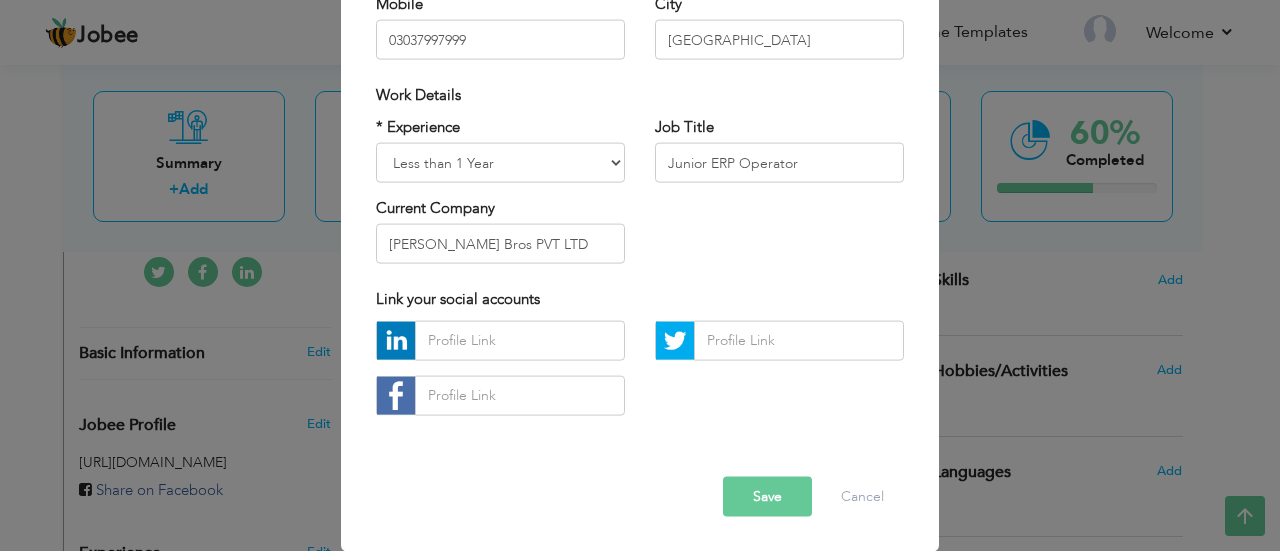 click on "Save" at bounding box center [767, 496] 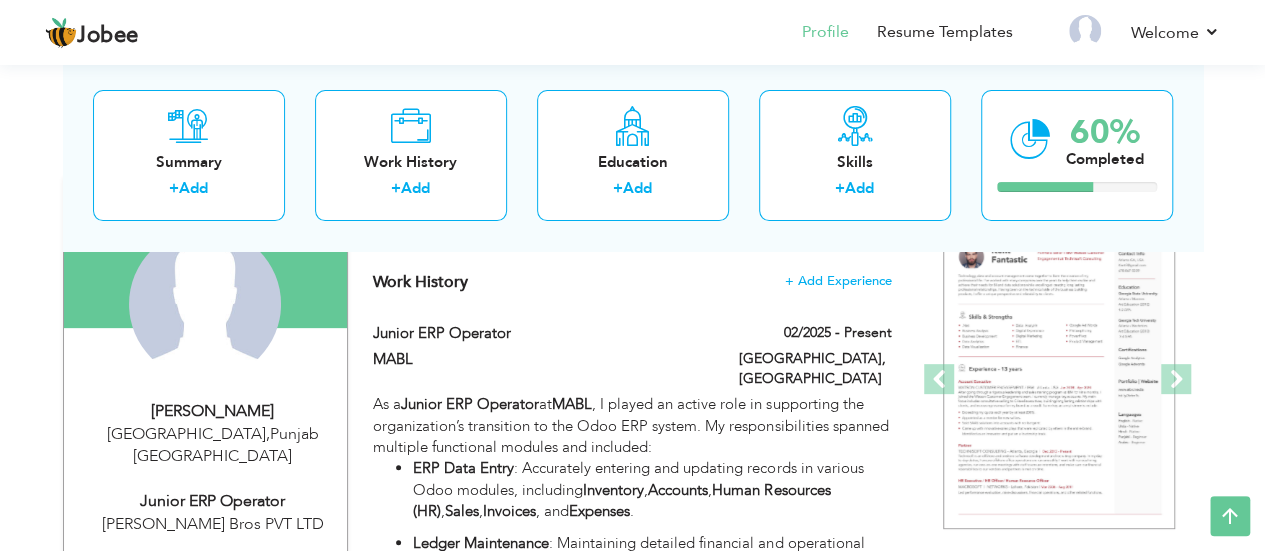 scroll, scrollTop: 0, scrollLeft: 0, axis: both 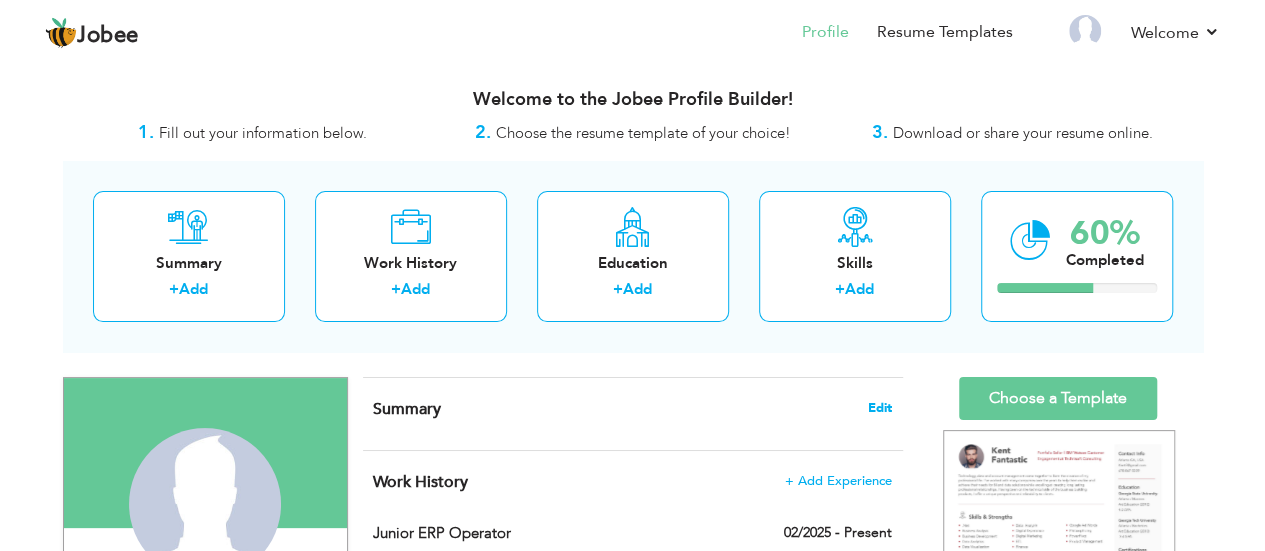 click on "Edit" at bounding box center [880, 408] 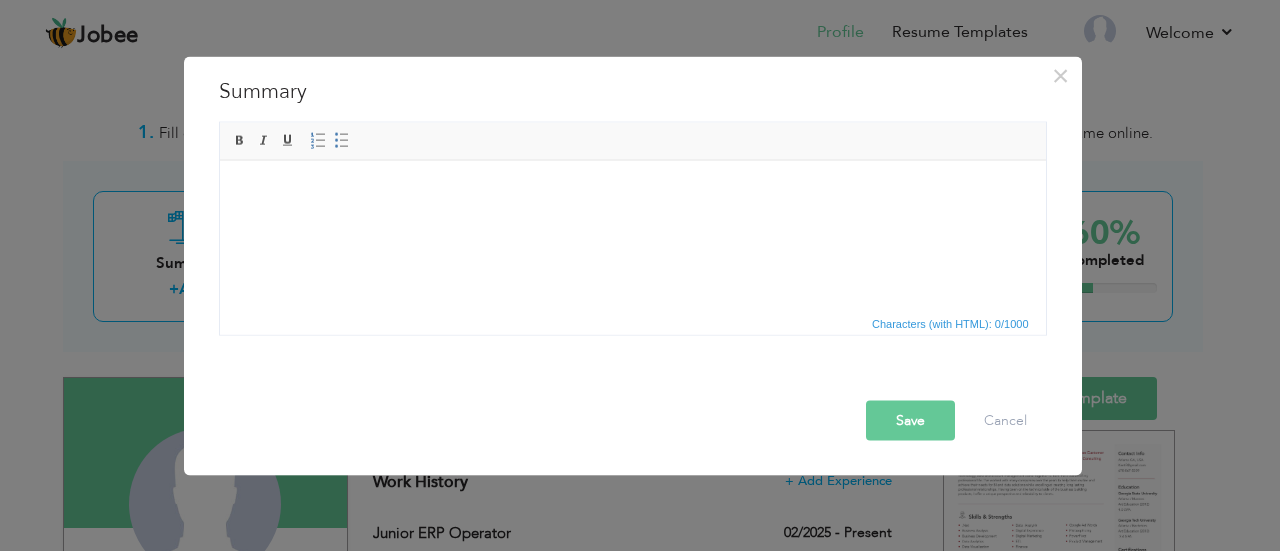click at bounding box center (632, 190) 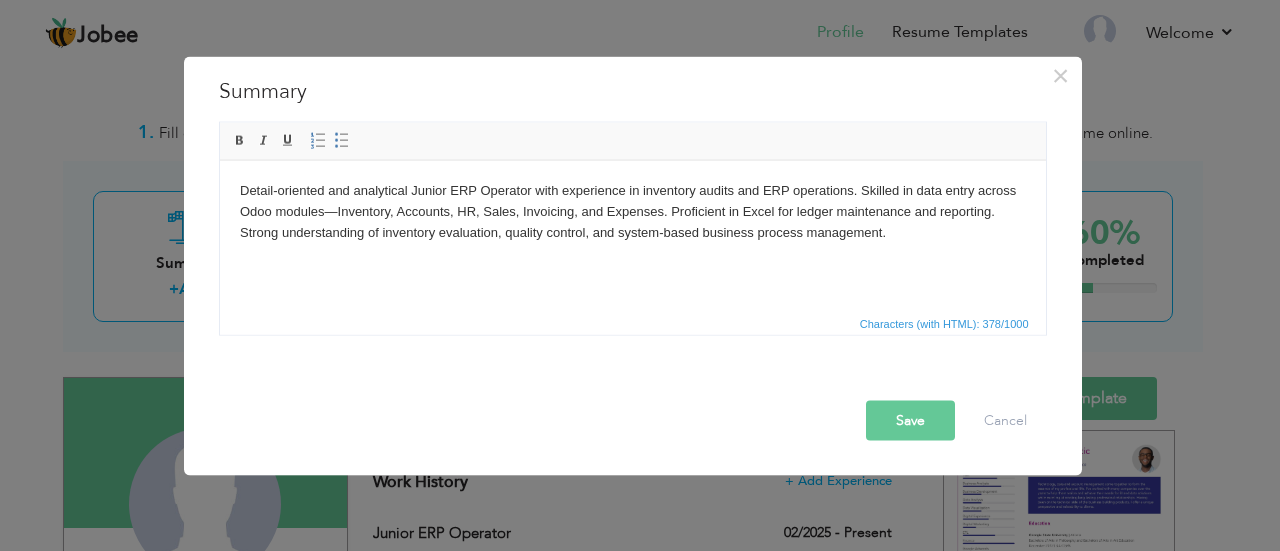 click on "Save" at bounding box center [910, 420] 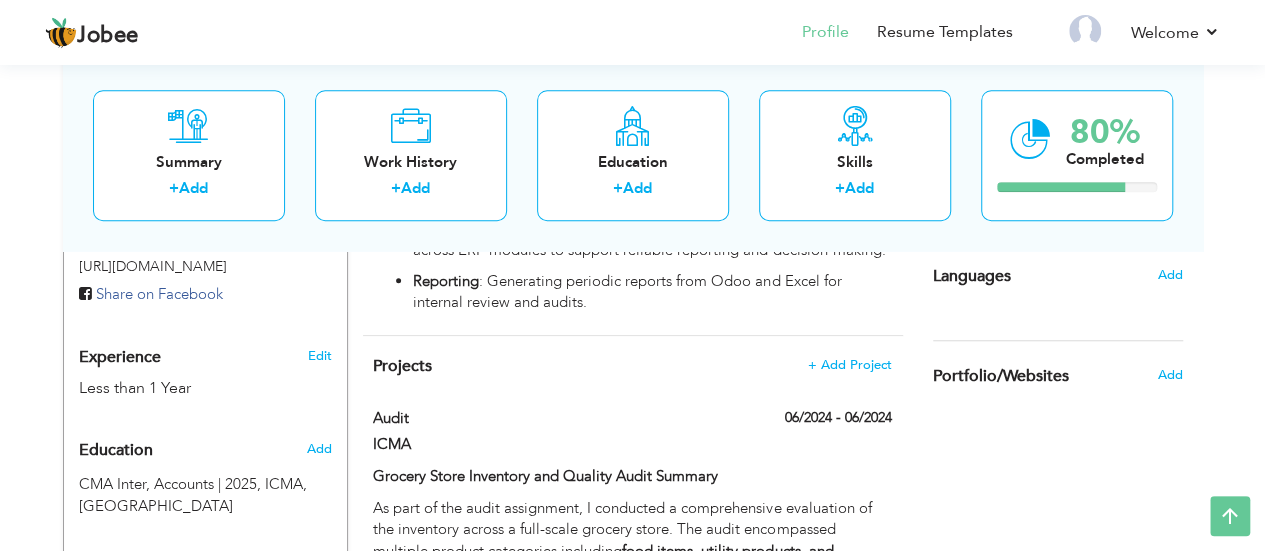 scroll, scrollTop: 800, scrollLeft: 0, axis: vertical 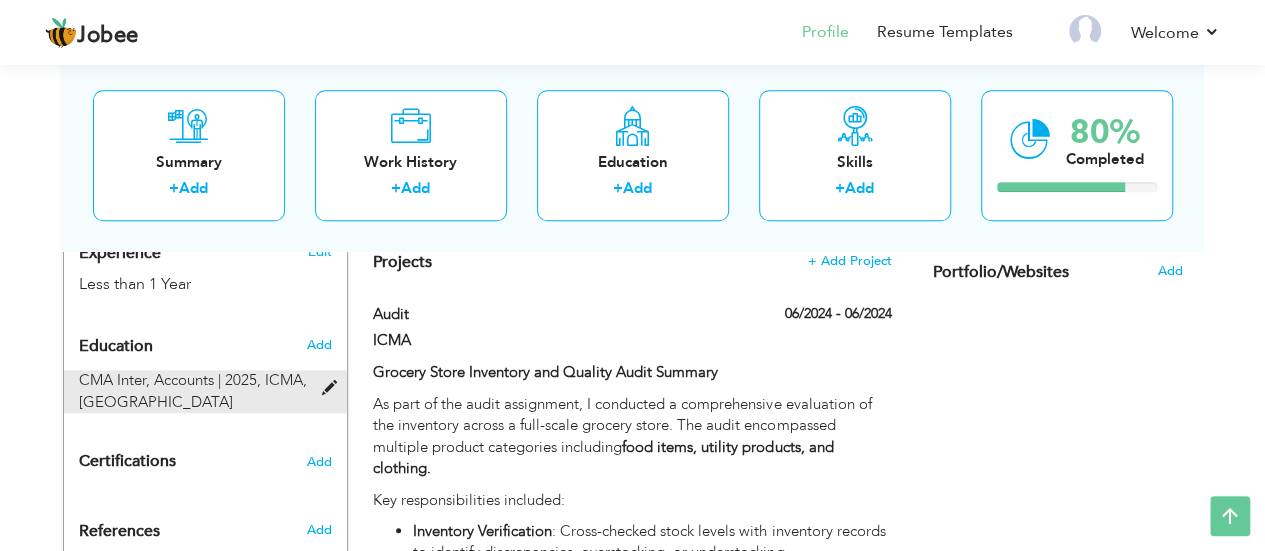 click on "ICMA, Lahore" at bounding box center [193, 390] 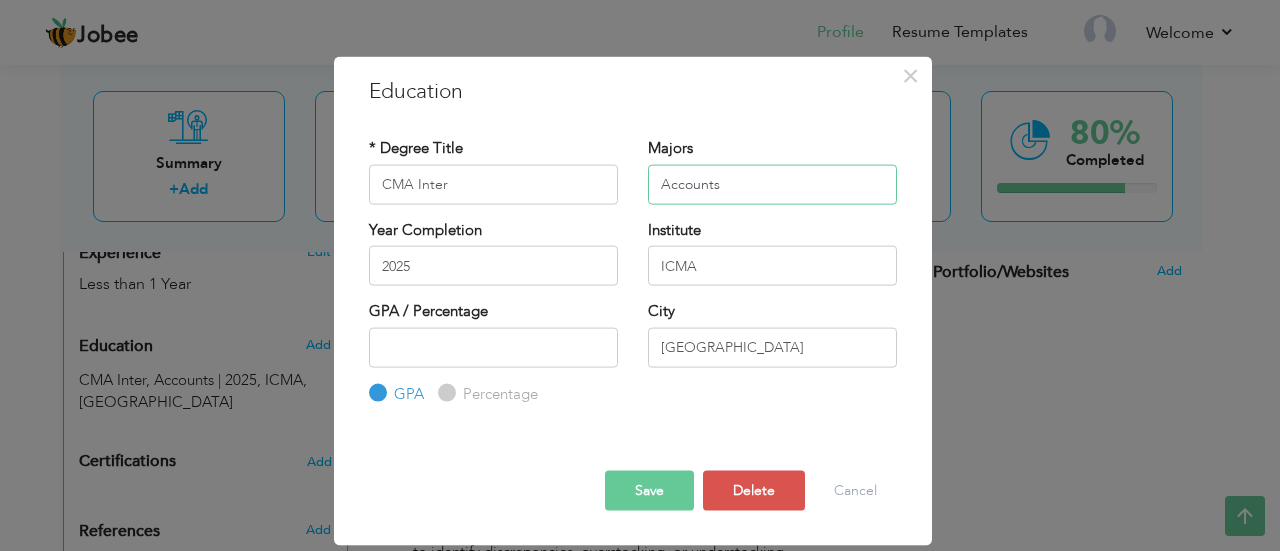 drag, startPoint x: 792, startPoint y: 183, endPoint x: 650, endPoint y: 188, distance: 142.088 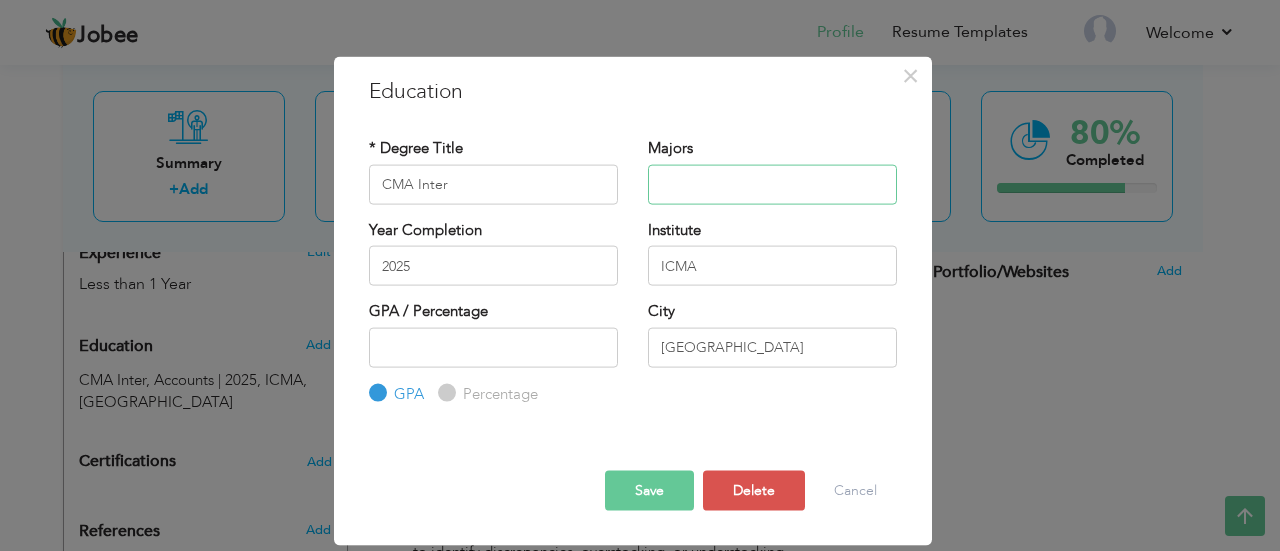 type 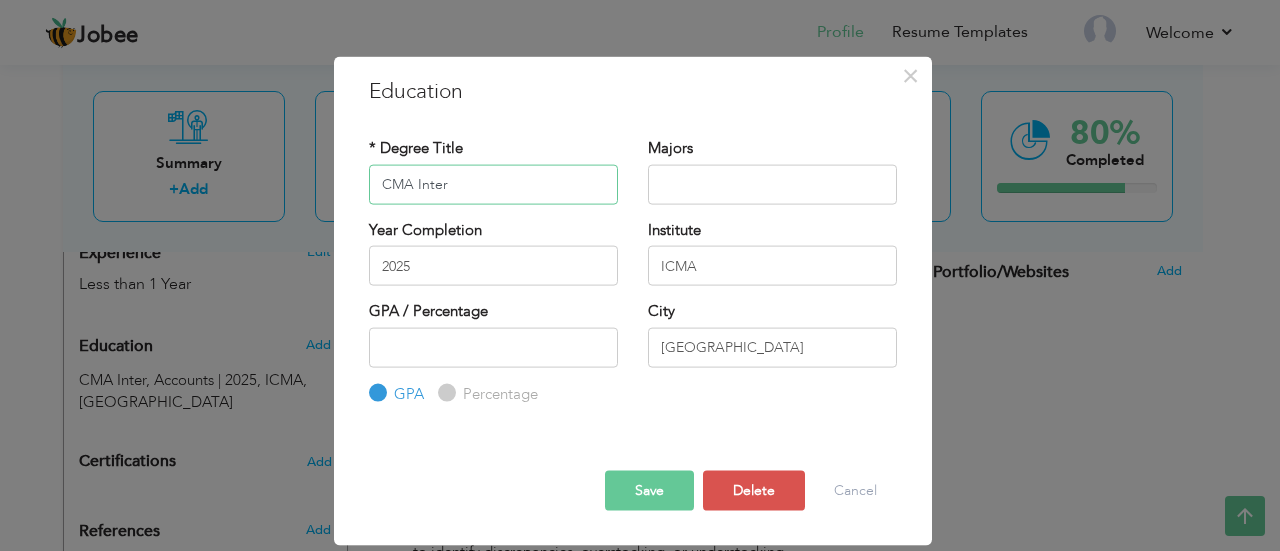 click on "CMA Inter" at bounding box center (493, 184) 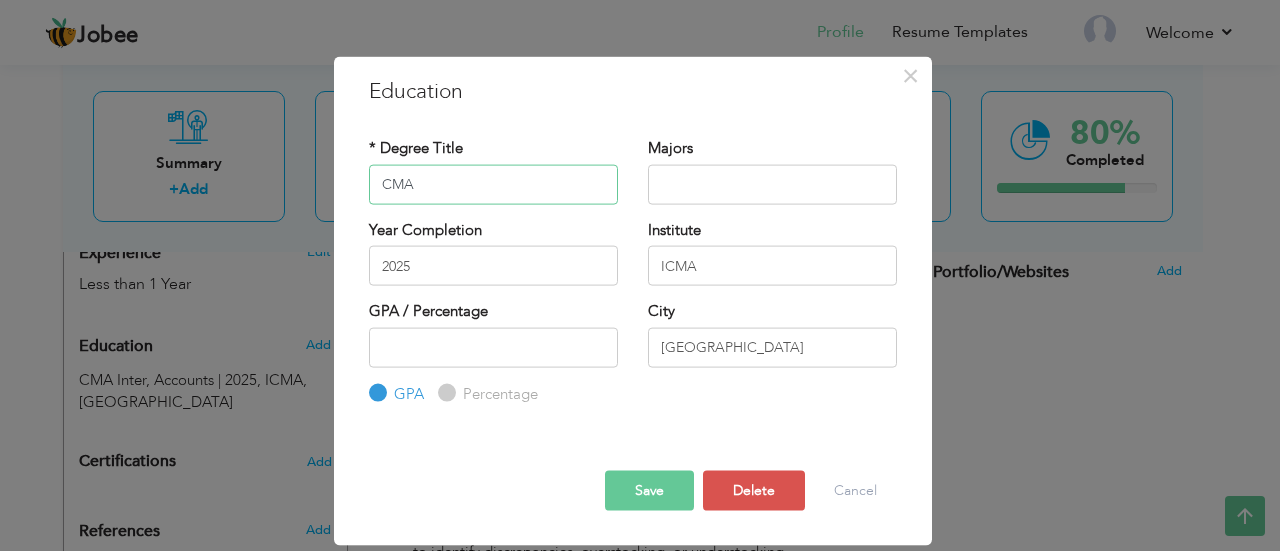 type on "CMA" 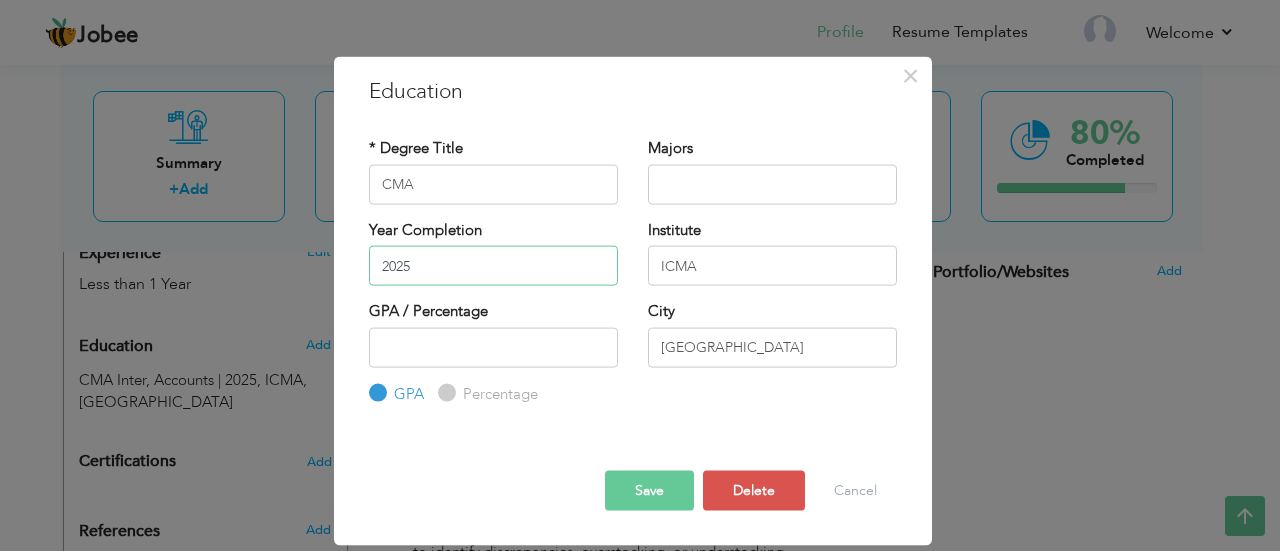 click on "2025" at bounding box center (493, 266) 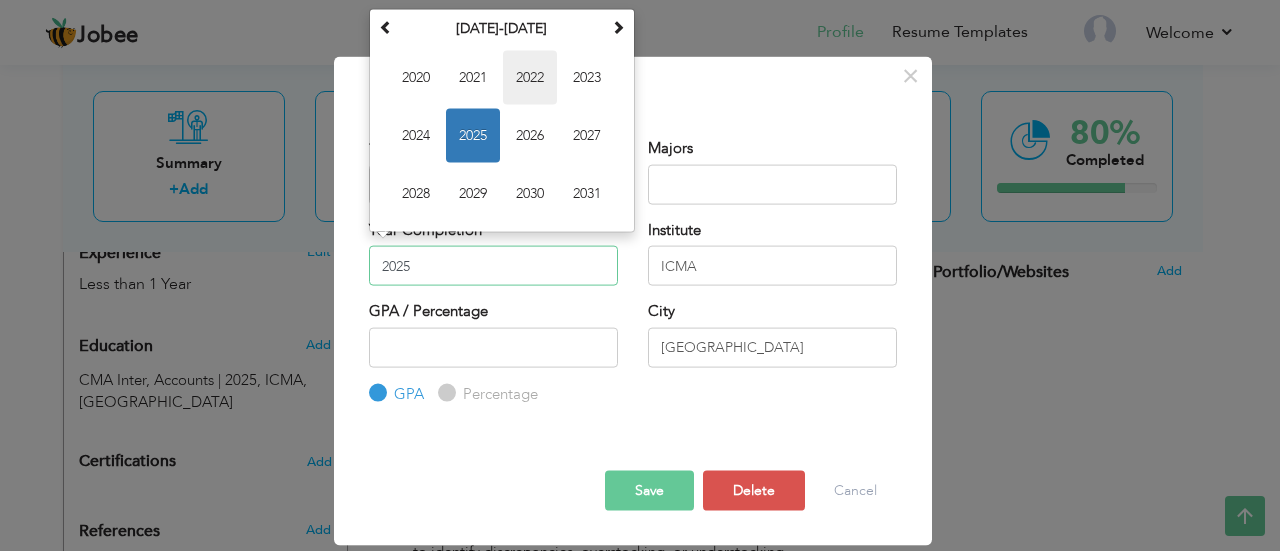 click on "2022" at bounding box center (530, 77) 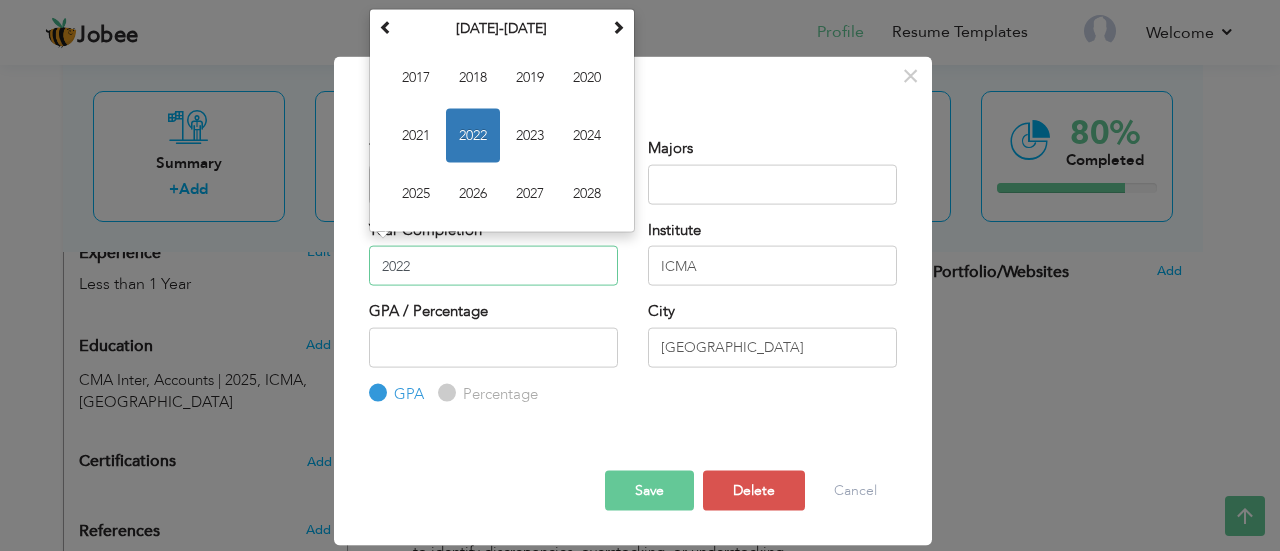 click on "2022" at bounding box center (493, 266) 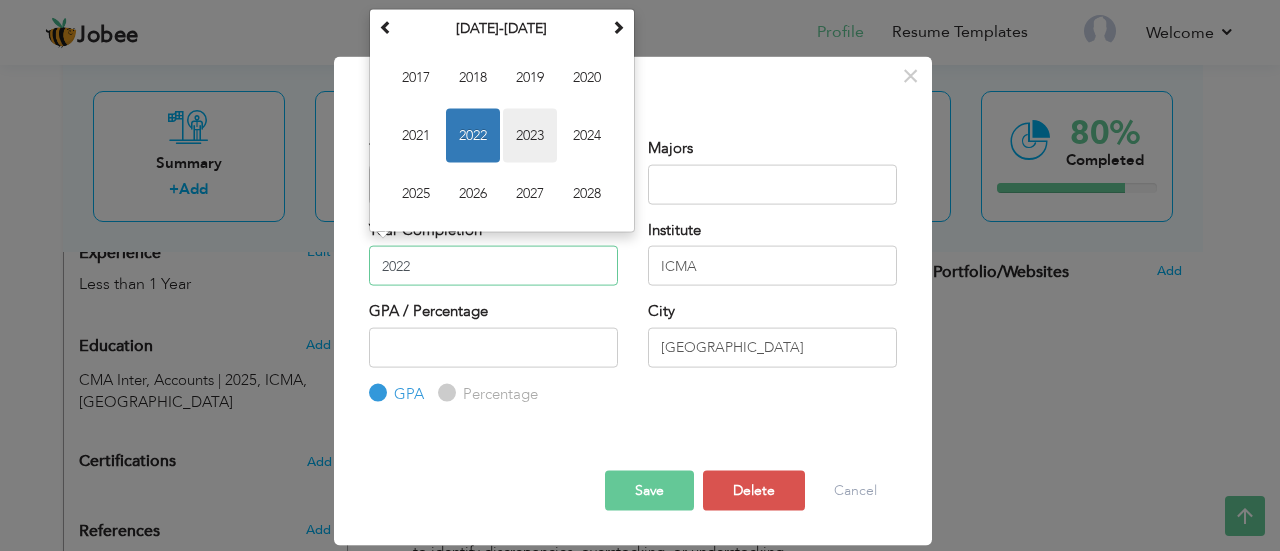 click on "2023" at bounding box center [530, 135] 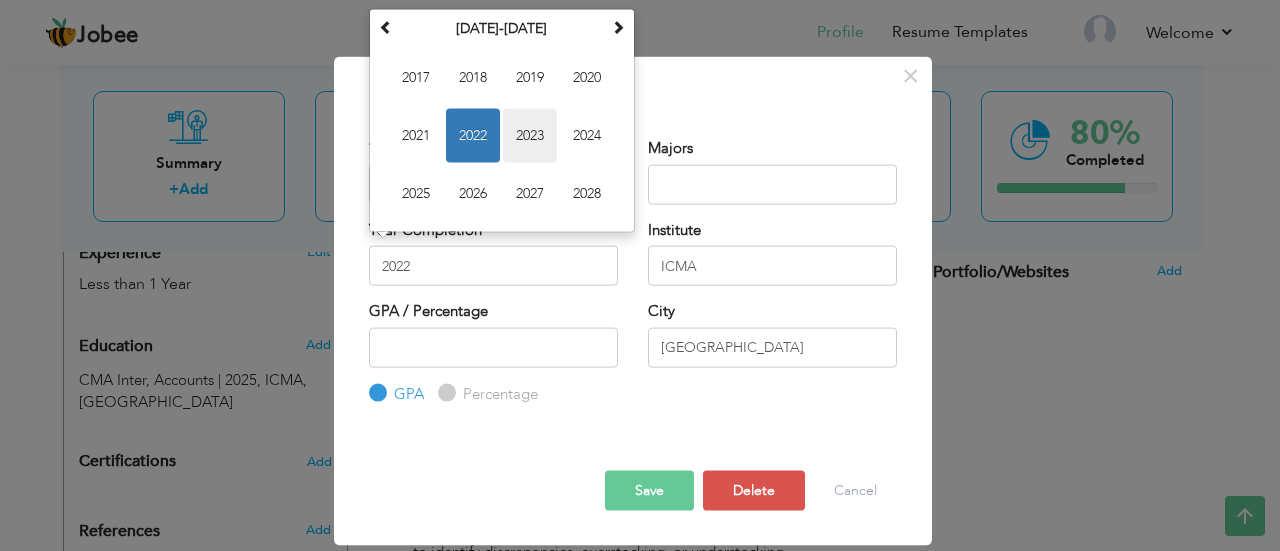 type on "2023" 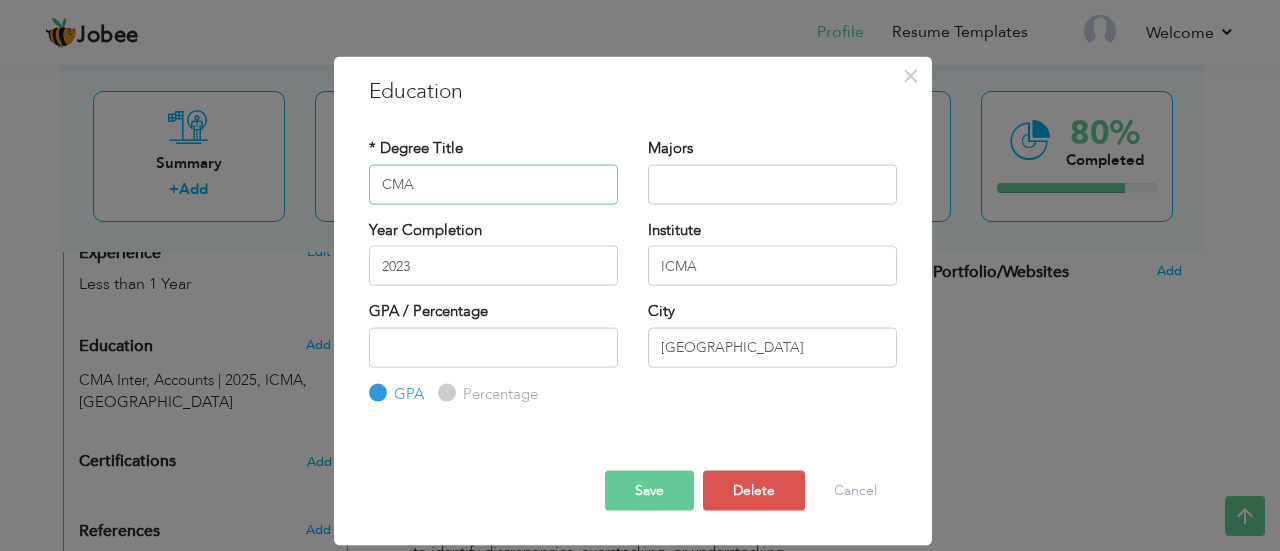 click on "CMA" at bounding box center (493, 184) 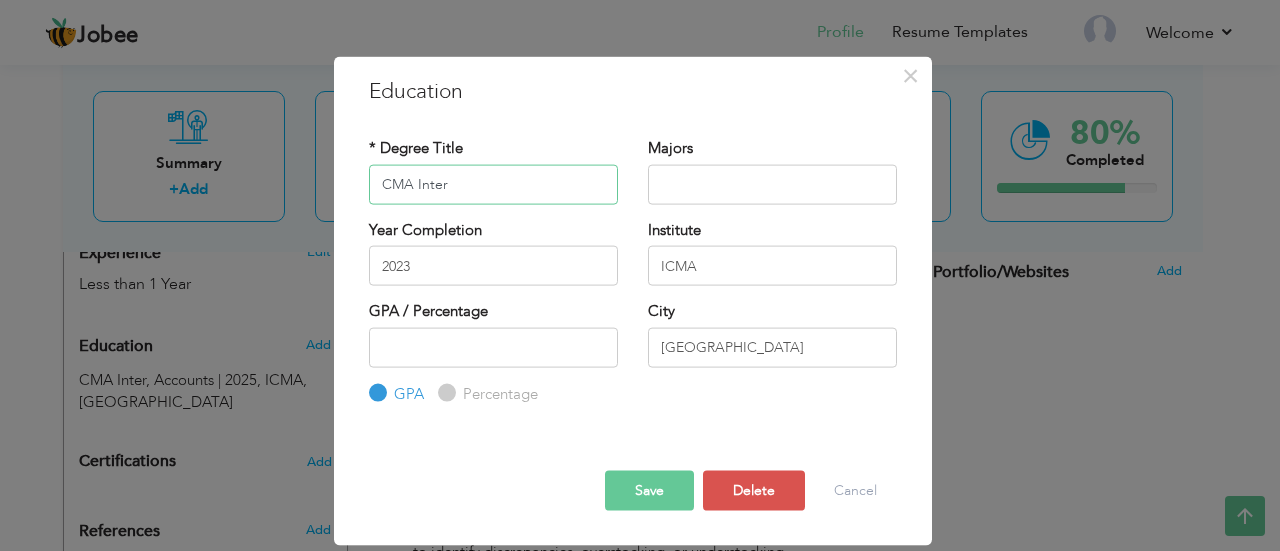 type on "CMA Inter" 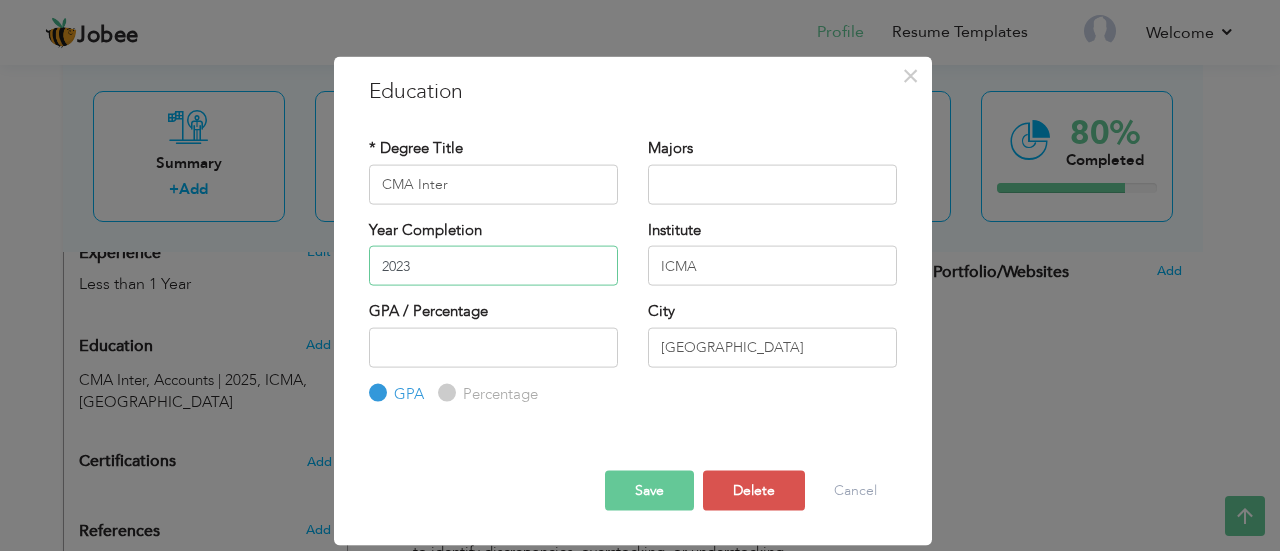 click on "2023" at bounding box center (493, 266) 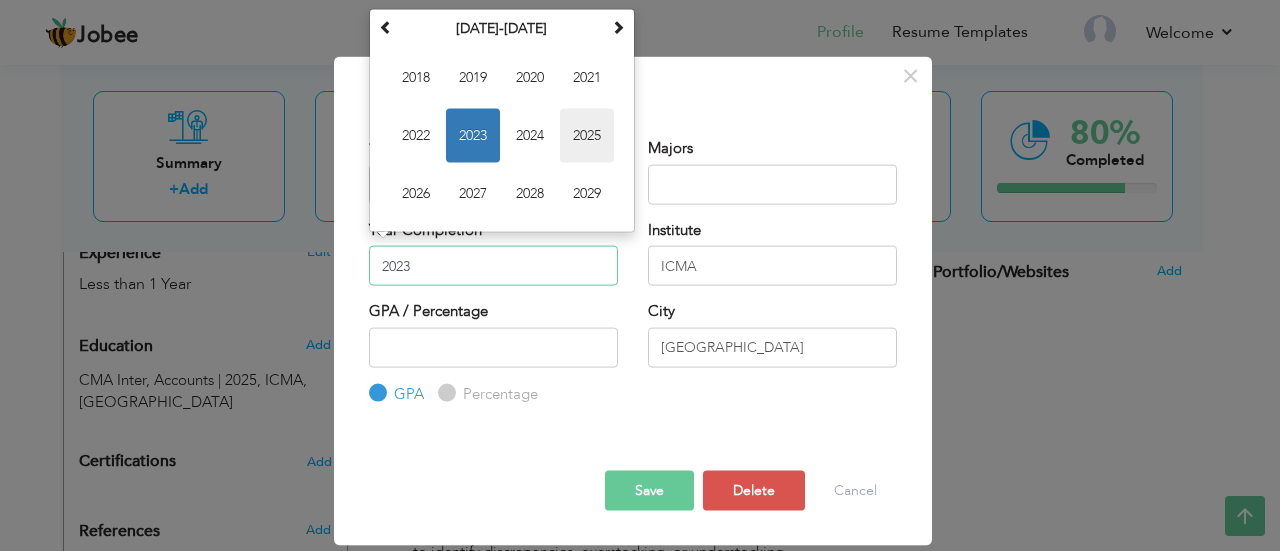 click on "2025" at bounding box center [587, 135] 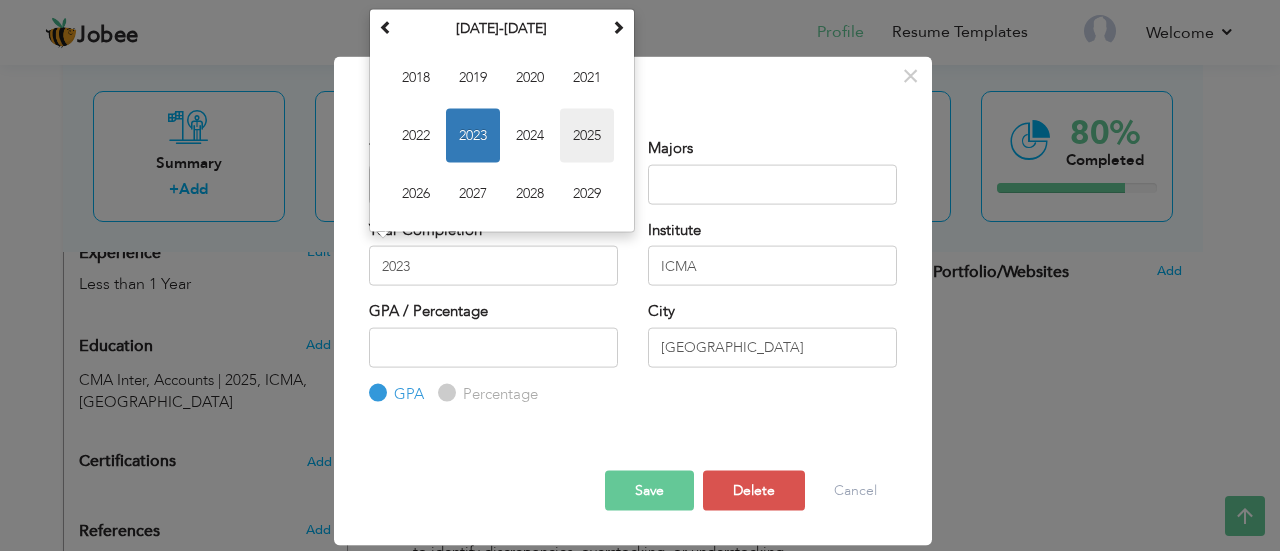 type on "2025" 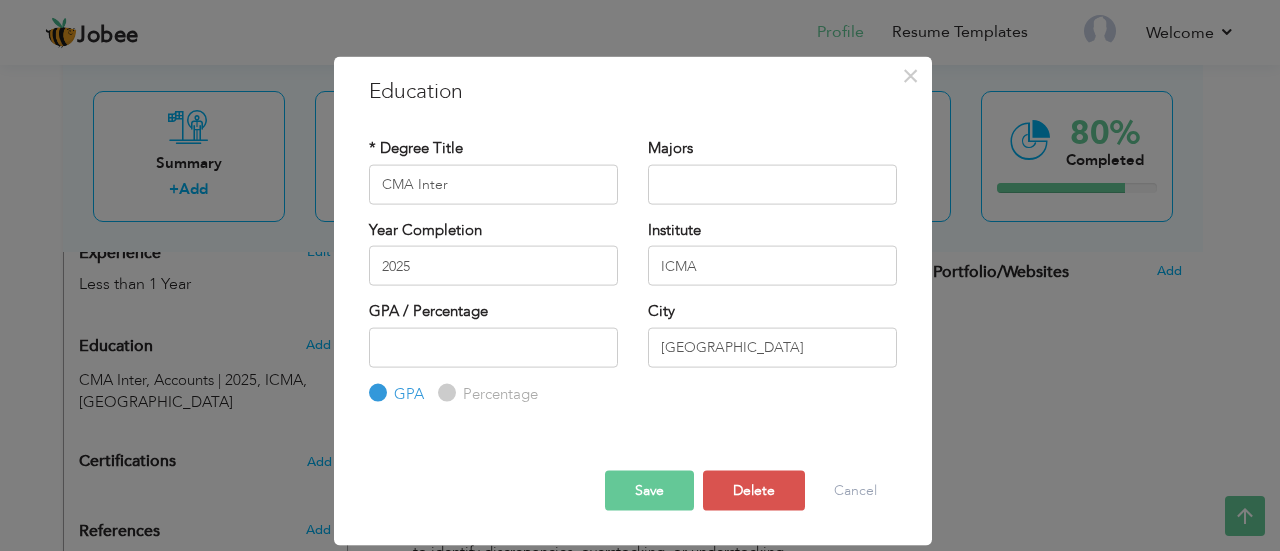 click on "Save" at bounding box center [649, 491] 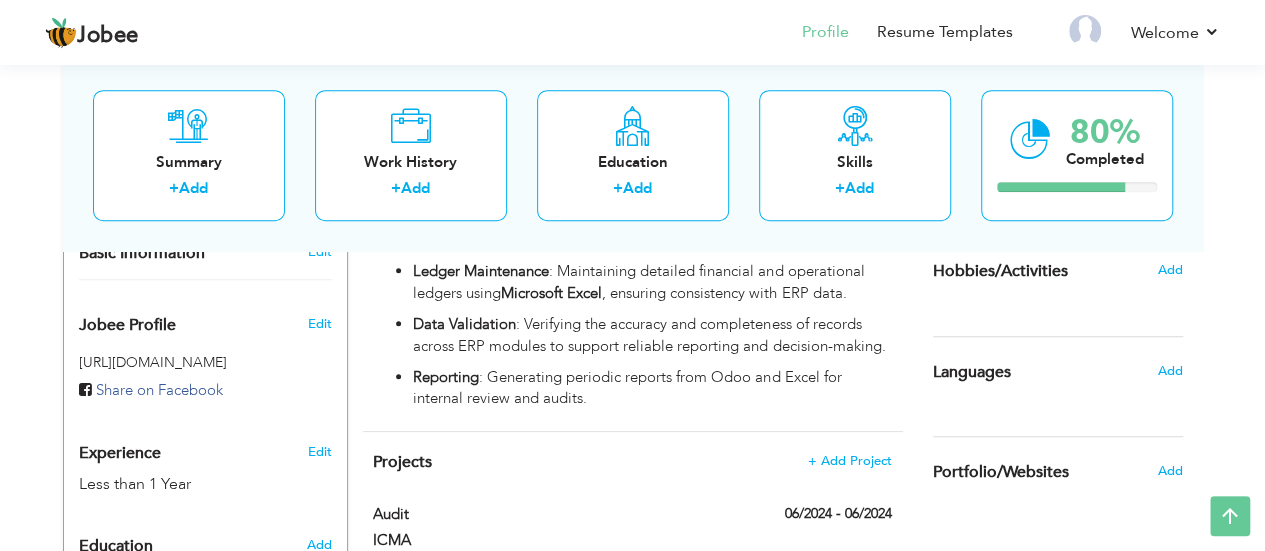 scroll, scrollTop: 0, scrollLeft: 0, axis: both 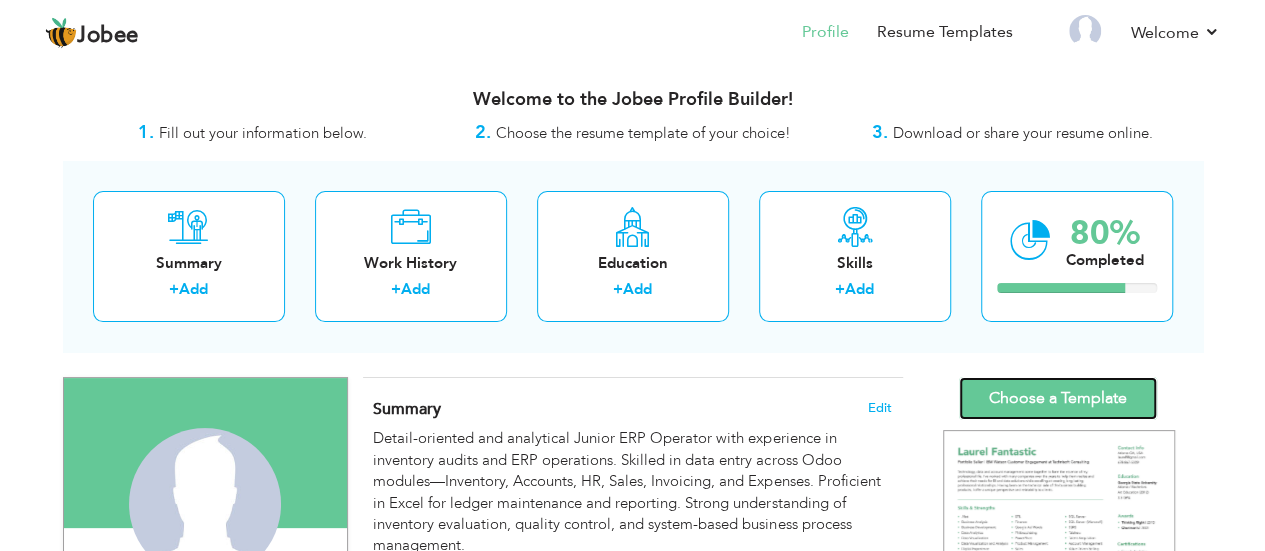 click on "Choose a Template" at bounding box center (1058, 398) 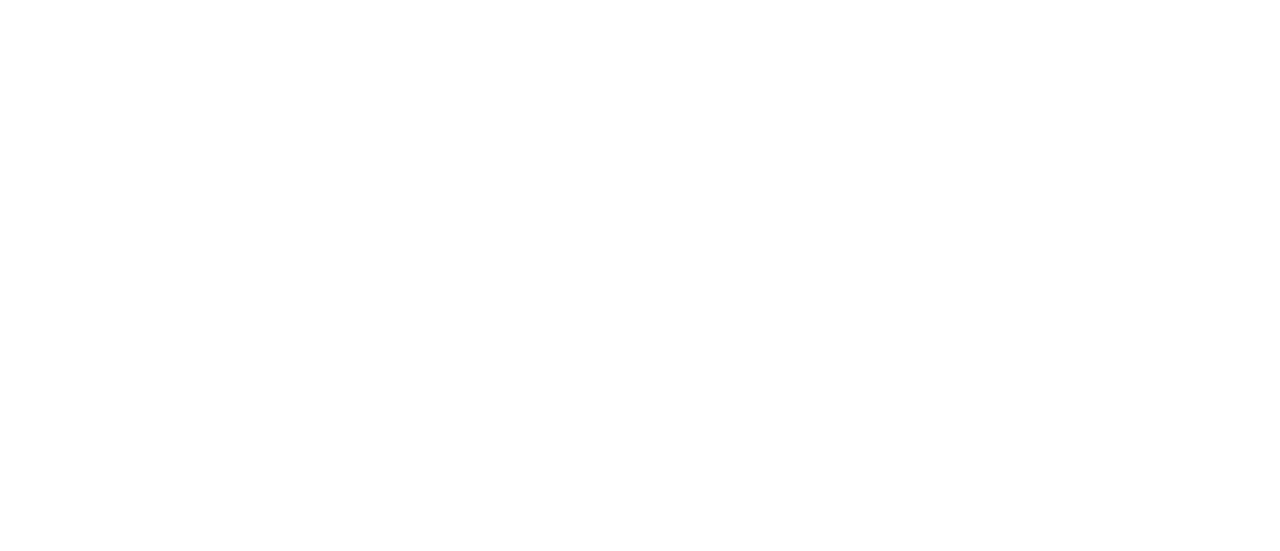 scroll, scrollTop: 0, scrollLeft: 0, axis: both 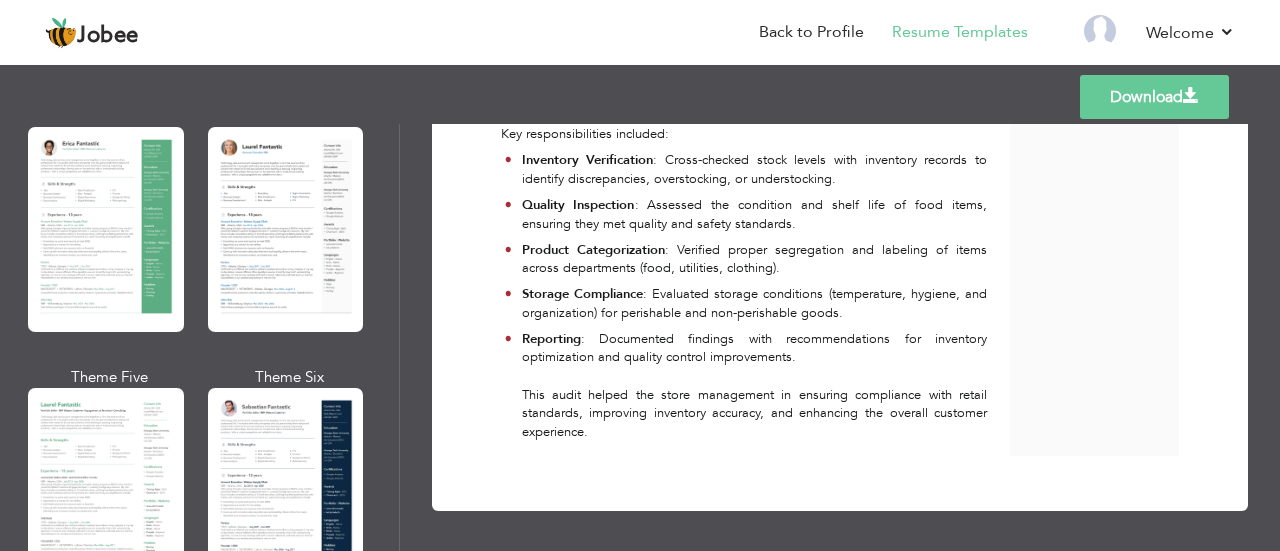 click at bounding box center [286, 229] 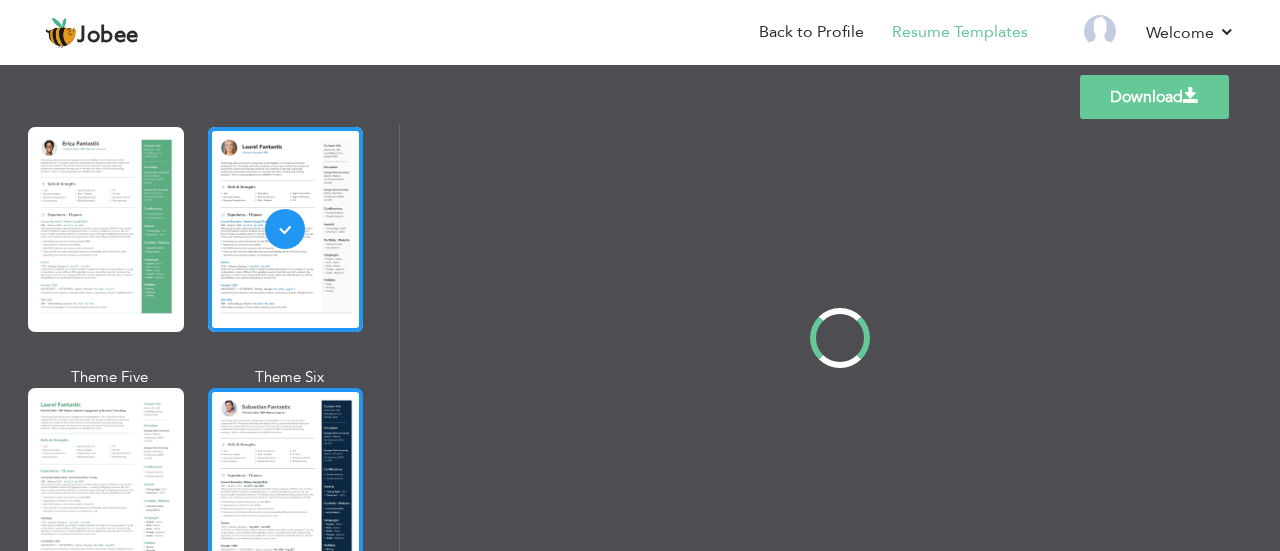 scroll, scrollTop: 0, scrollLeft: 0, axis: both 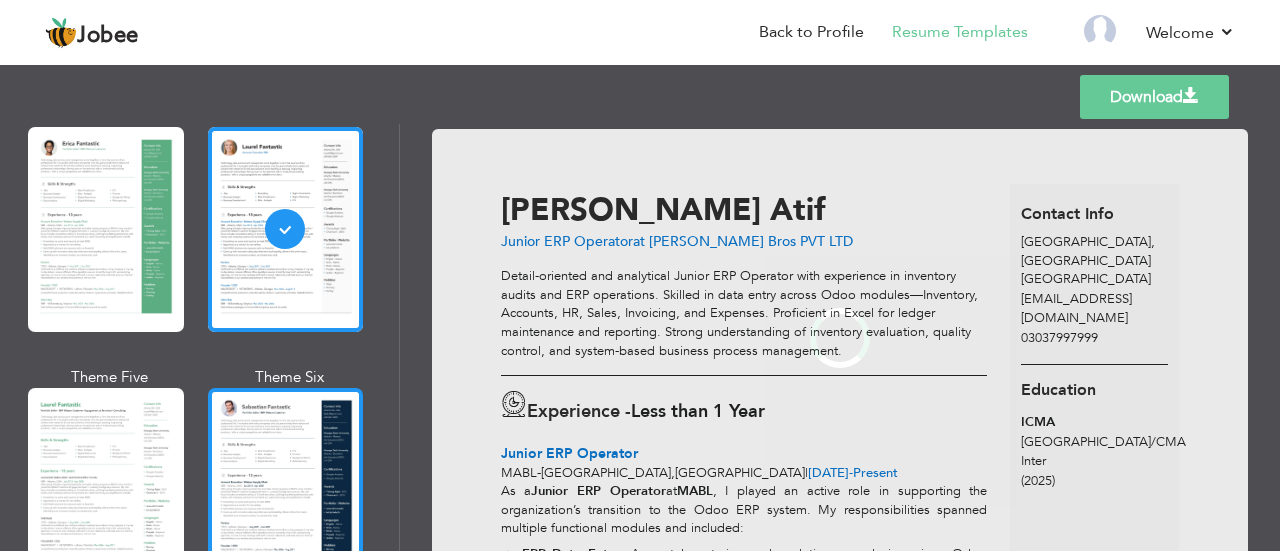 click at bounding box center (286, 490) 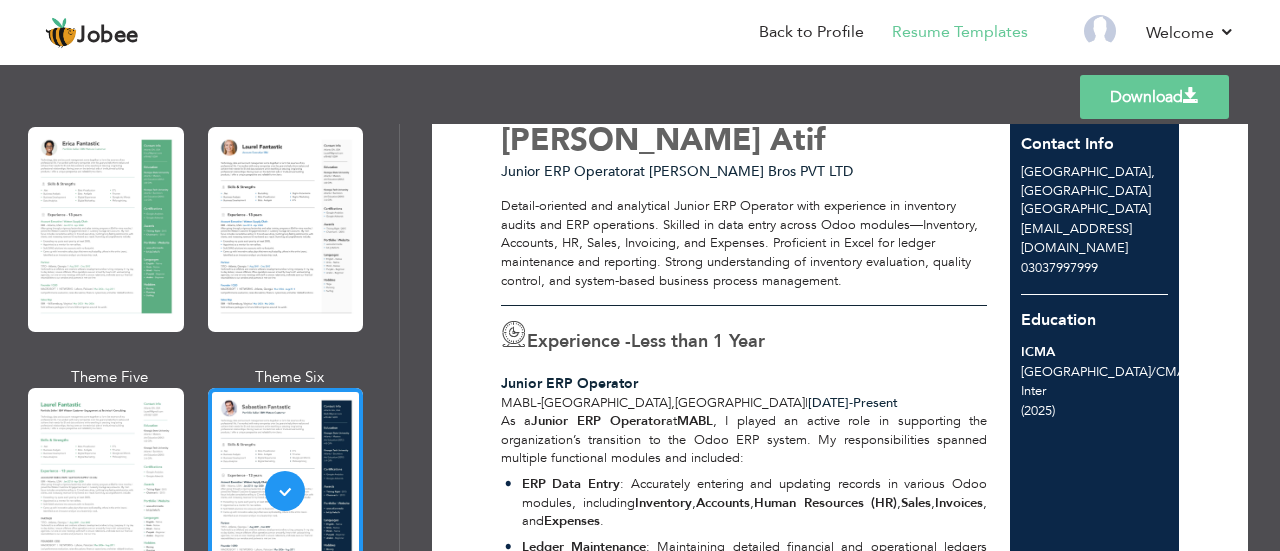 scroll, scrollTop: 100, scrollLeft: 0, axis: vertical 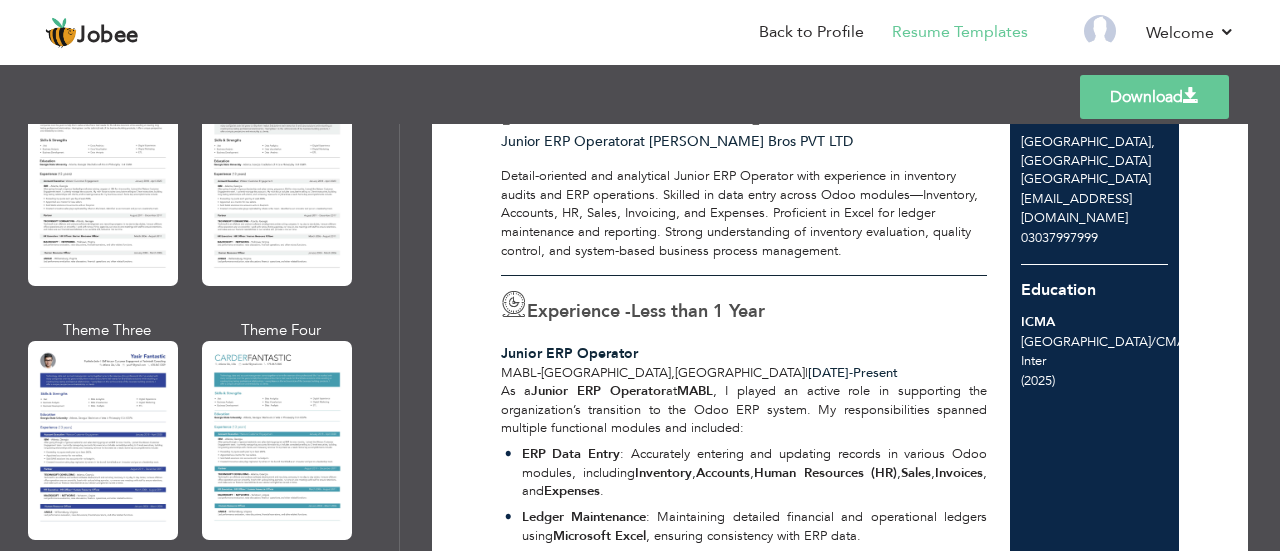click at bounding box center (103, 440) 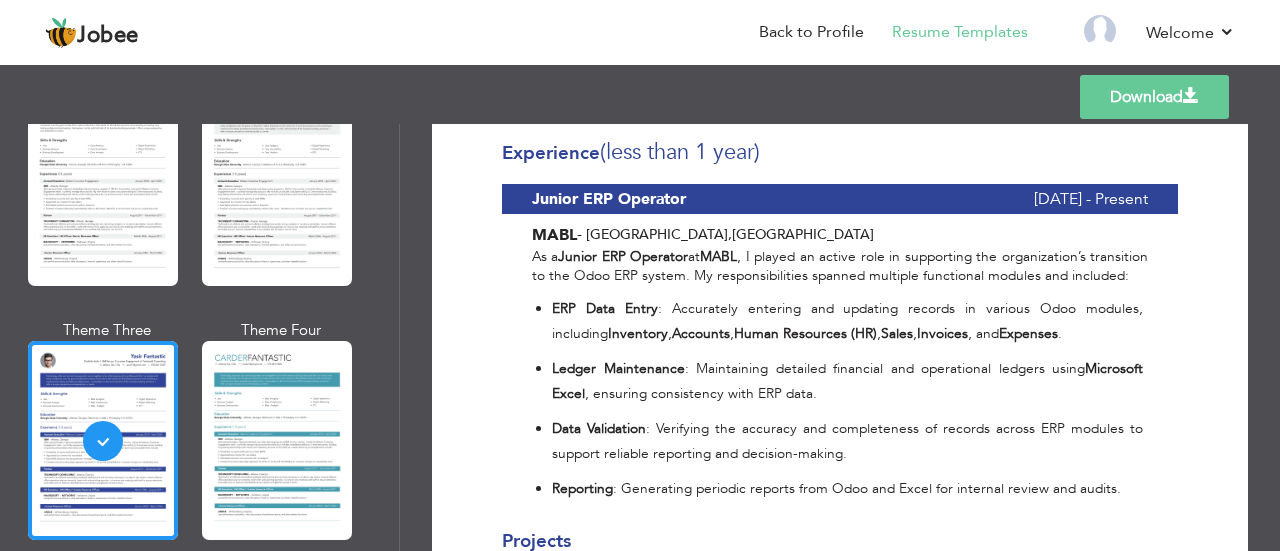 scroll, scrollTop: 0, scrollLeft: 0, axis: both 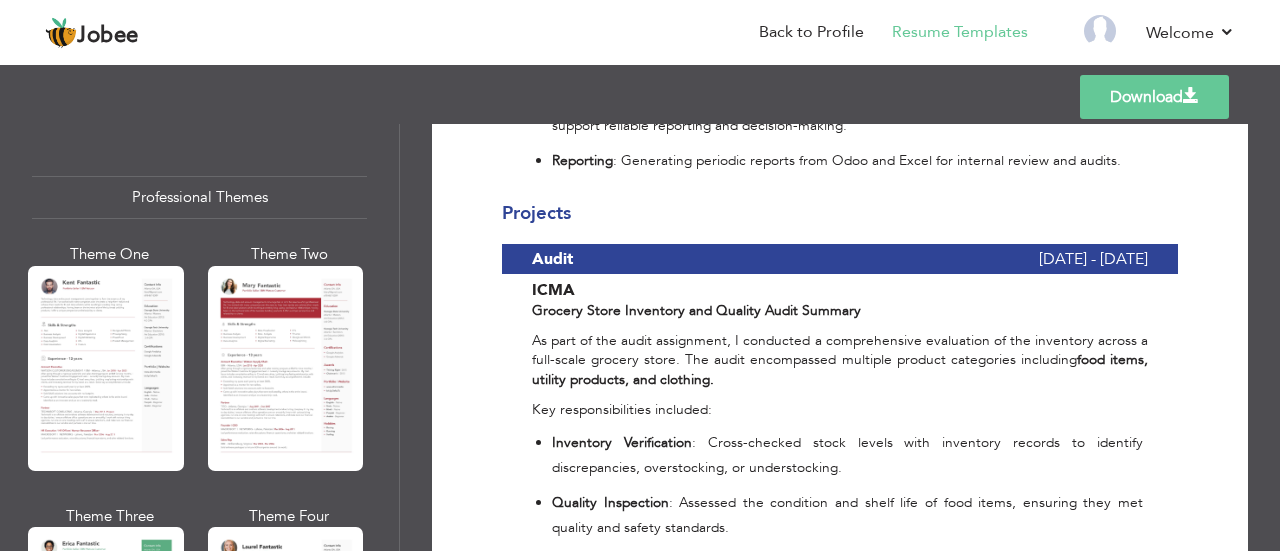 click on "Download" at bounding box center [1154, 97] 